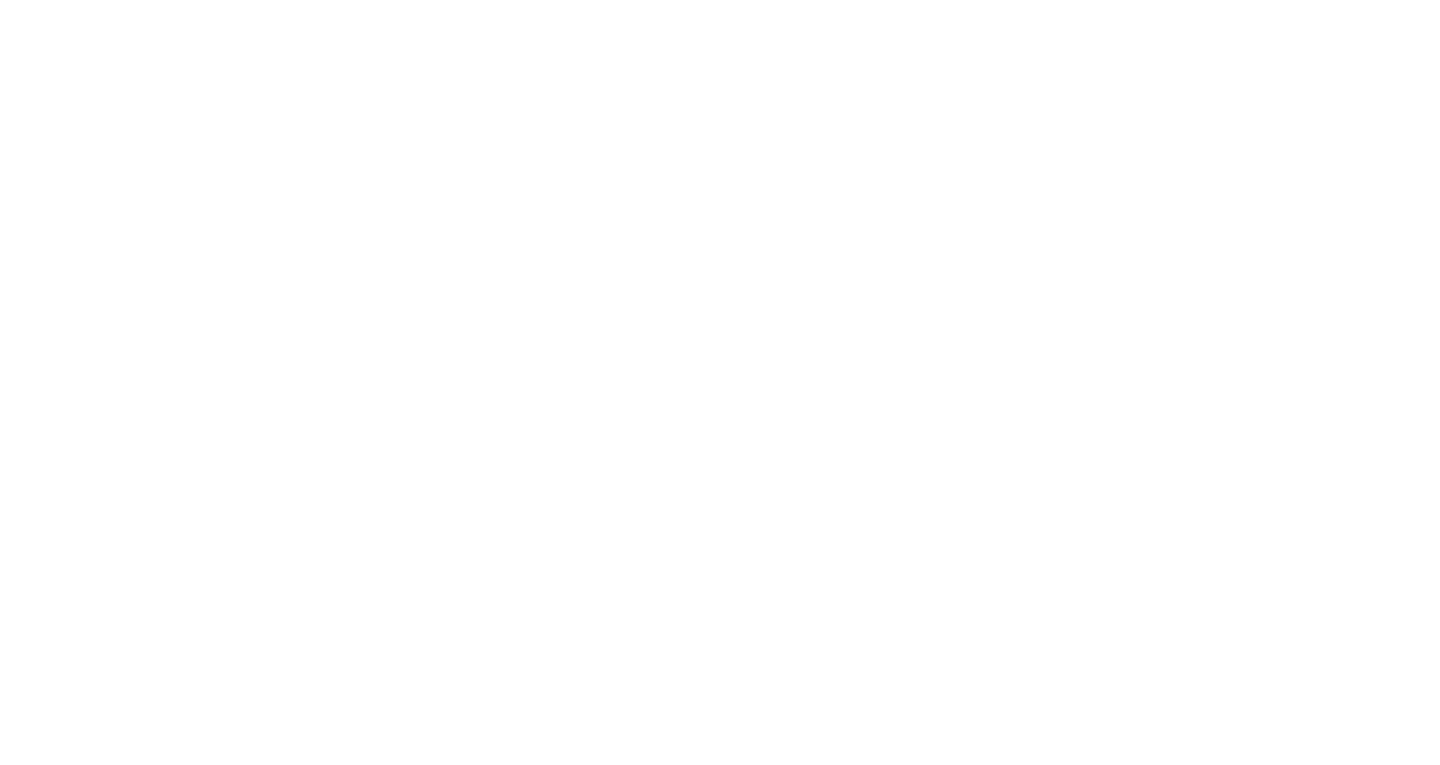 scroll, scrollTop: 0, scrollLeft: 0, axis: both 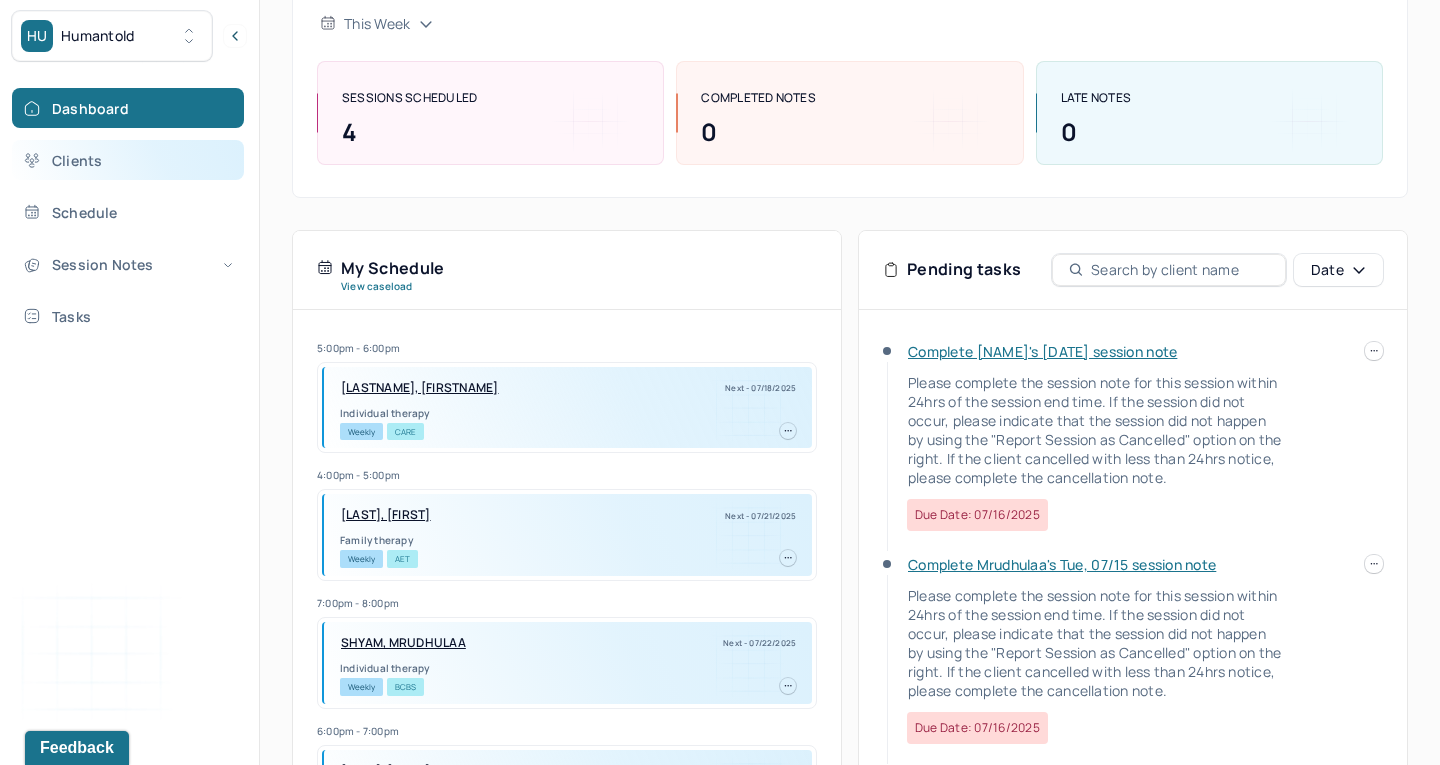 click on "Clients" at bounding box center (128, 160) 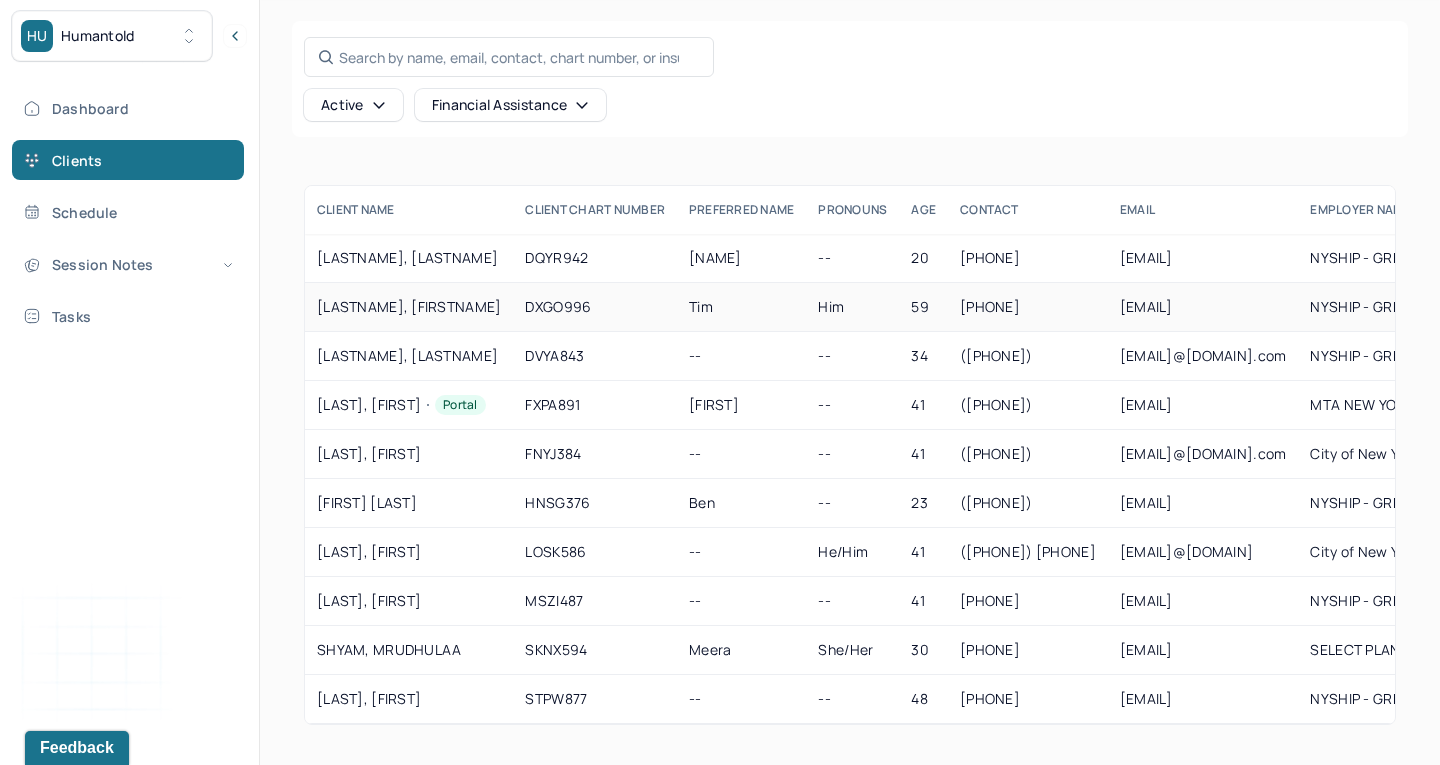 scroll, scrollTop: 119, scrollLeft: 0, axis: vertical 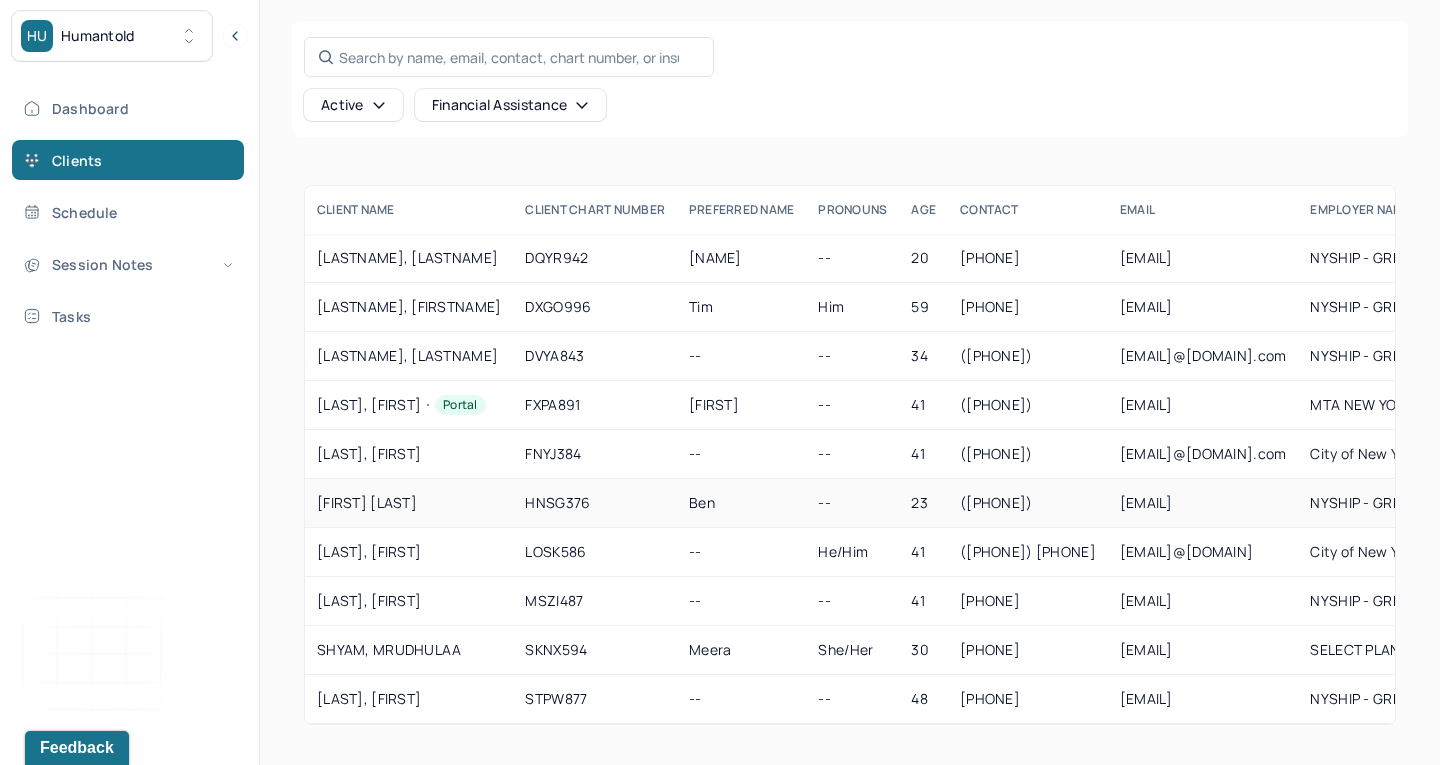 click on "[FIRST] [LAST]" at bounding box center (409, 503) 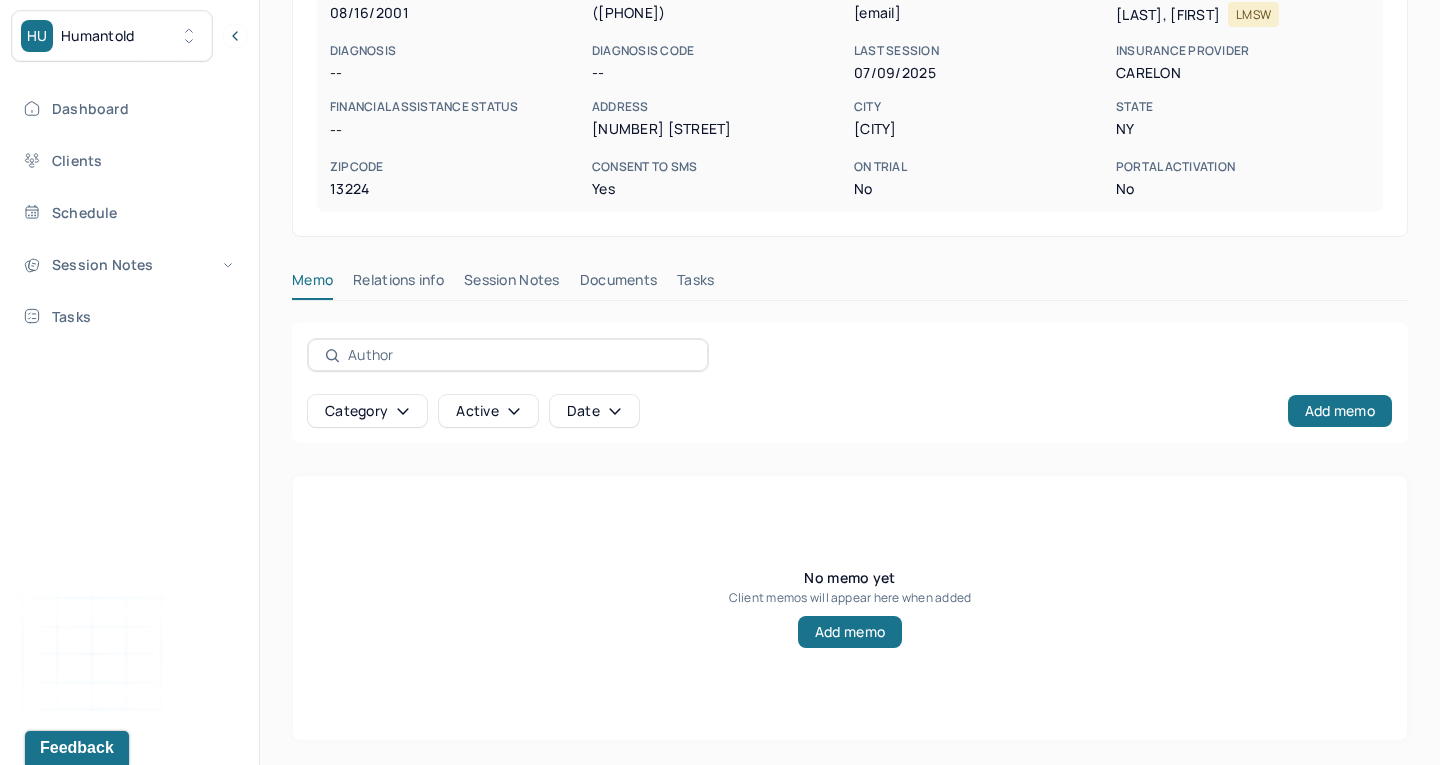 scroll, scrollTop: 337, scrollLeft: 0, axis: vertical 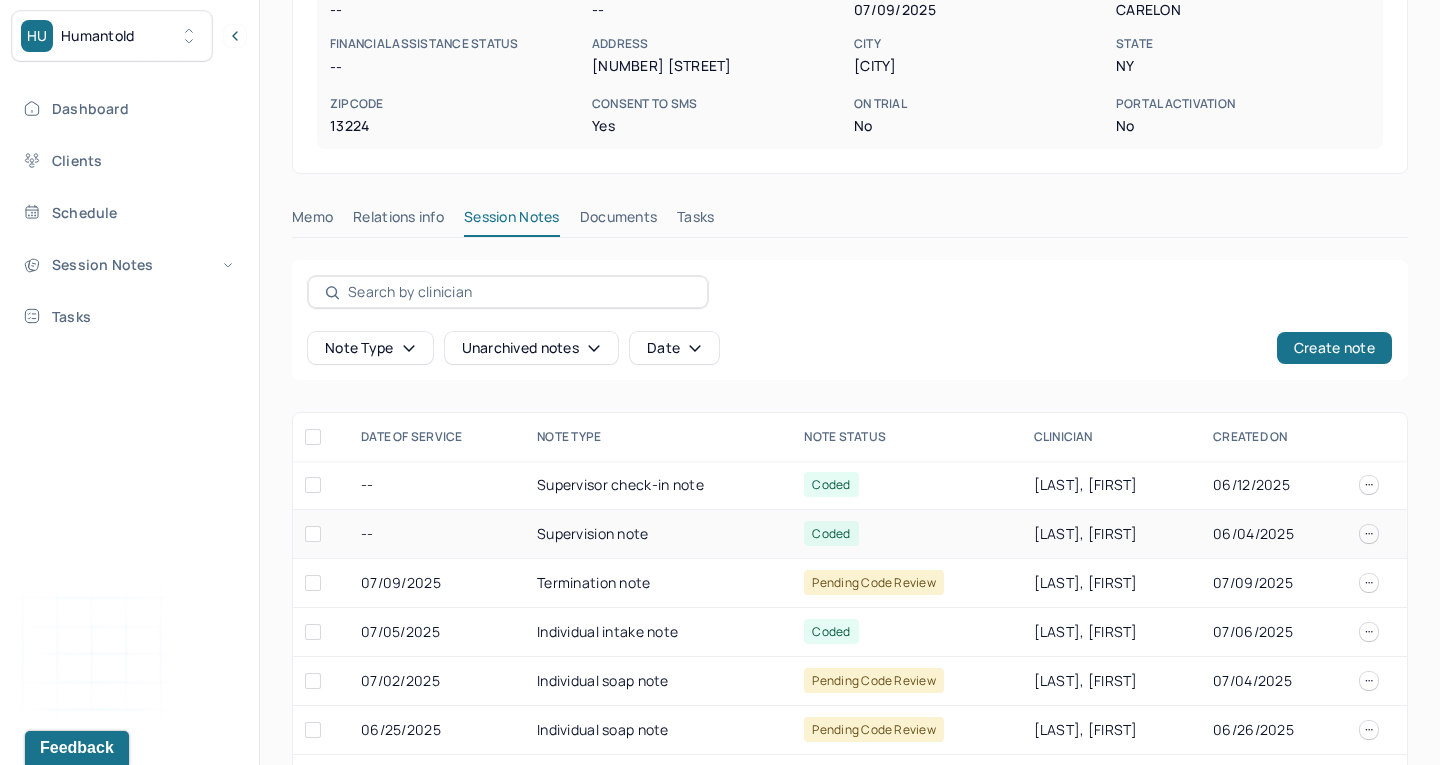 click on "Supervision note" at bounding box center [658, 534] 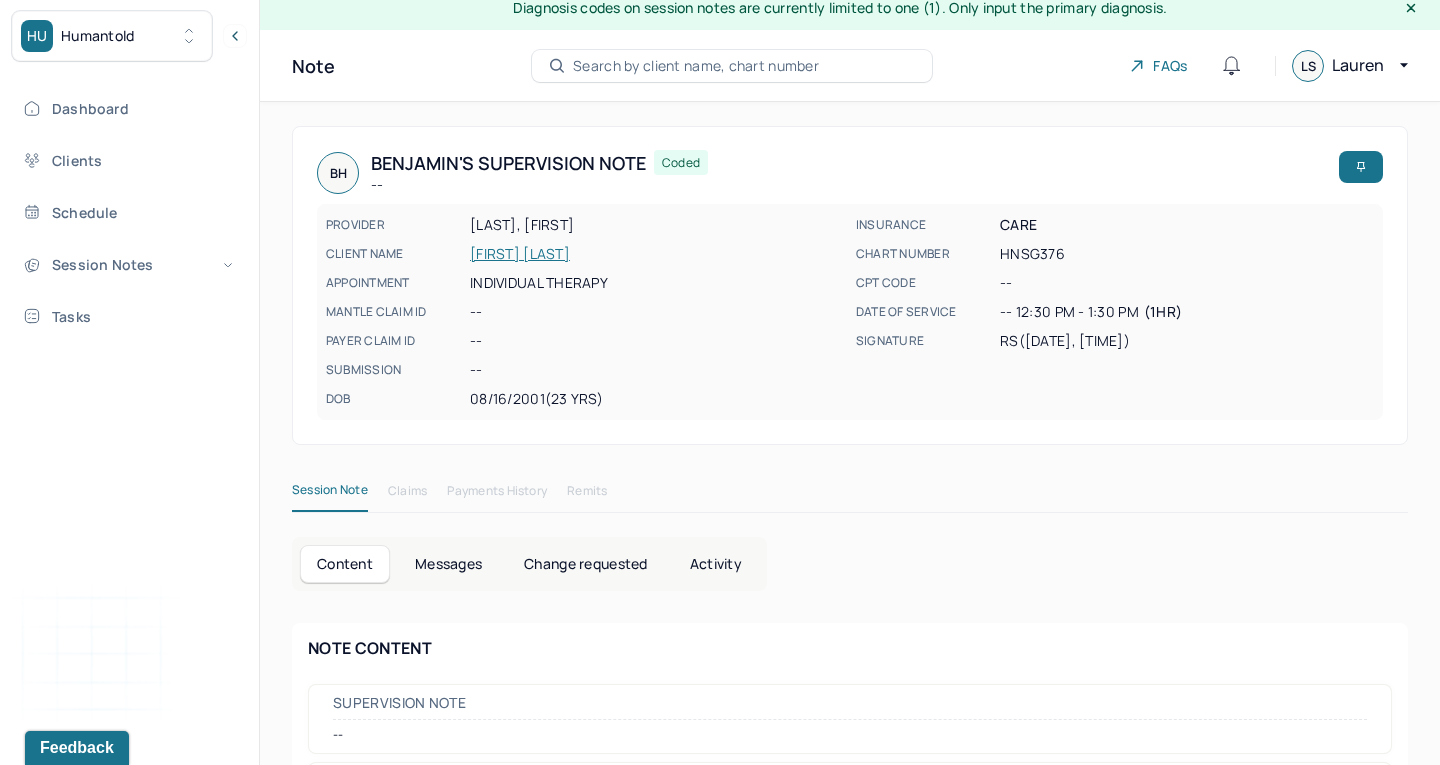 scroll, scrollTop: 12, scrollLeft: 0, axis: vertical 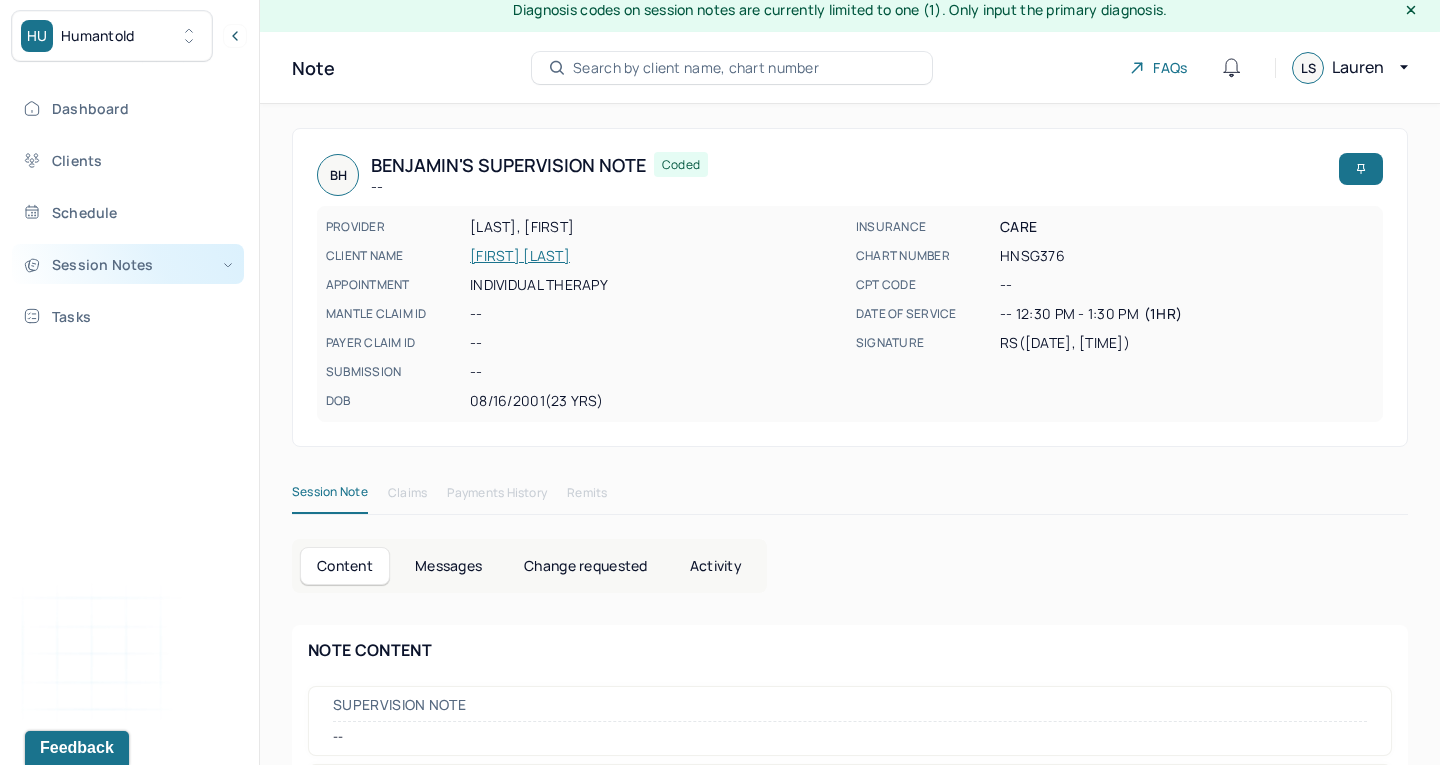 click on "Session Notes" at bounding box center (128, 264) 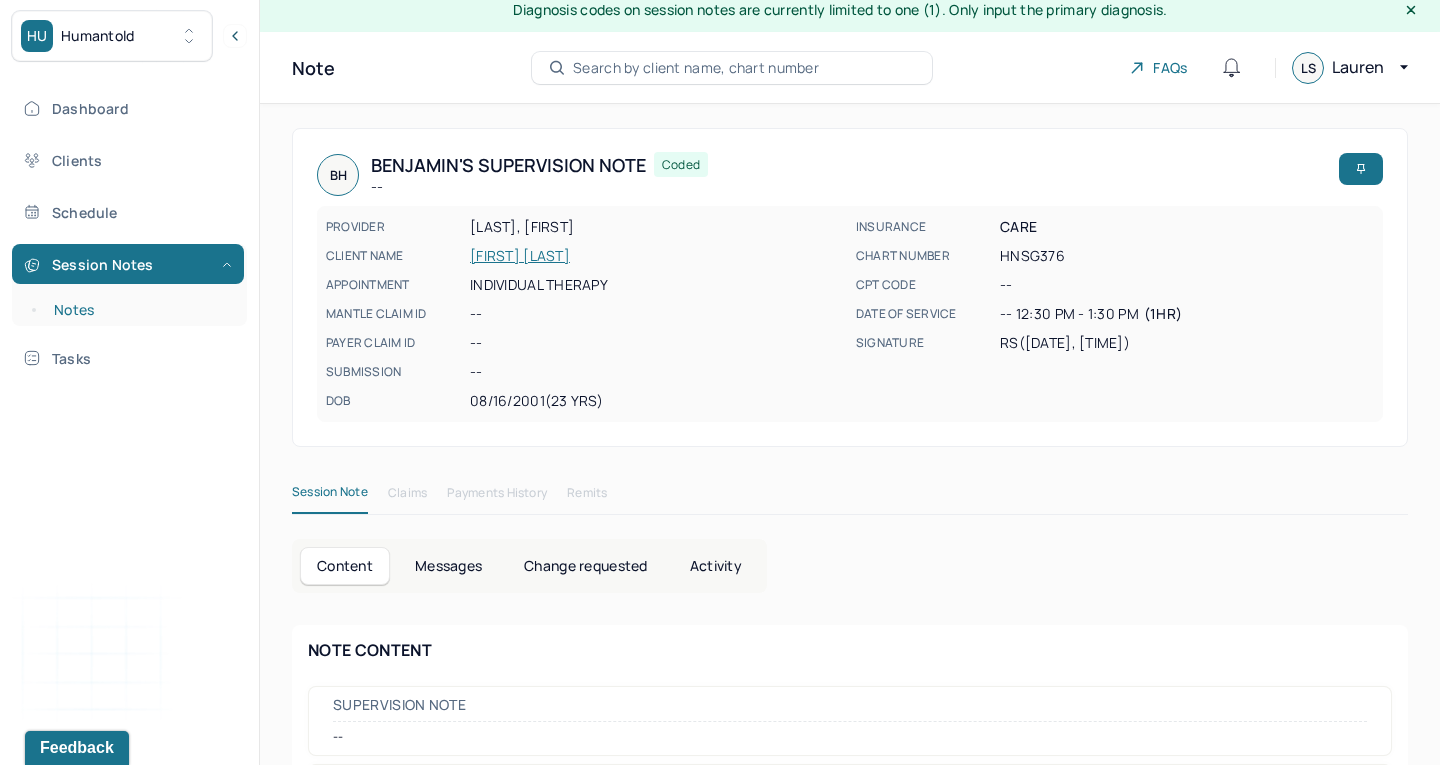 click on "Notes" at bounding box center [139, 310] 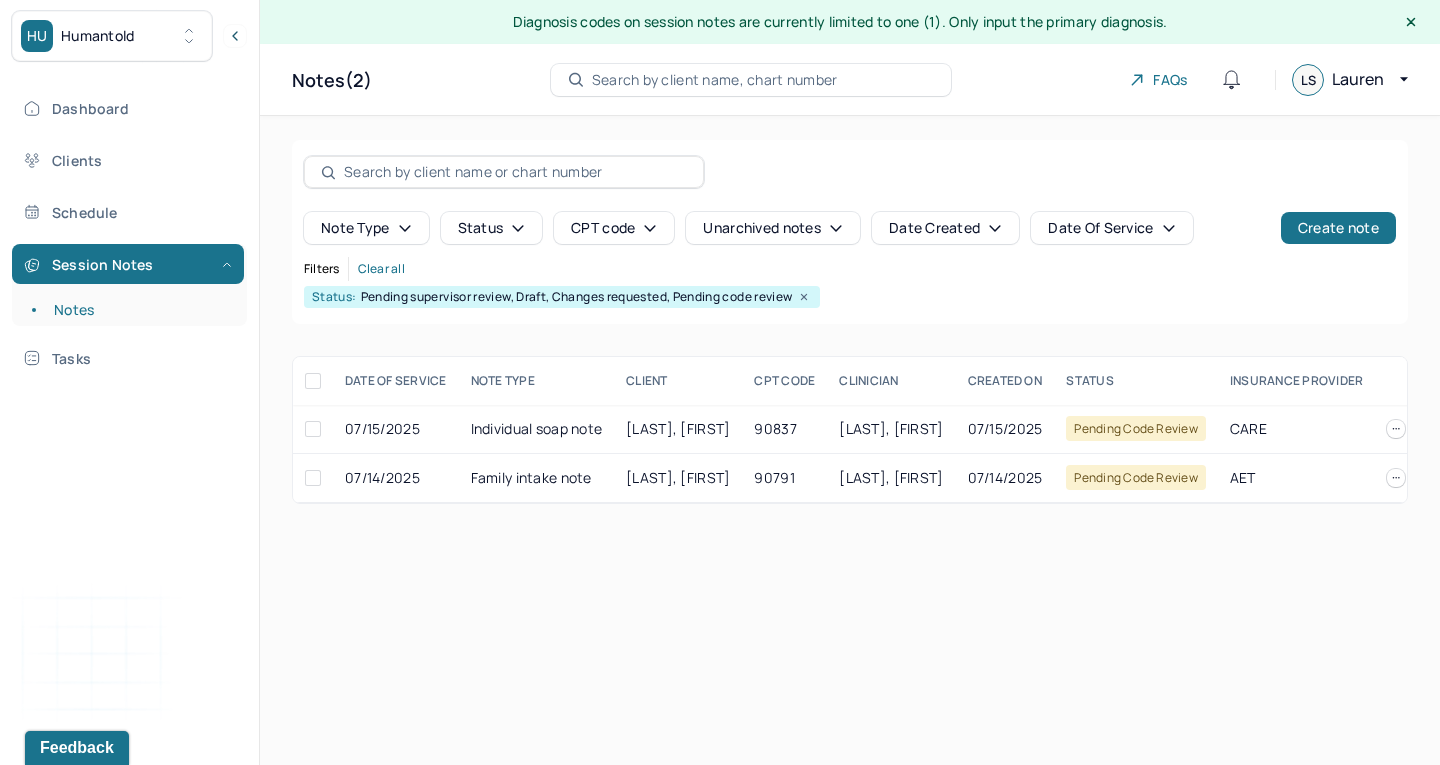 scroll, scrollTop: 0, scrollLeft: 0, axis: both 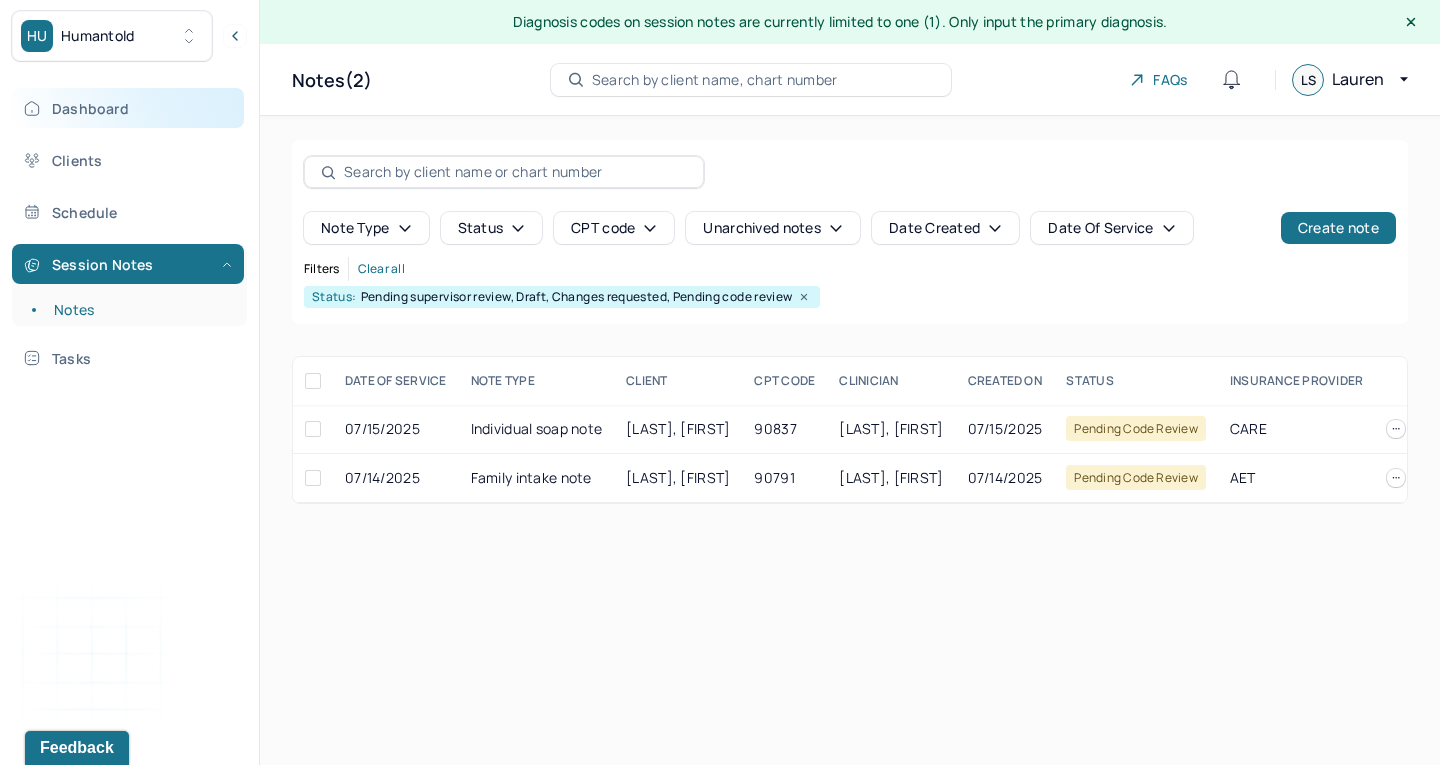 click on "Dashboard" at bounding box center (128, 108) 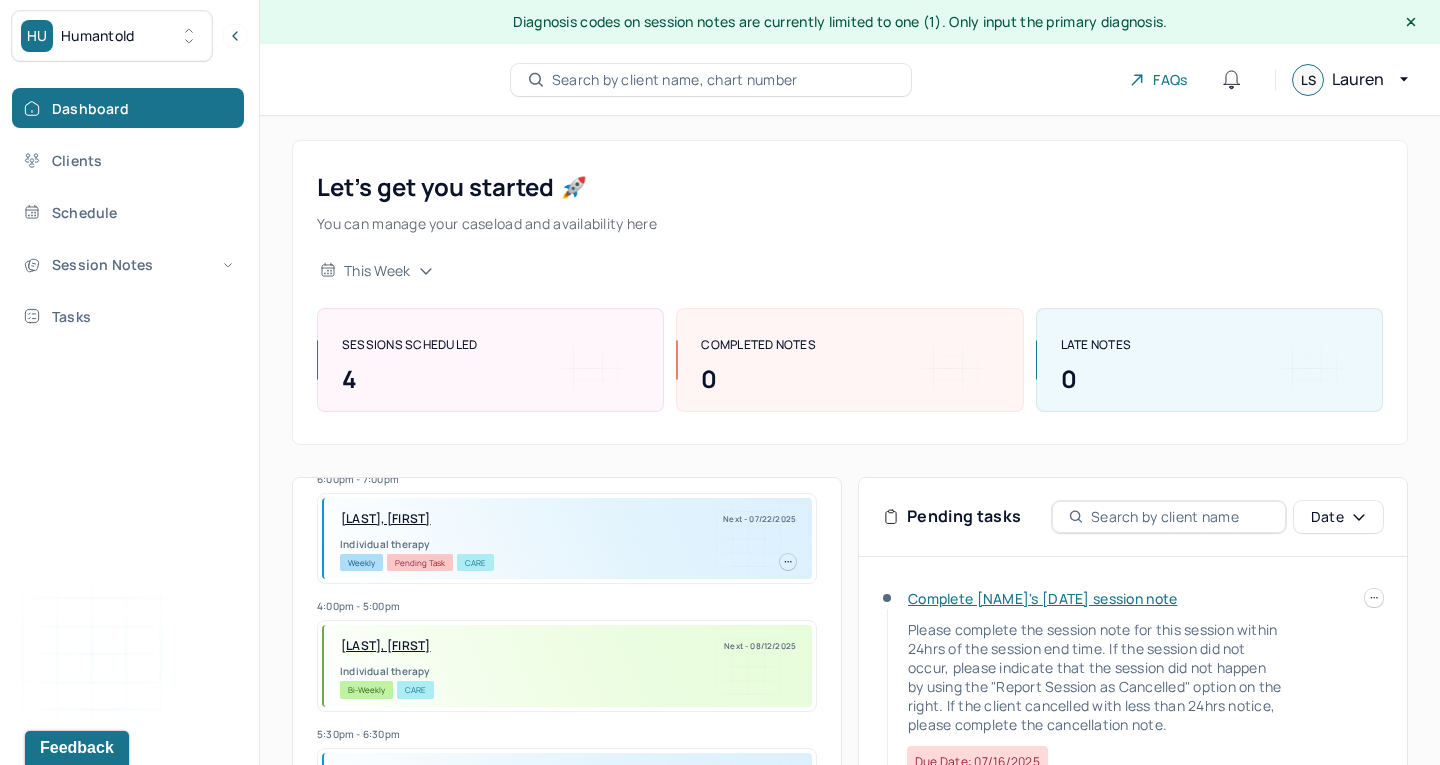 scroll, scrollTop: 517, scrollLeft: 0, axis: vertical 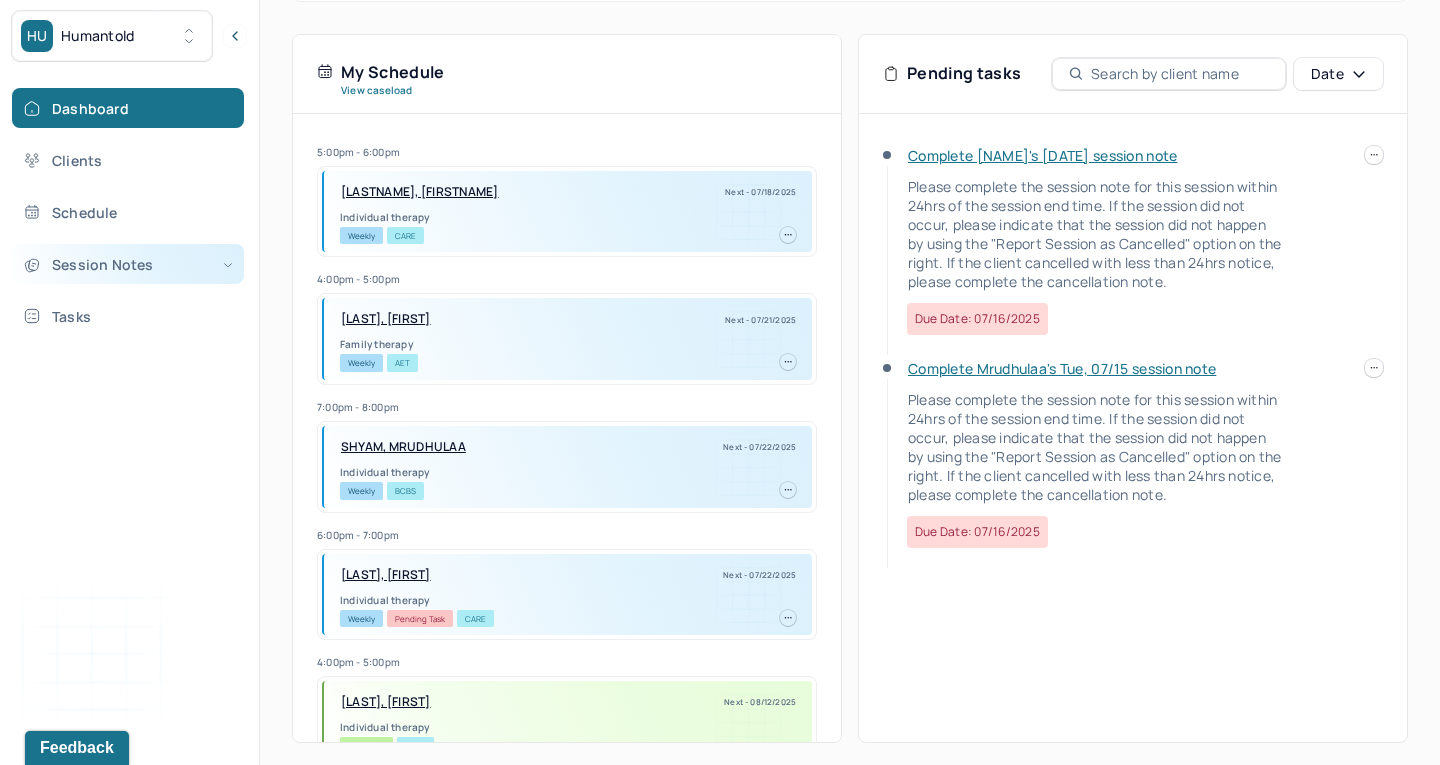 click on "Session Notes" at bounding box center [128, 264] 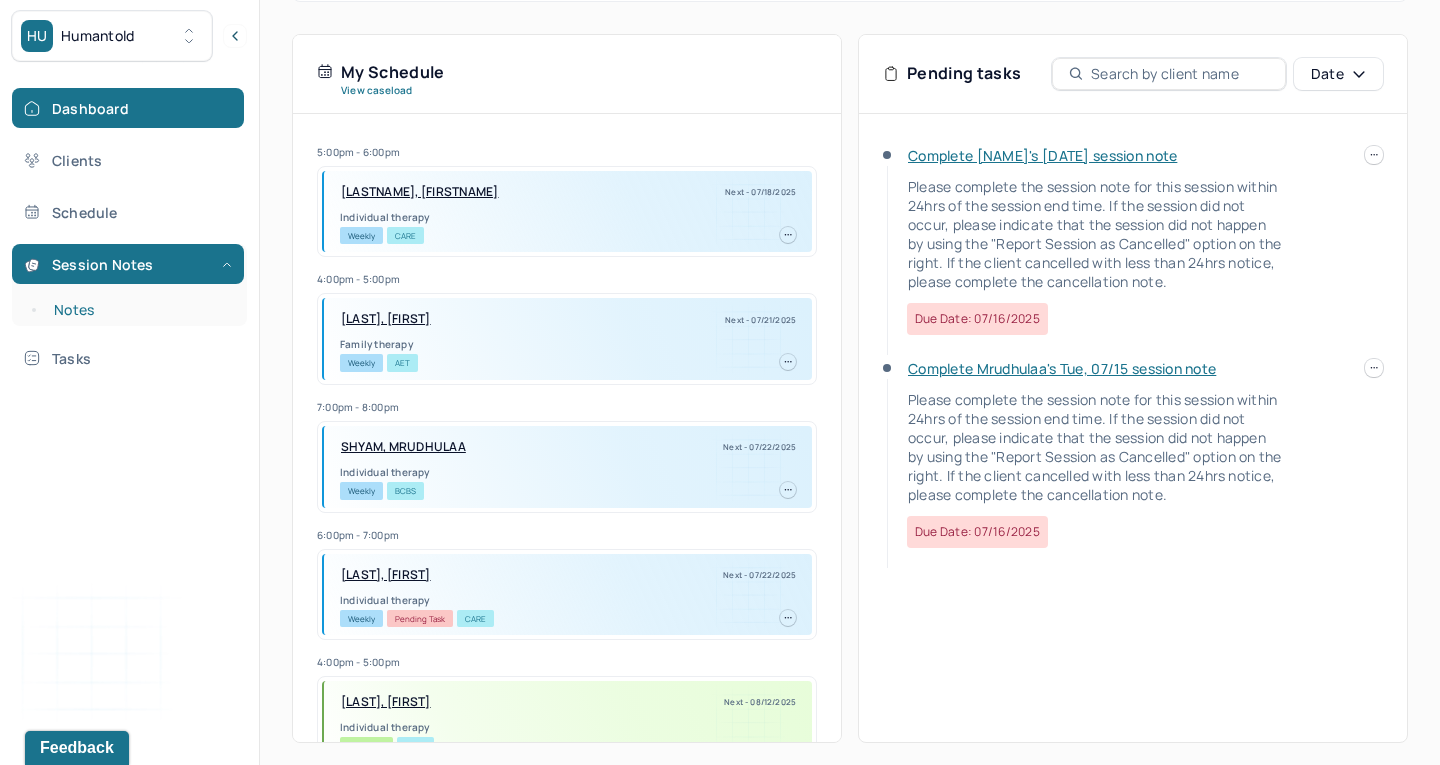 click on "Notes" at bounding box center (139, 310) 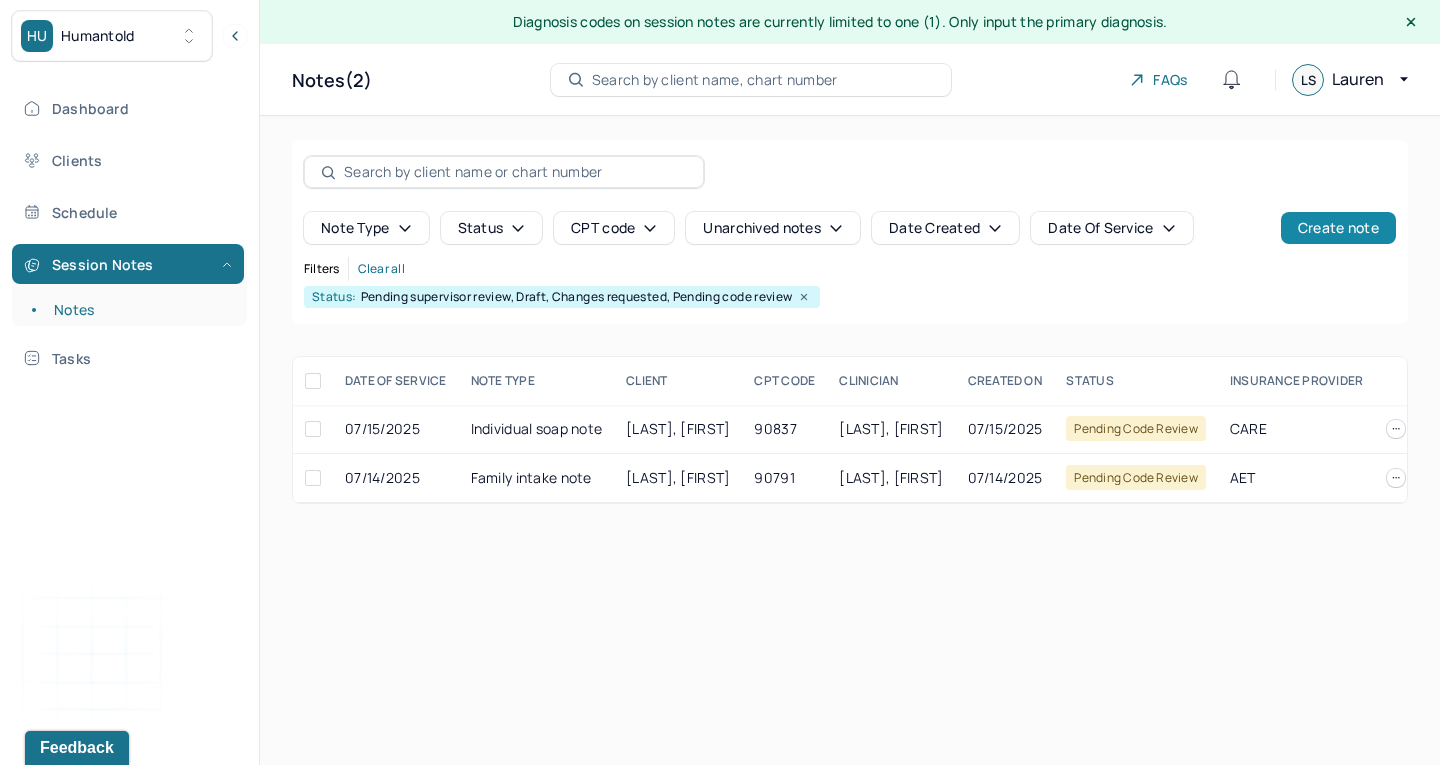 click on "Create note" at bounding box center (1338, 228) 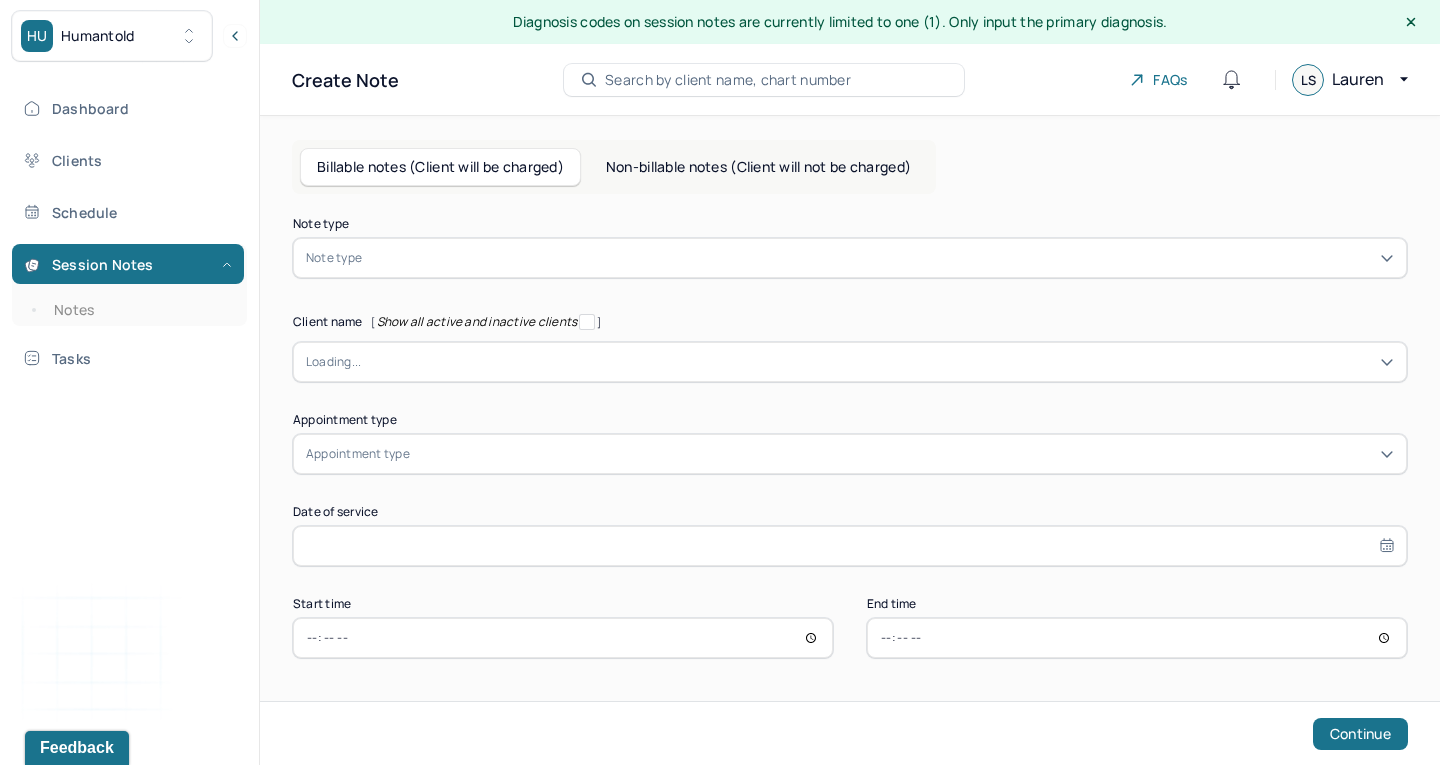 click at bounding box center (880, 258) 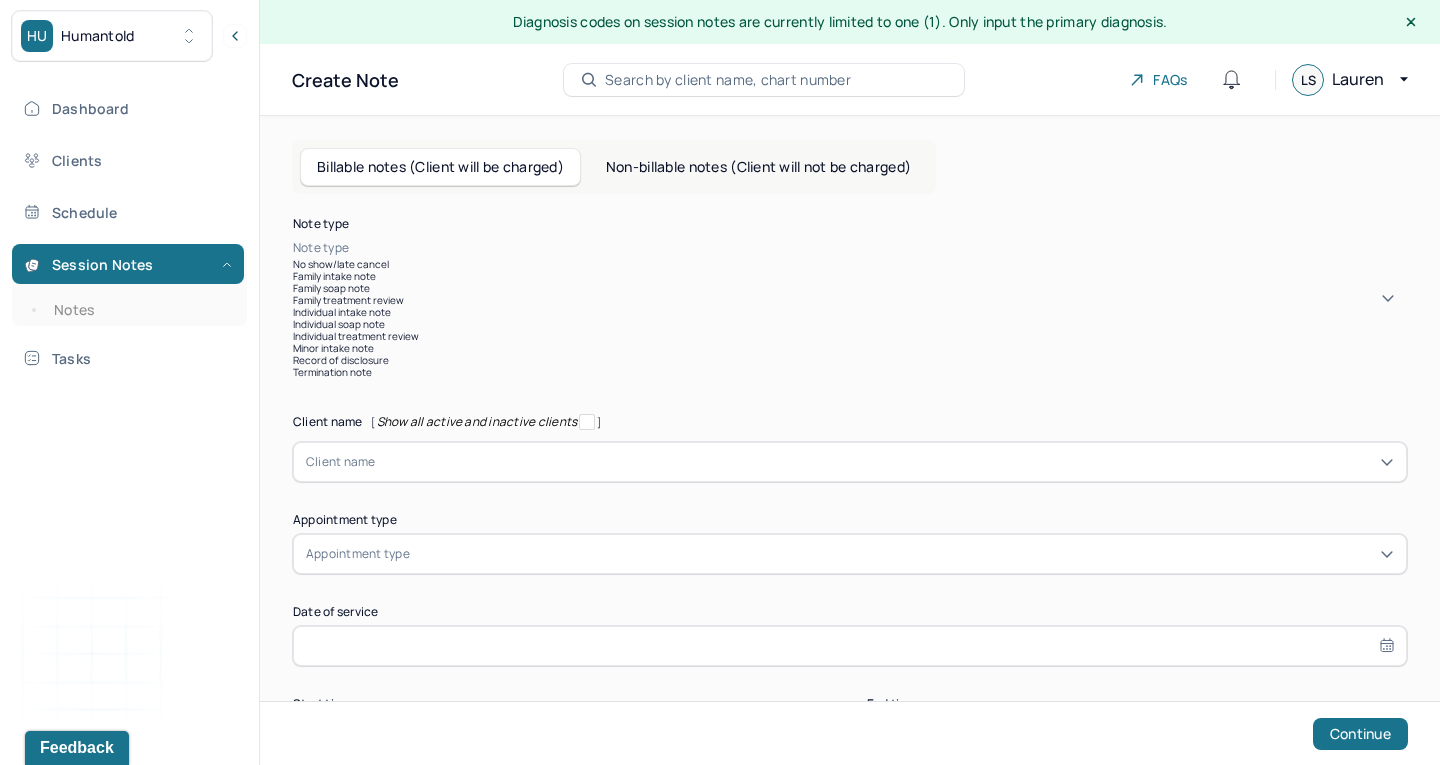 click on "Individual intake note" at bounding box center (850, 312) 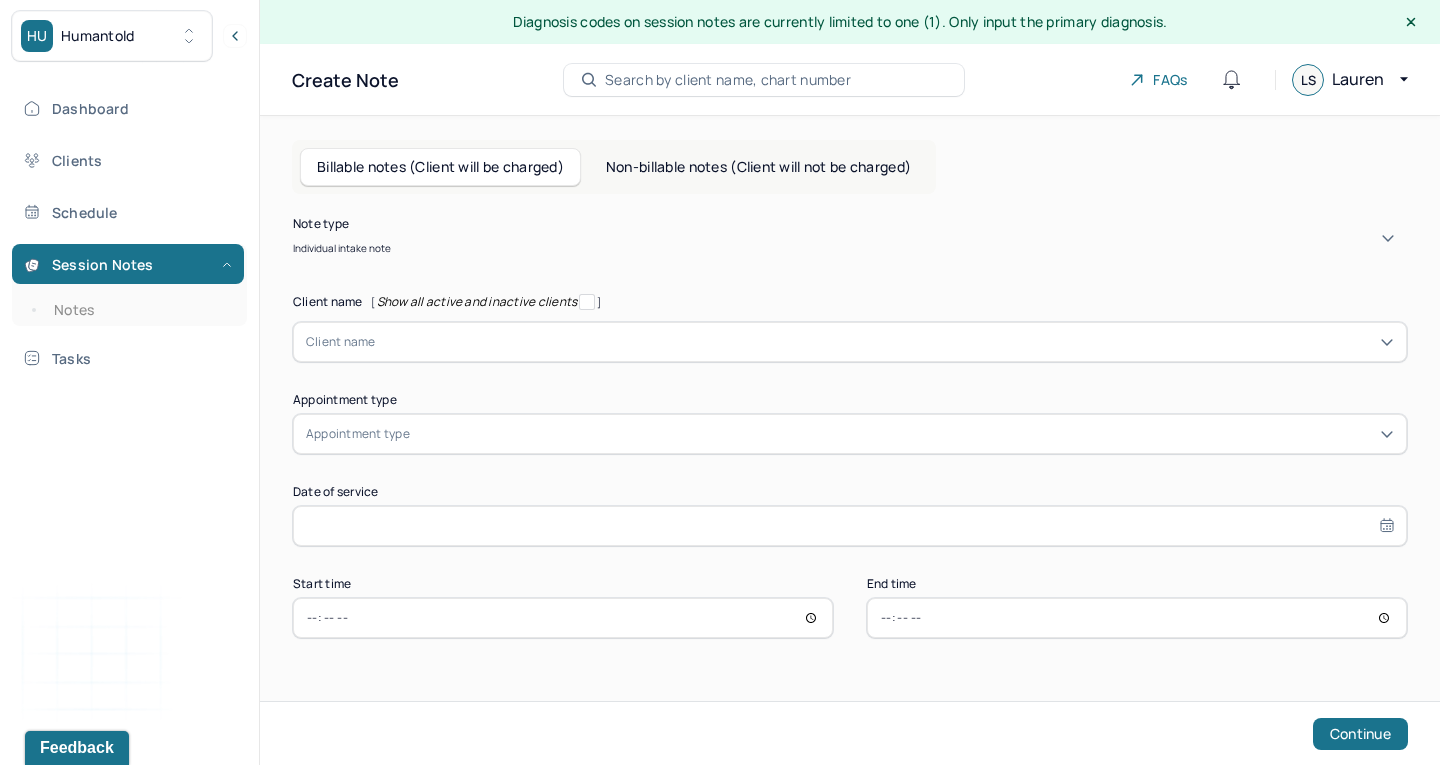 click at bounding box center [885, 342] 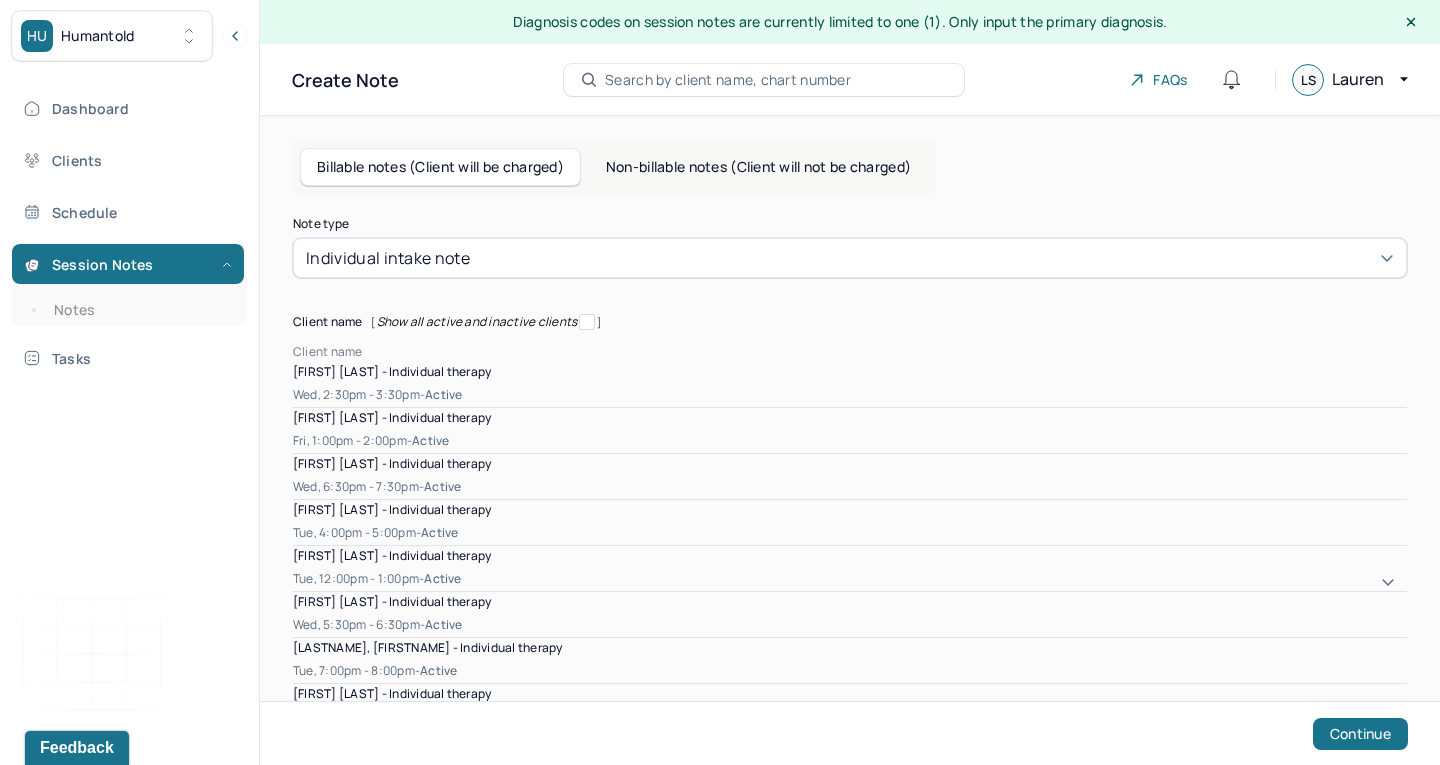 click on "Wed, 2:30pm - 3:30pm  -  active" at bounding box center (850, 395) 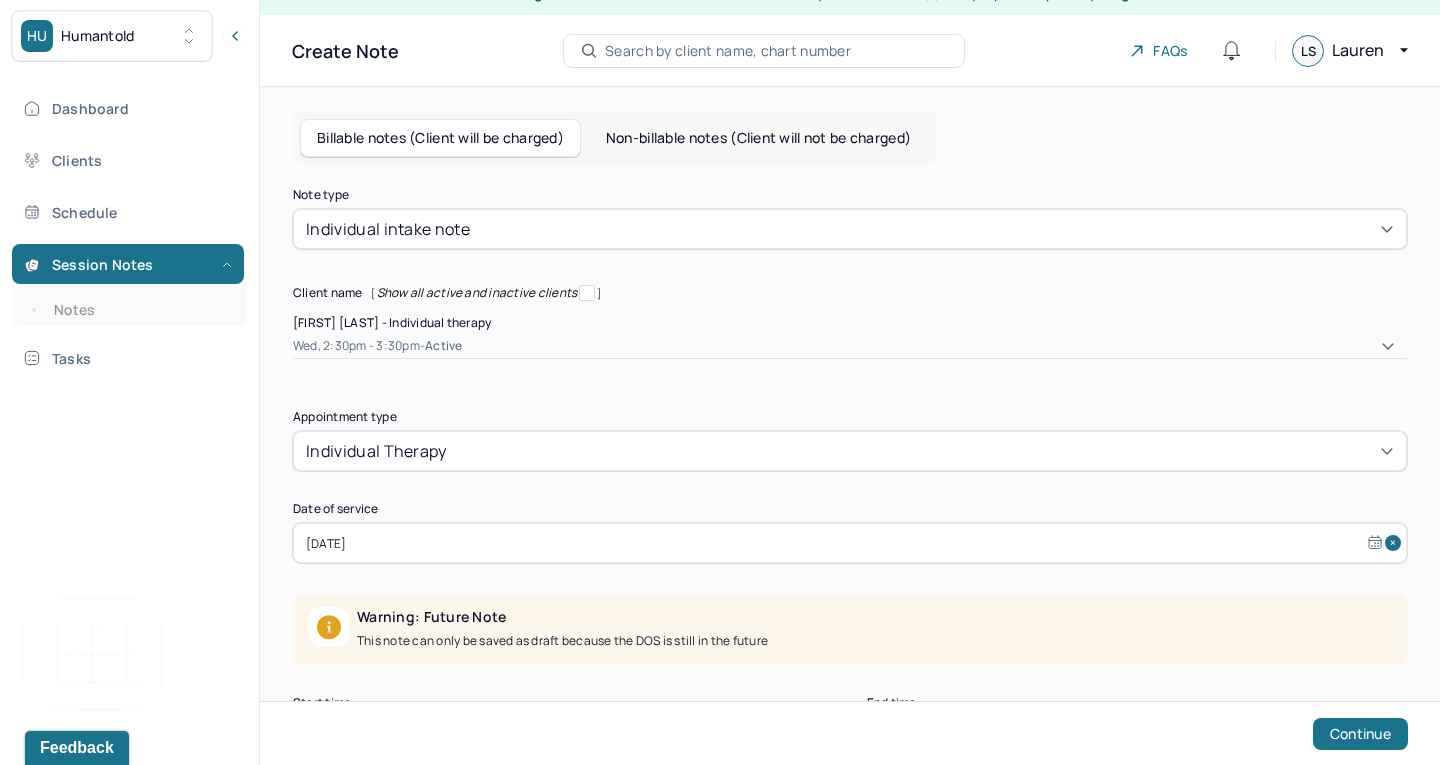 scroll, scrollTop: 31, scrollLeft: 0, axis: vertical 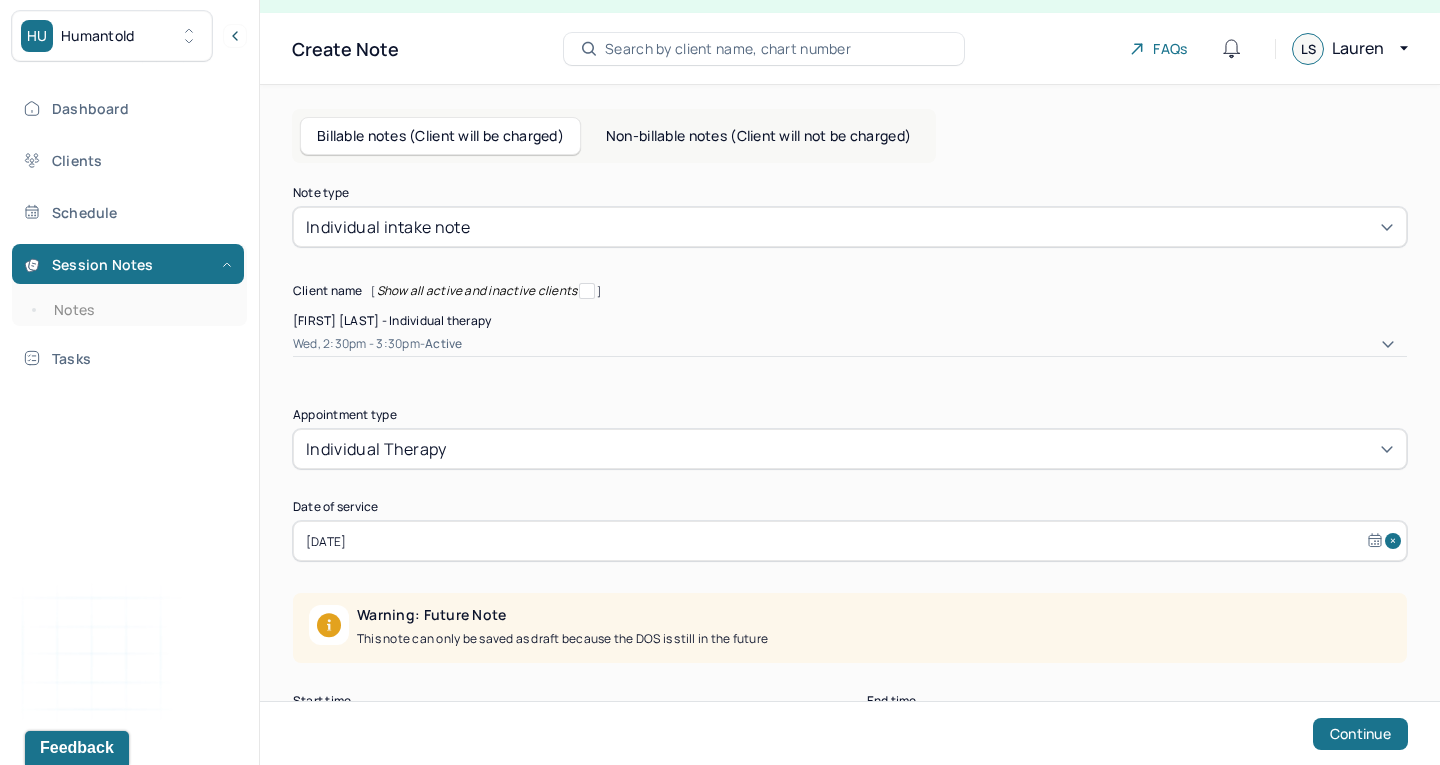 select on "9" 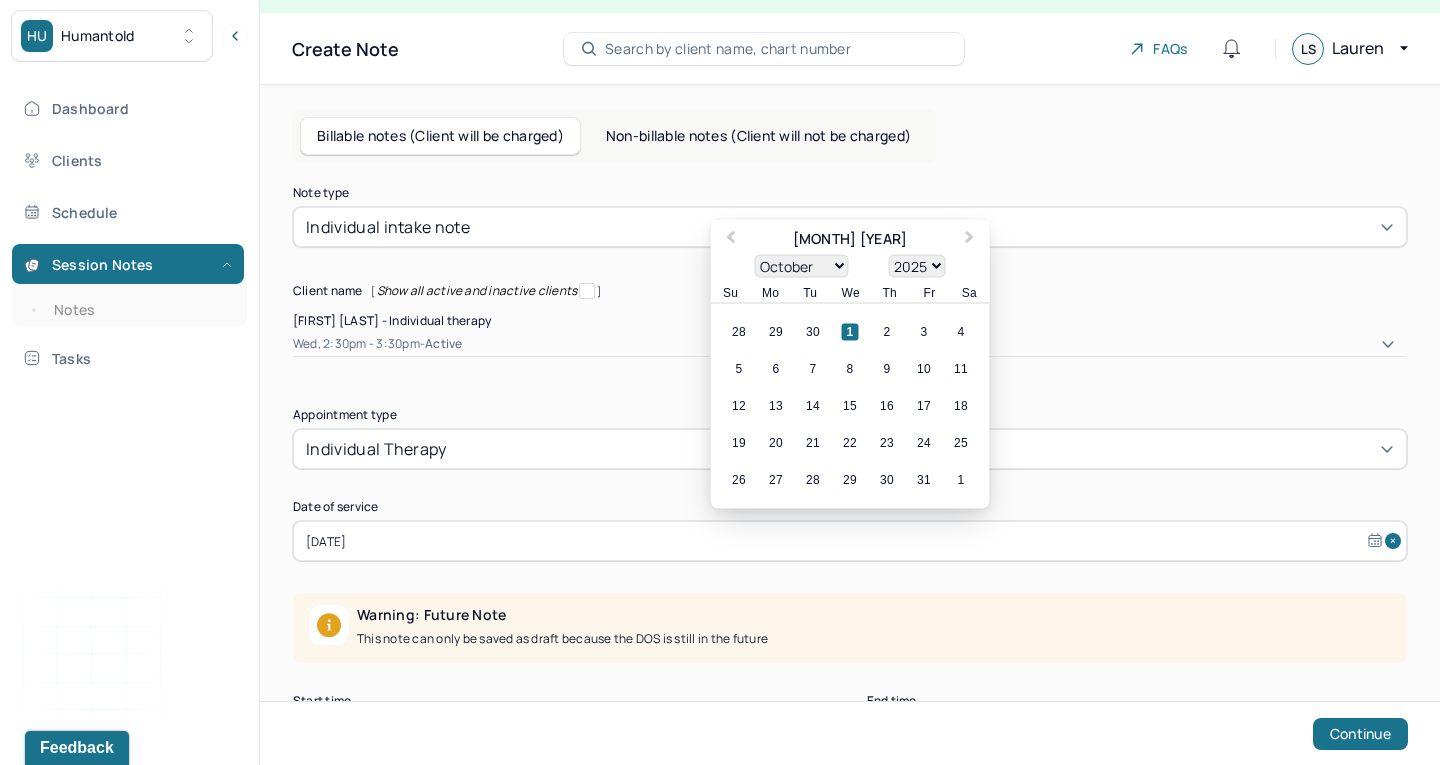 click on "[DATE]" at bounding box center (850, 541) 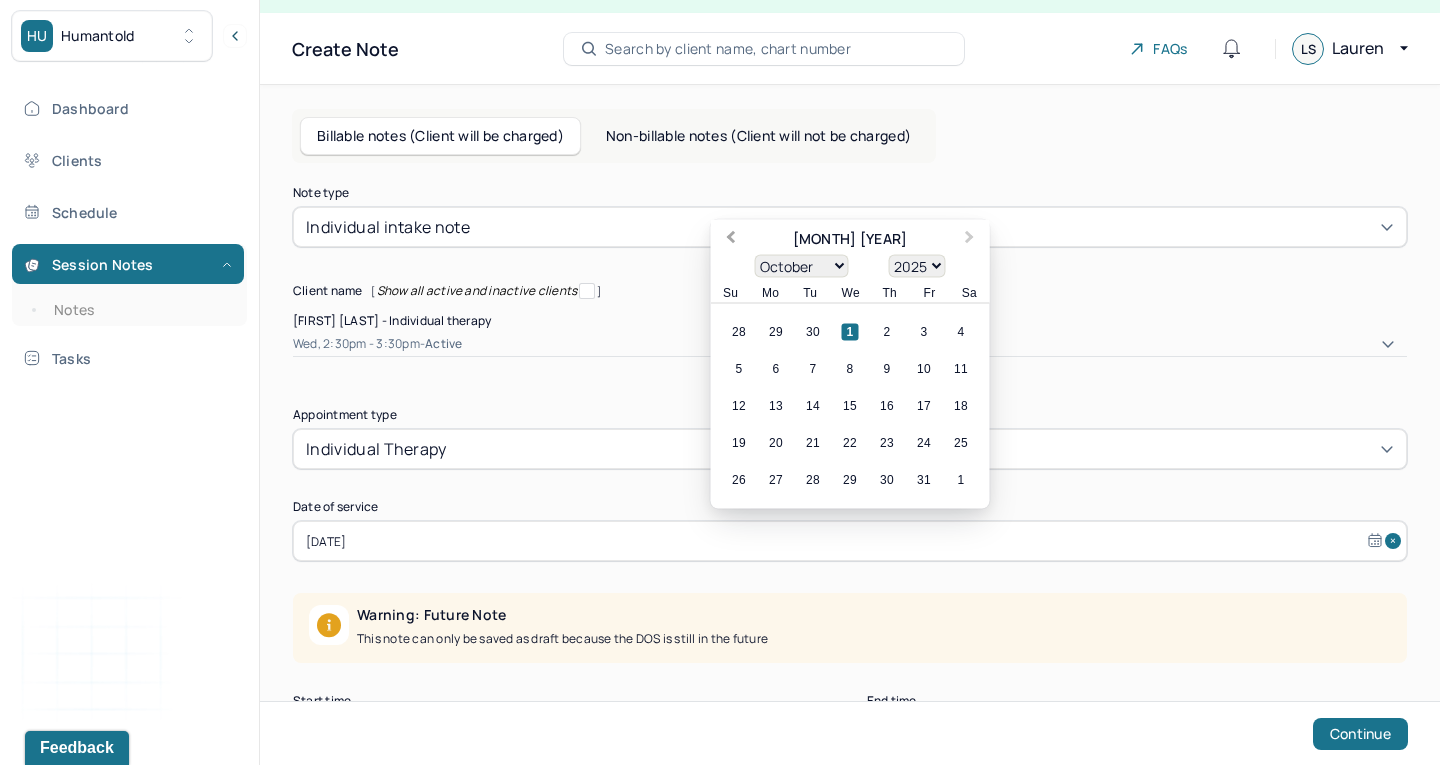click on "Previous Month" at bounding box center [729, 241] 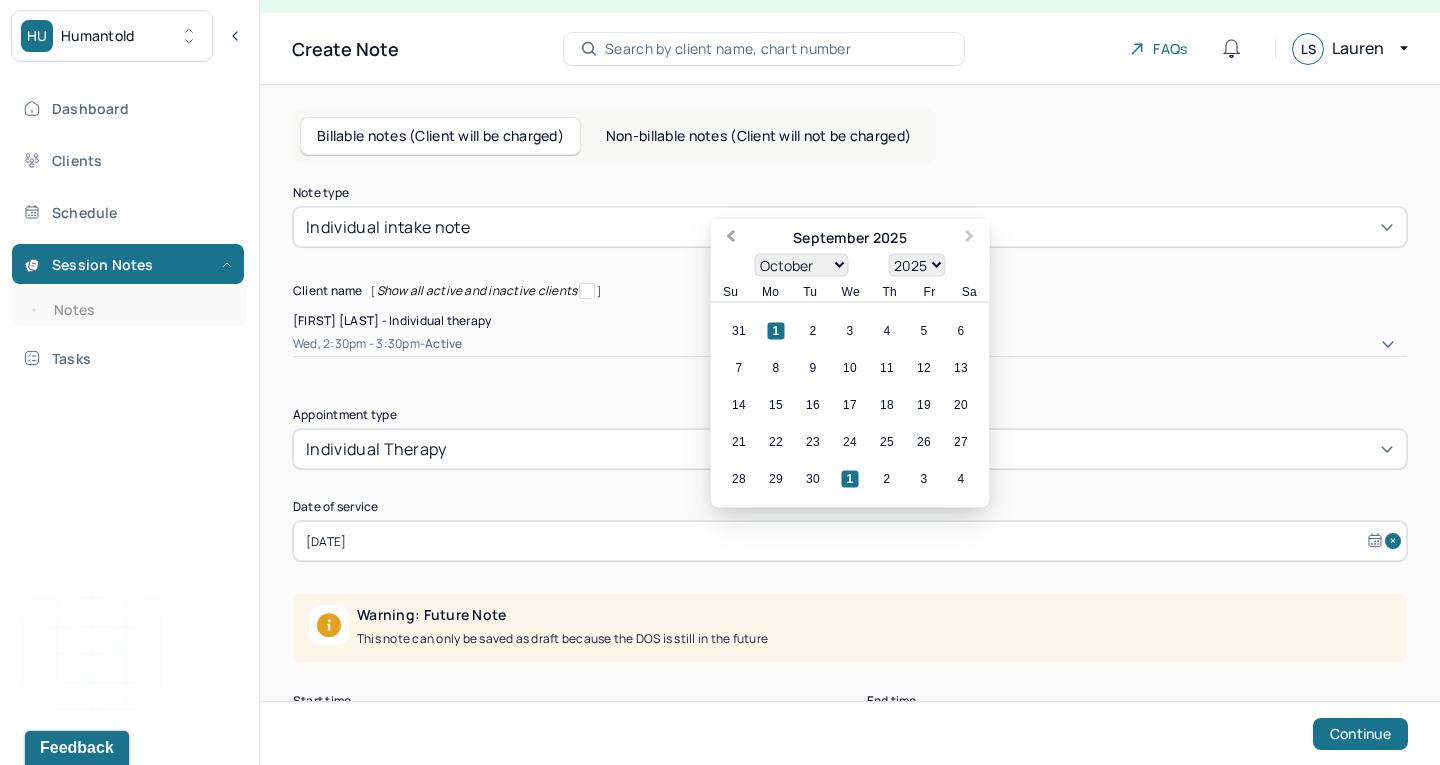 click on "Previous Month" at bounding box center [729, 240] 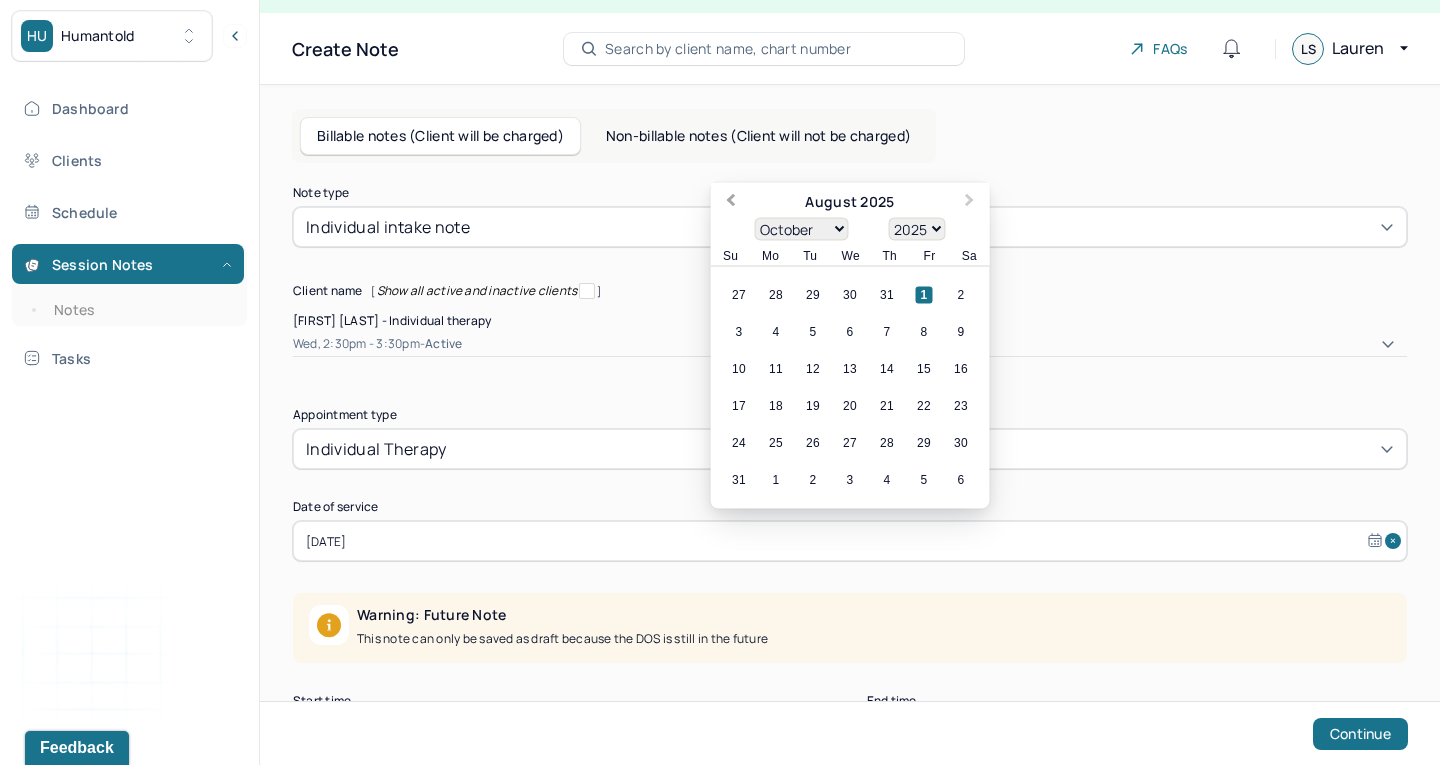 click on "Previous Month" at bounding box center [731, 202] 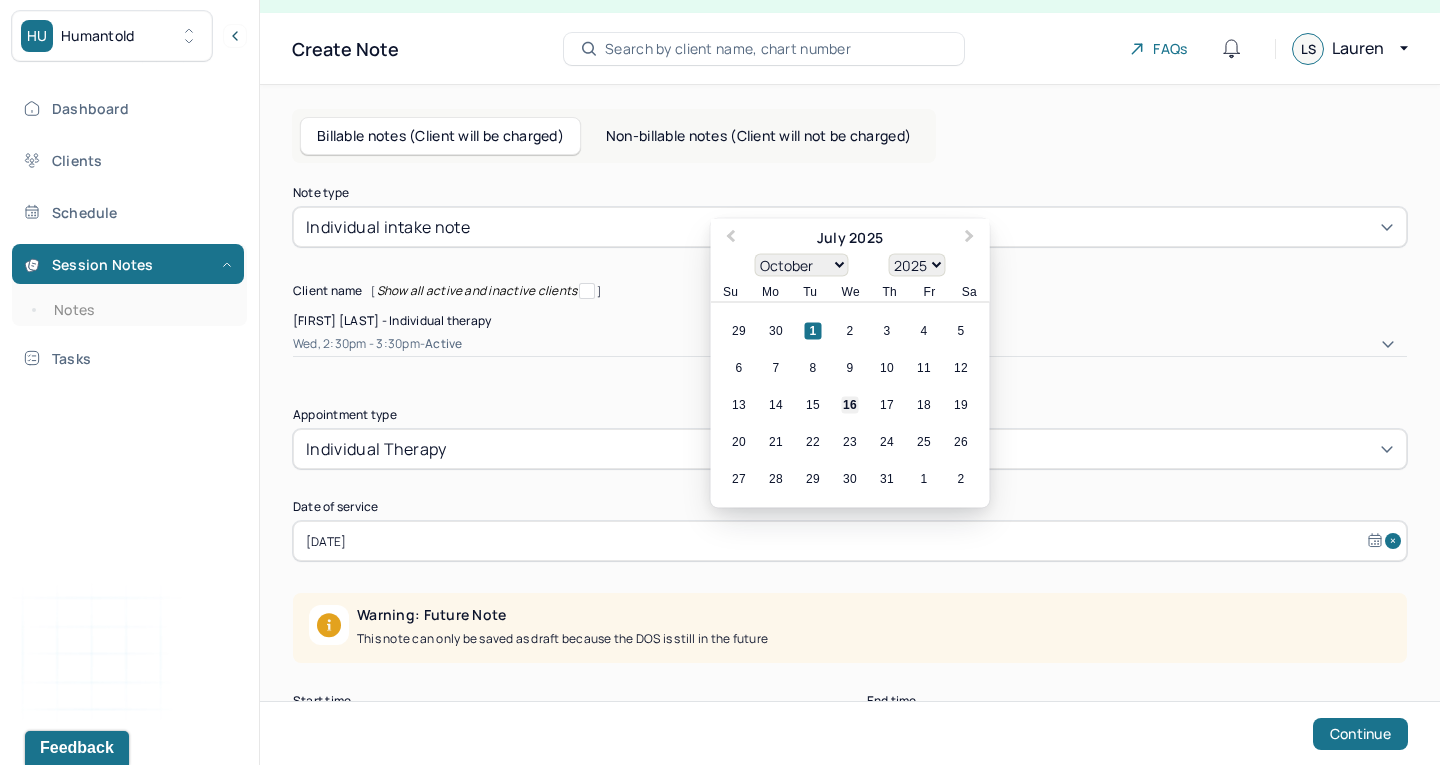 click on "16" at bounding box center (850, 405) 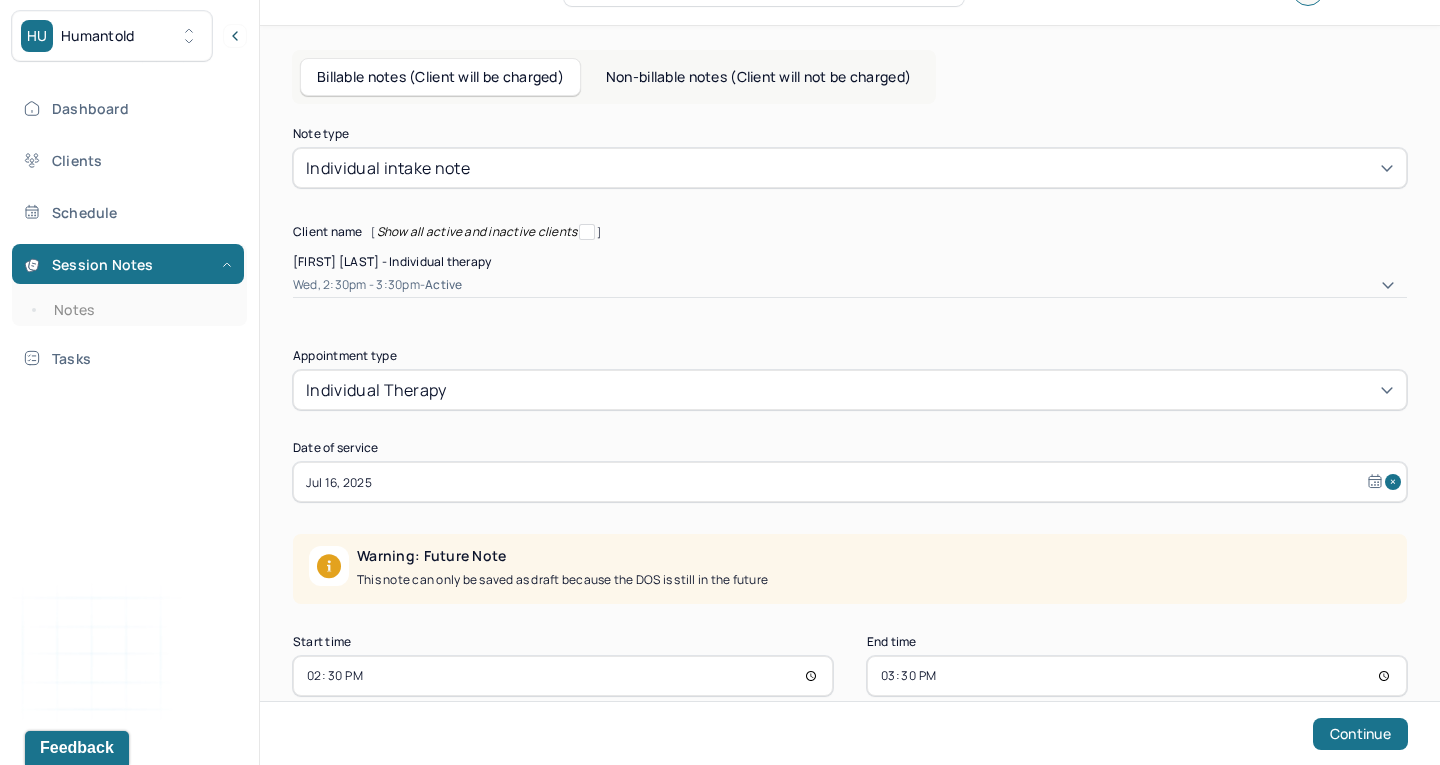 scroll, scrollTop: 92, scrollLeft: 0, axis: vertical 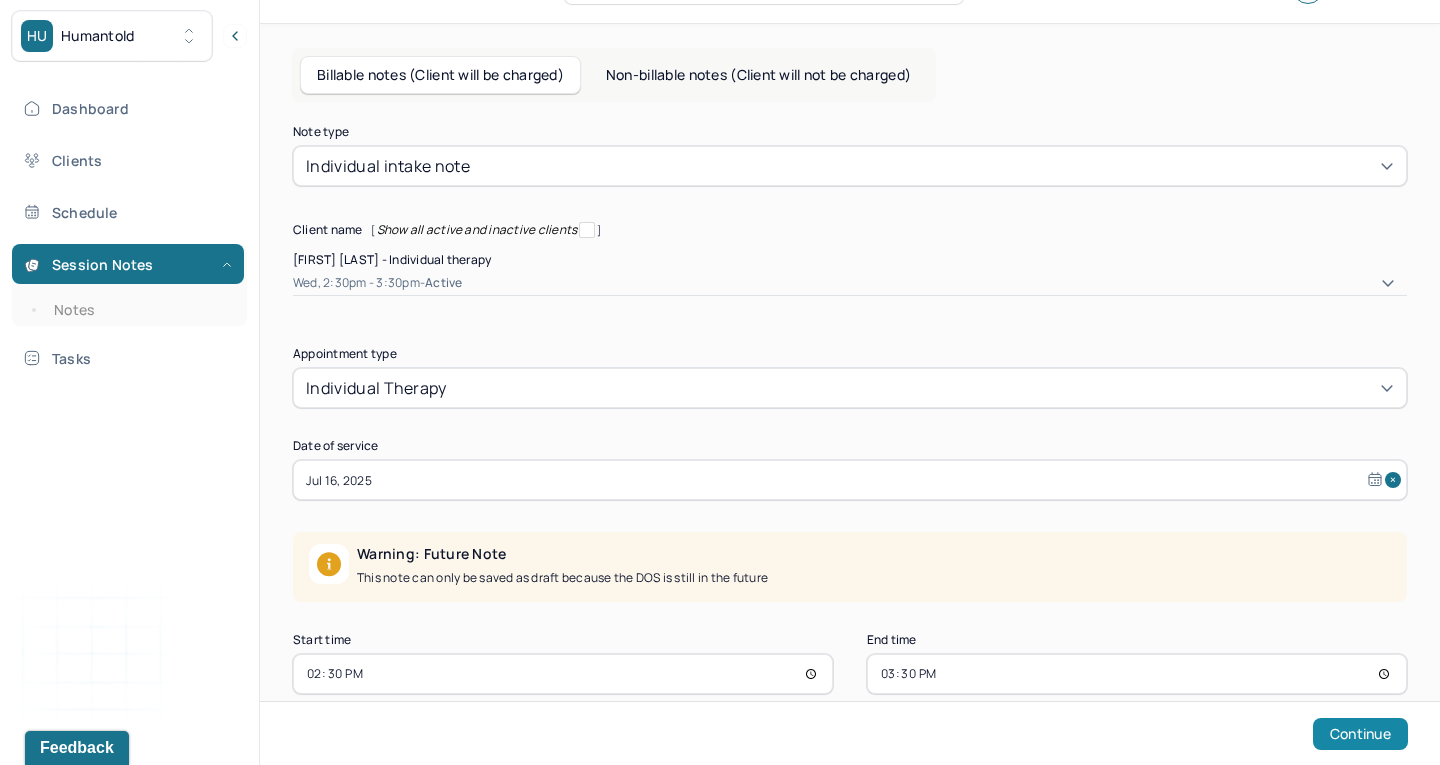 click on "Continue" at bounding box center (1360, 734) 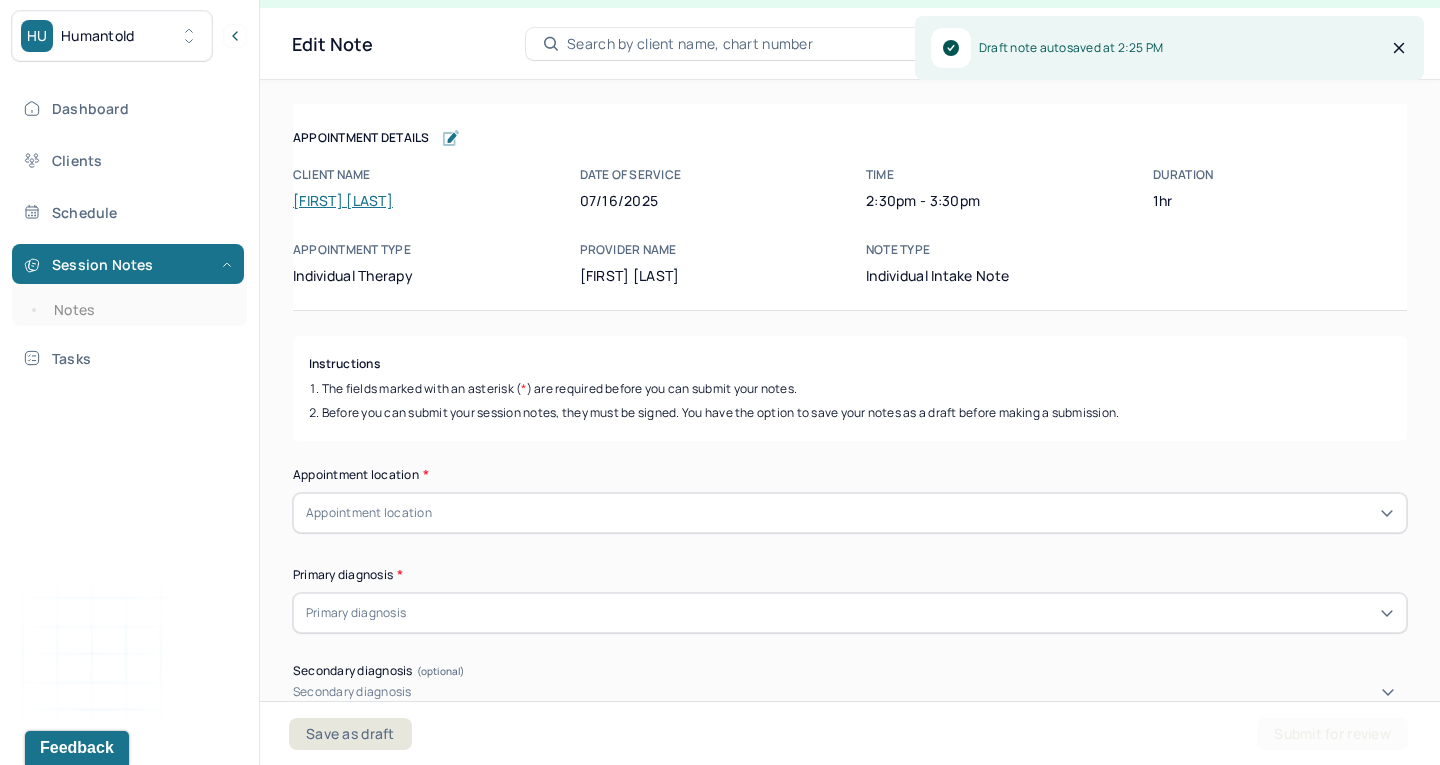 scroll, scrollTop: 36, scrollLeft: 0, axis: vertical 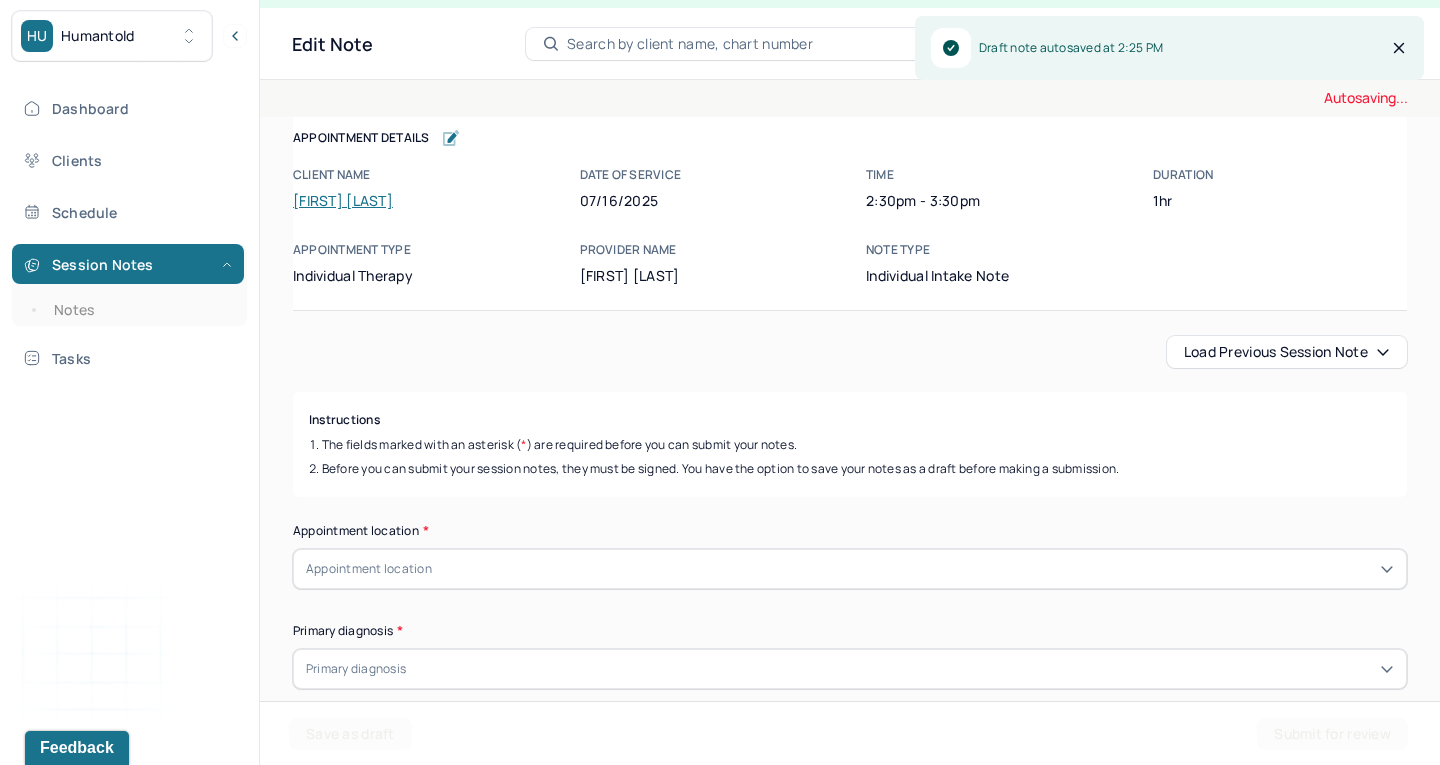 click on "Load previous session note" at bounding box center [1287, 352] 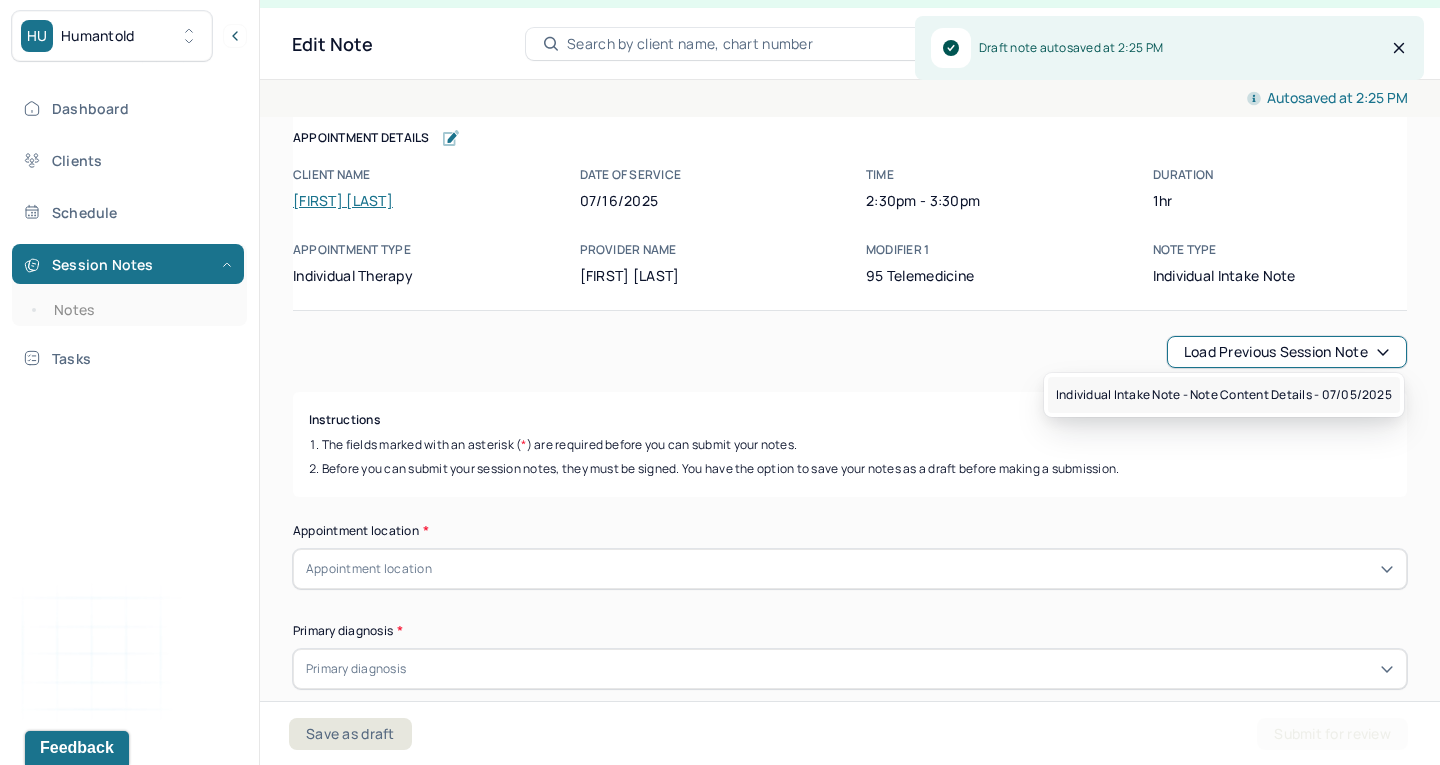 click on "Individual intake note   - Note content Details -   [DATE]" at bounding box center (1224, 395) 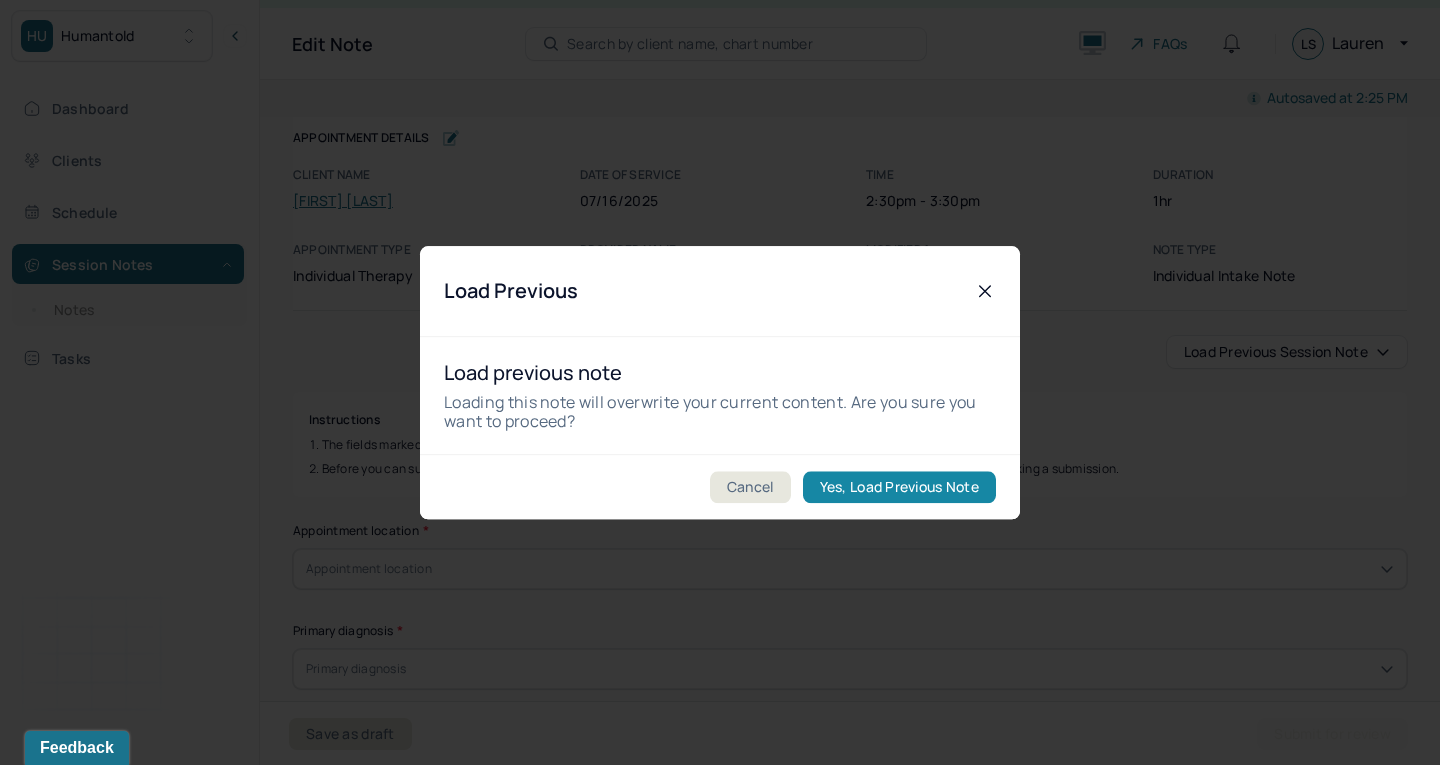 click on "Yes, Load Previous Note" at bounding box center [899, 487] 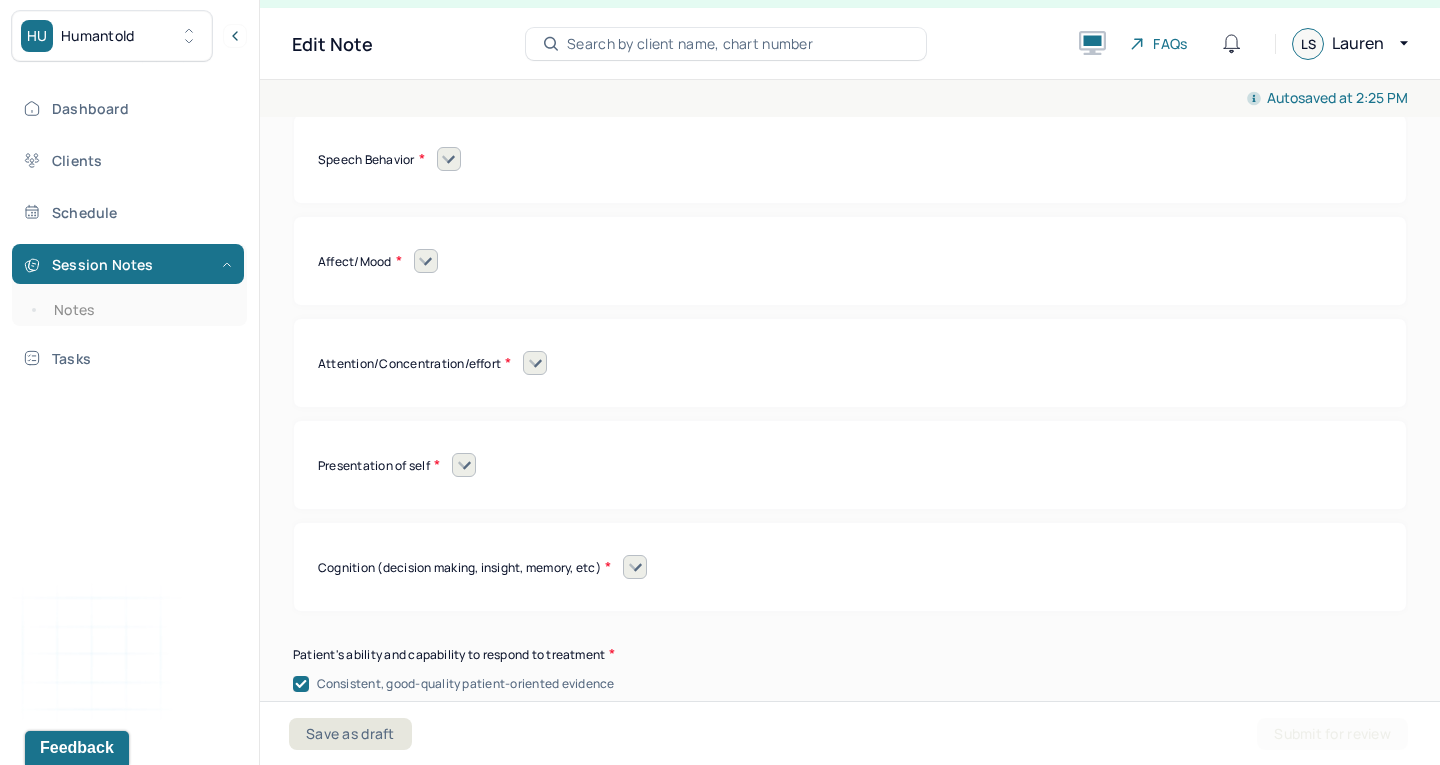 scroll, scrollTop: 8937, scrollLeft: 0, axis: vertical 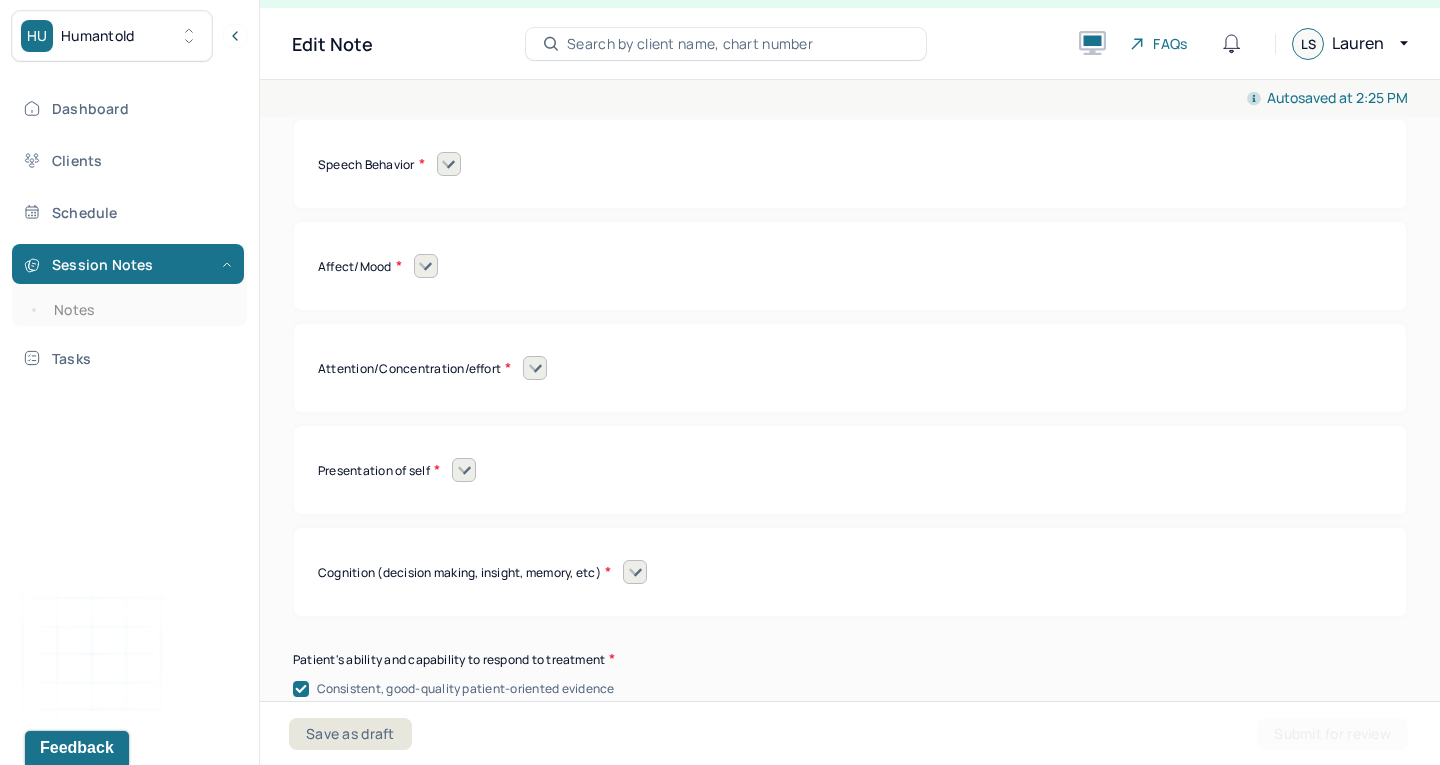 click 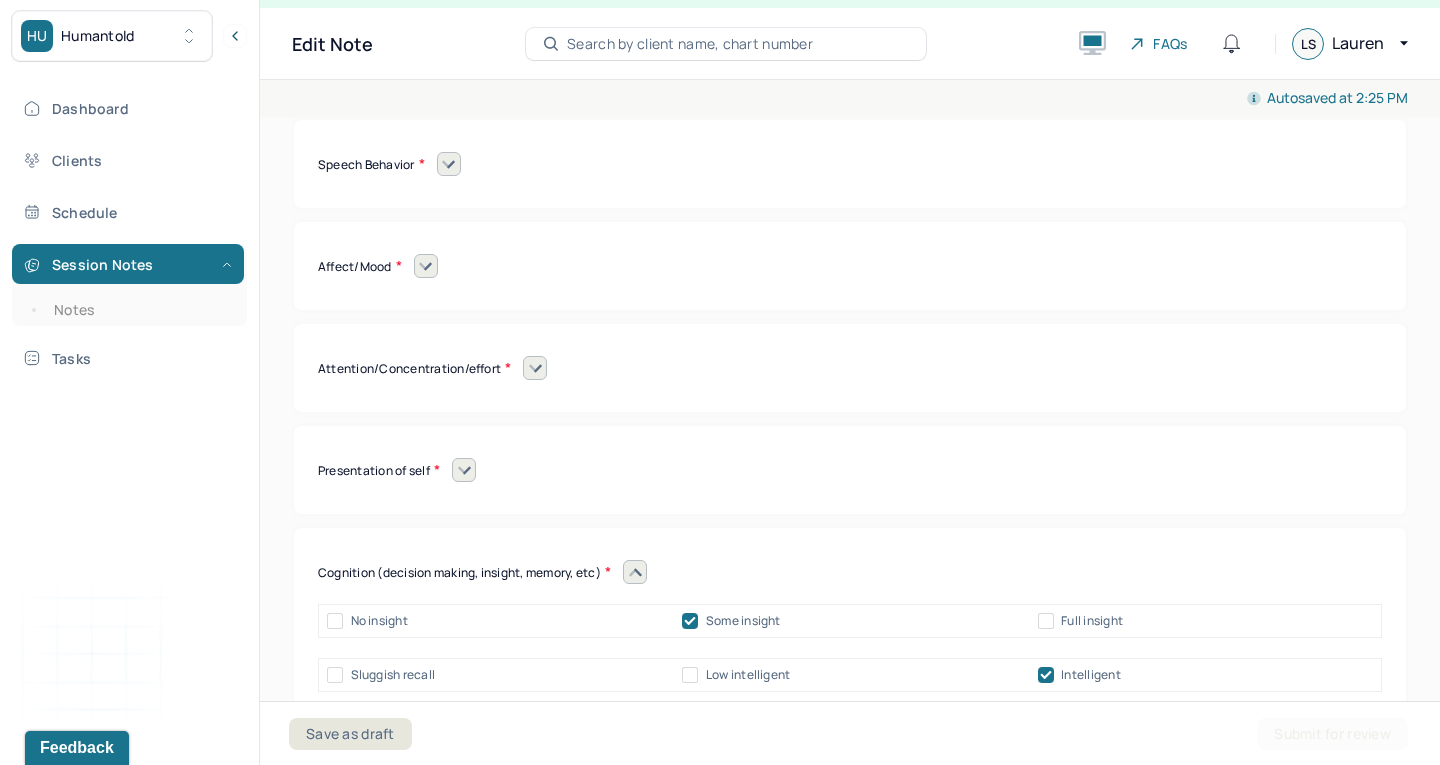 click 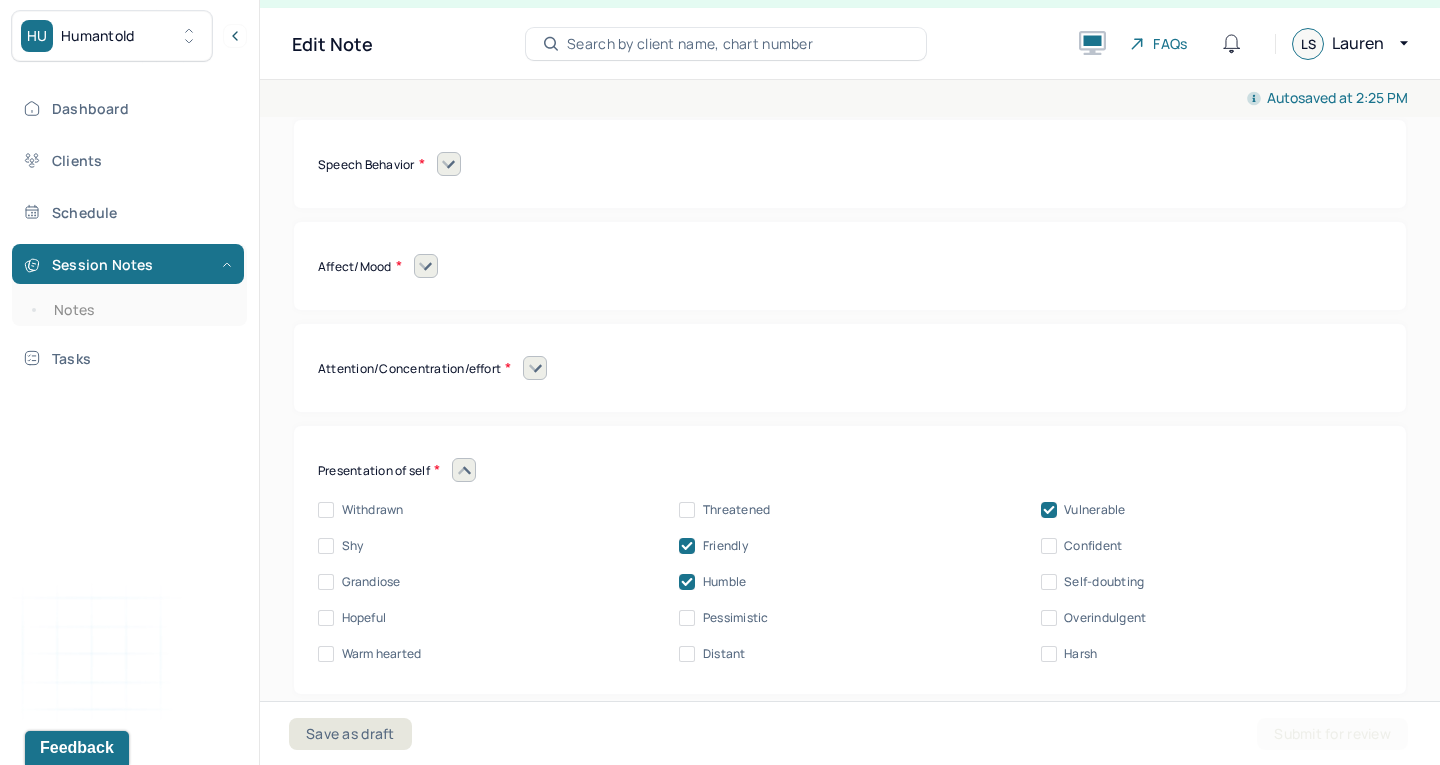 click 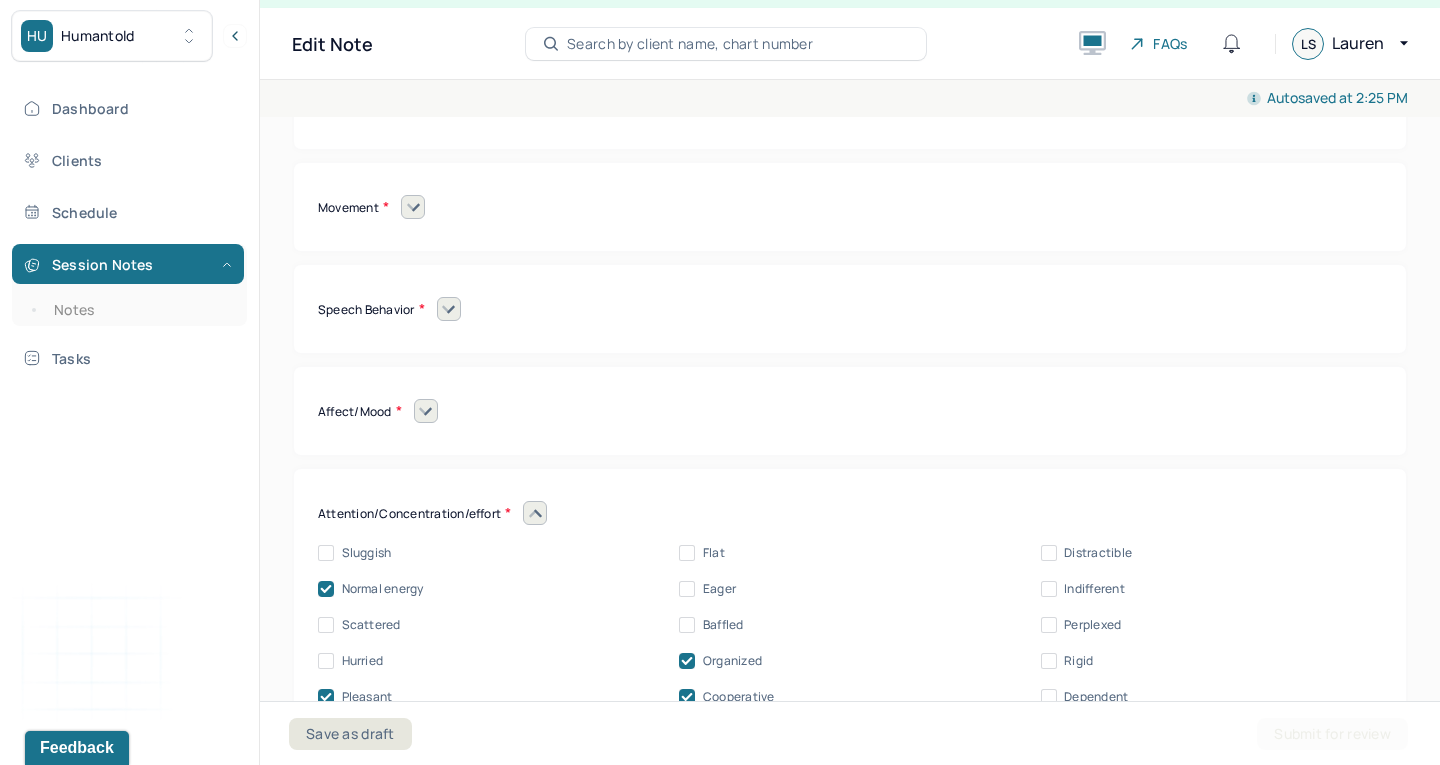 scroll, scrollTop: 8748, scrollLeft: 0, axis: vertical 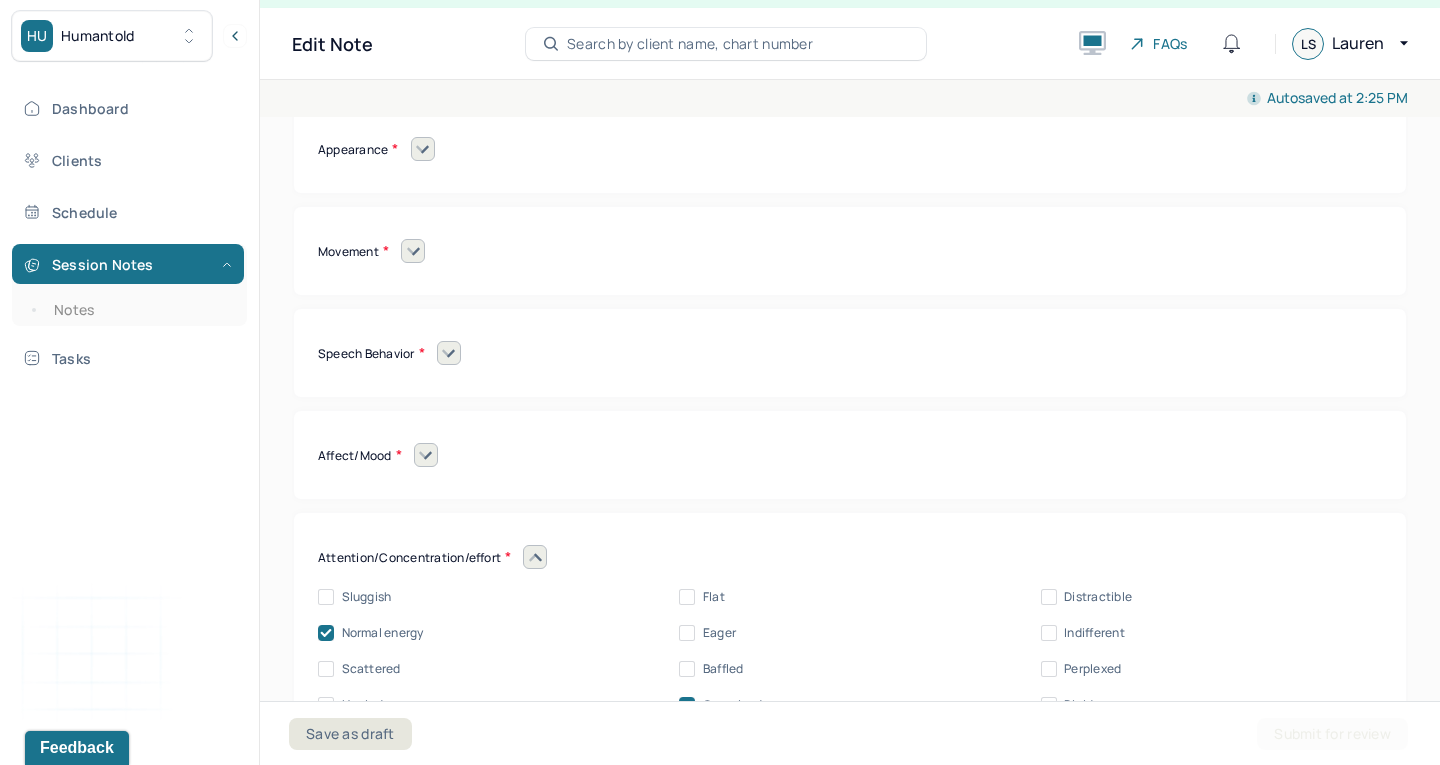 click at bounding box center (426, 455) 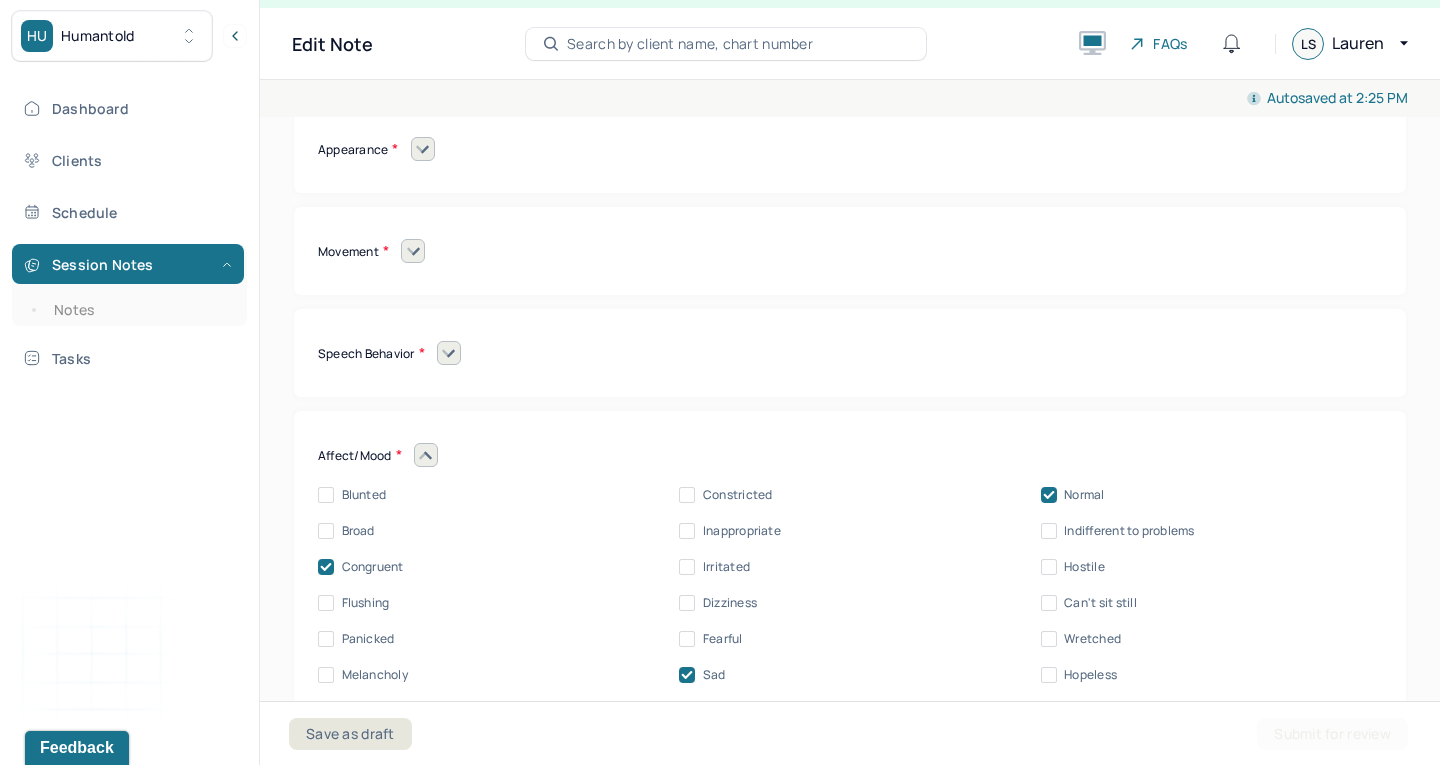 click 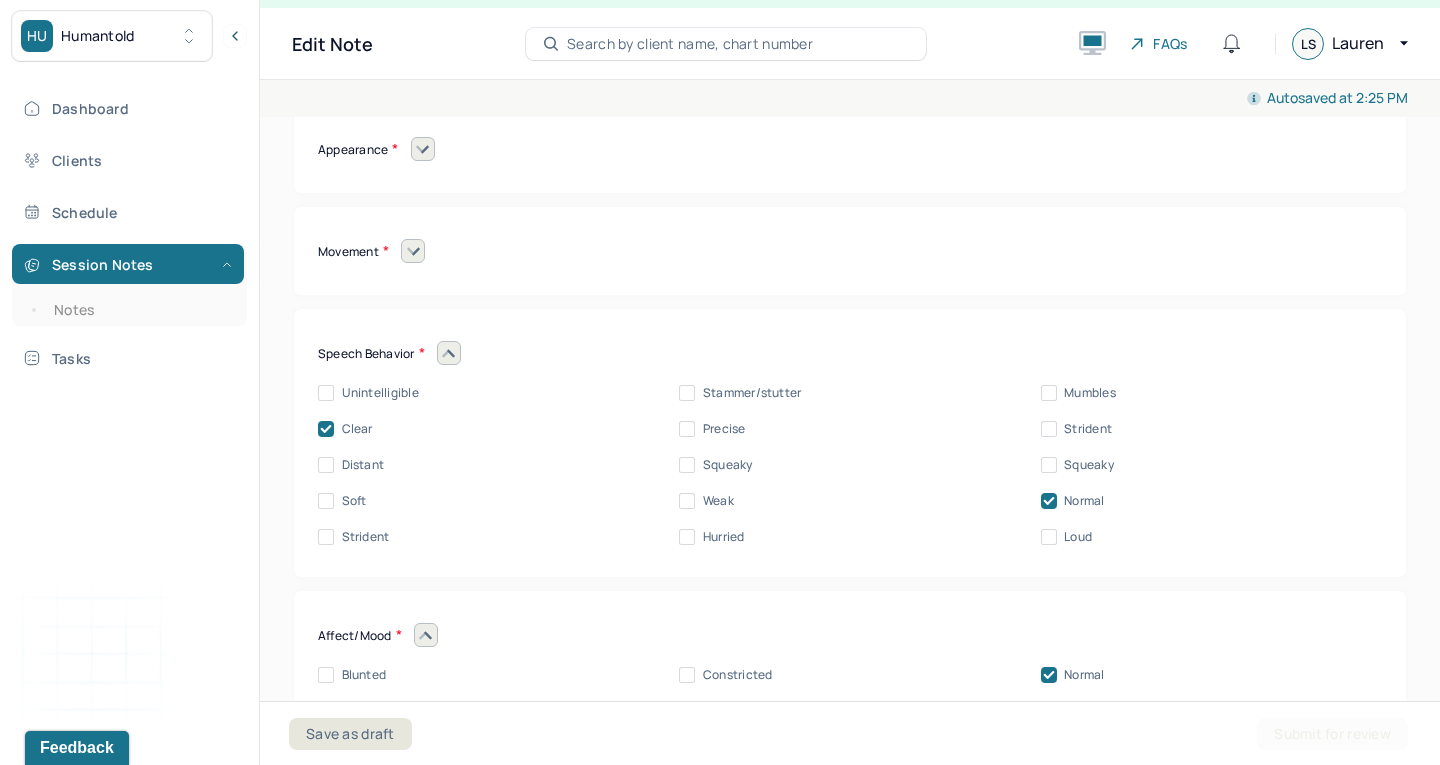 click 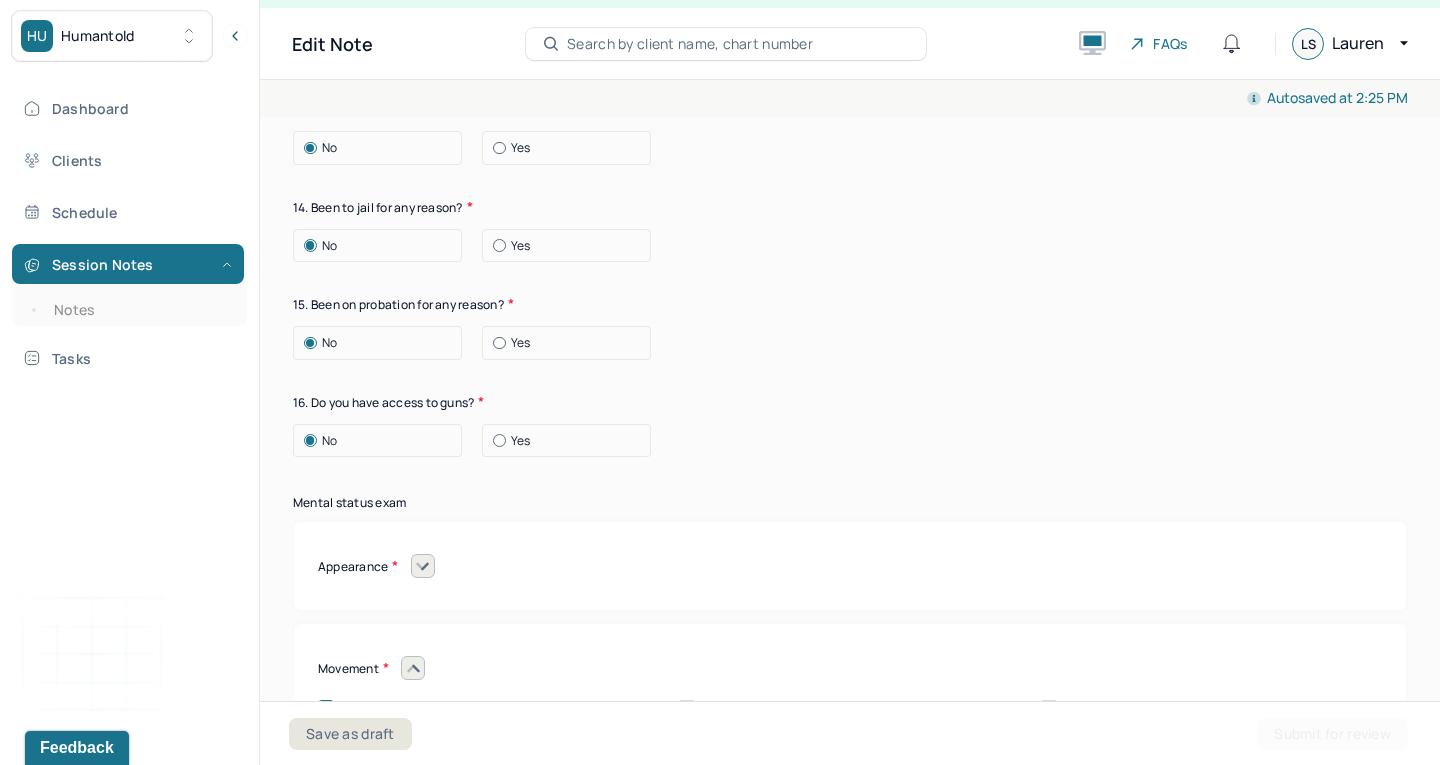 scroll, scrollTop: 8322, scrollLeft: 0, axis: vertical 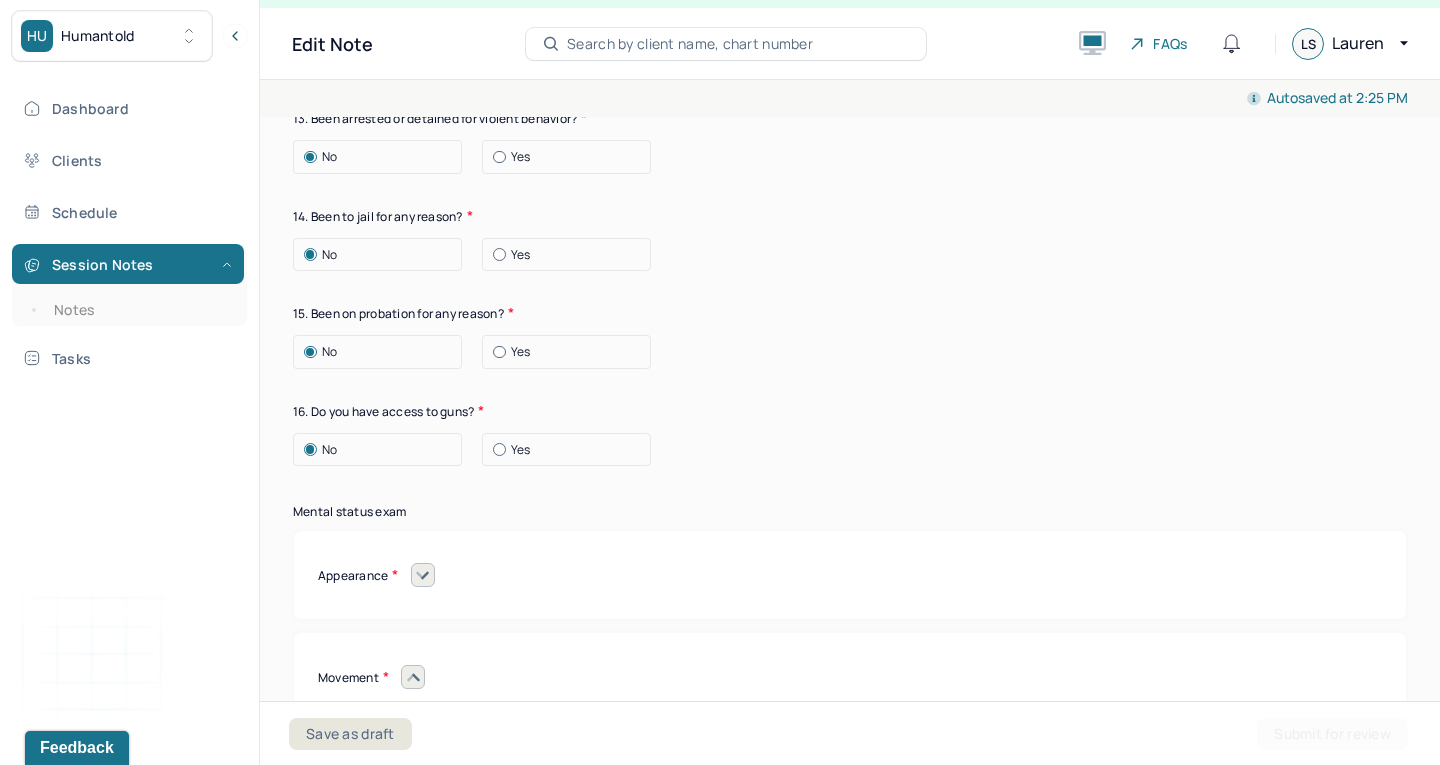 click 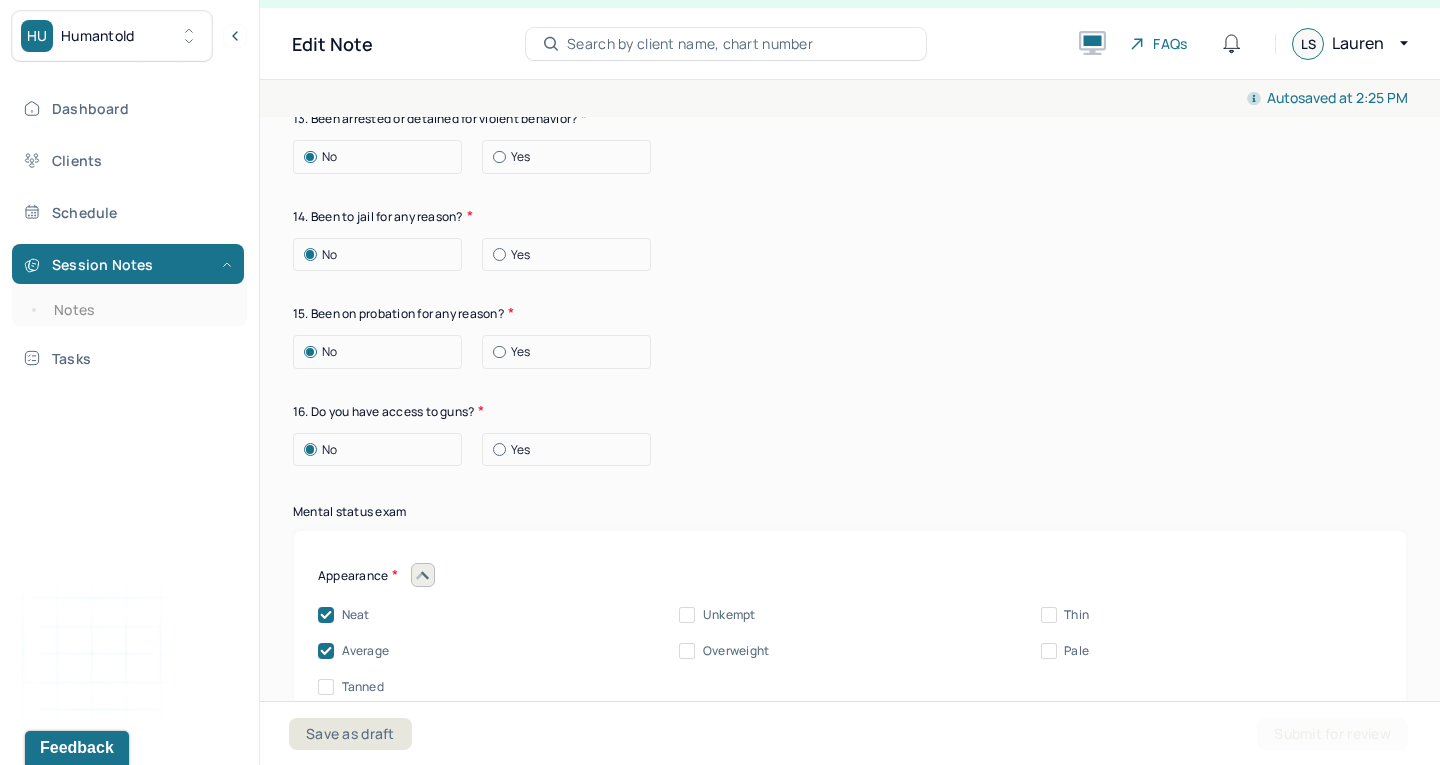 click 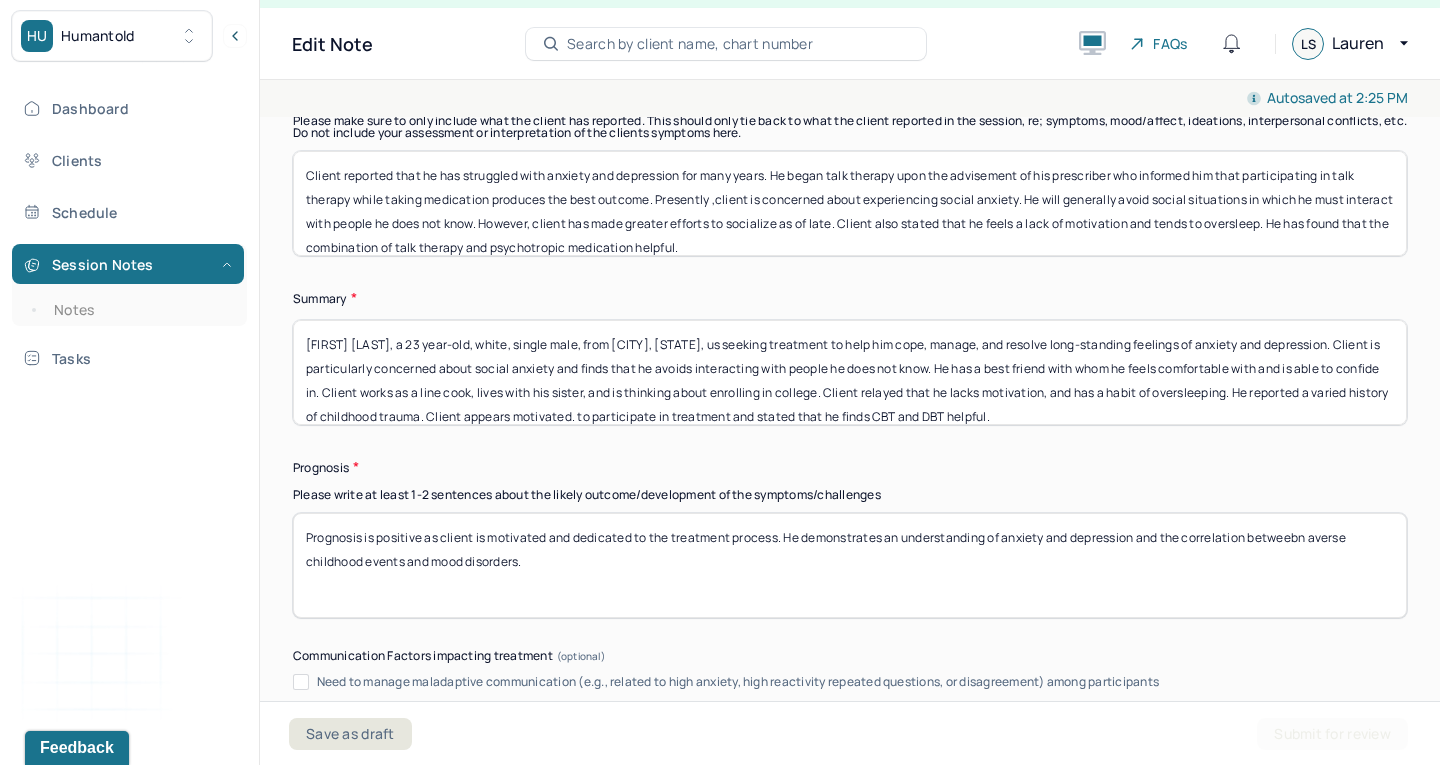 scroll, scrollTop: 12527, scrollLeft: 0, axis: vertical 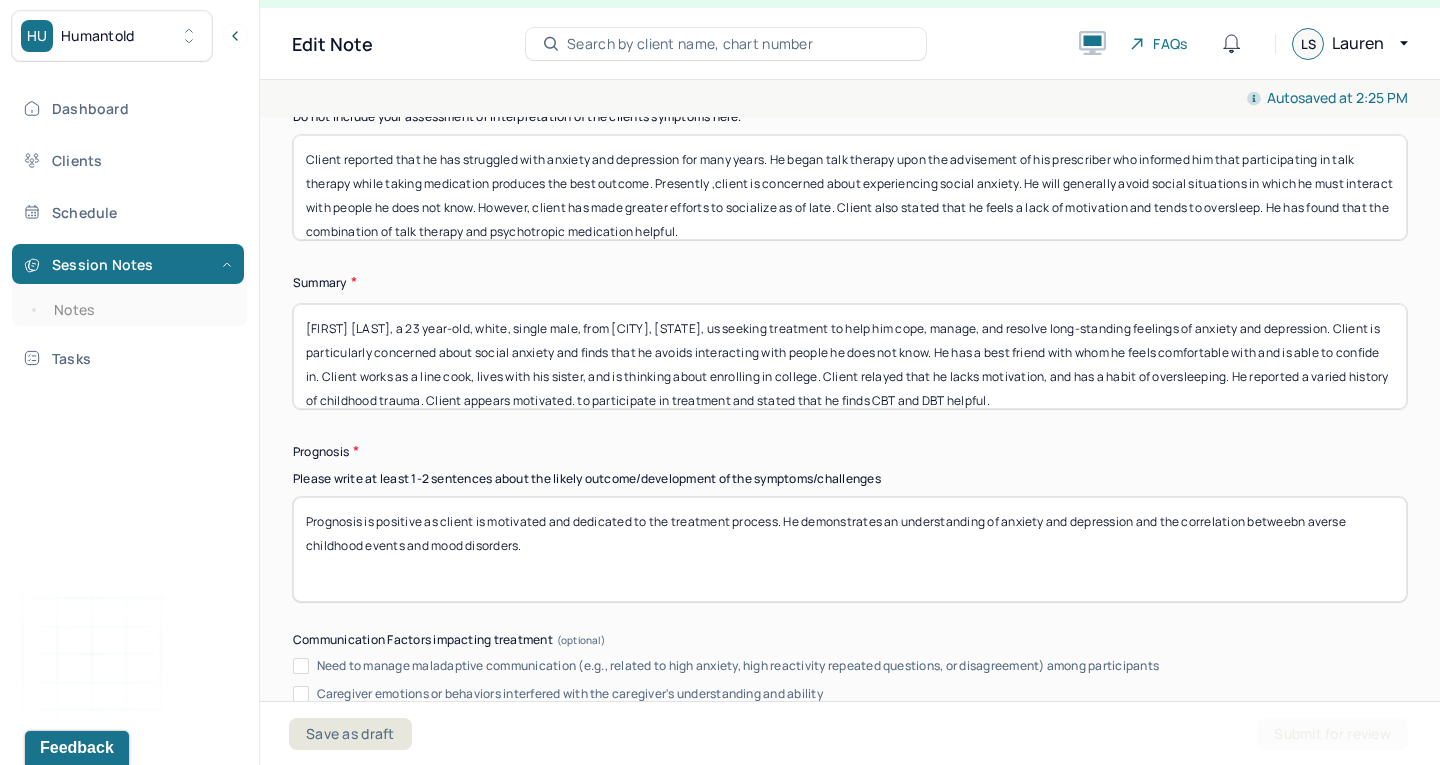 click on "Prognosis is positive as client is motivated and dedicated to the treatment process. He demonstrates an understanding of anxiety and depression and the correlation betweebn averse childhood events and mood disorders." at bounding box center (850, 549) 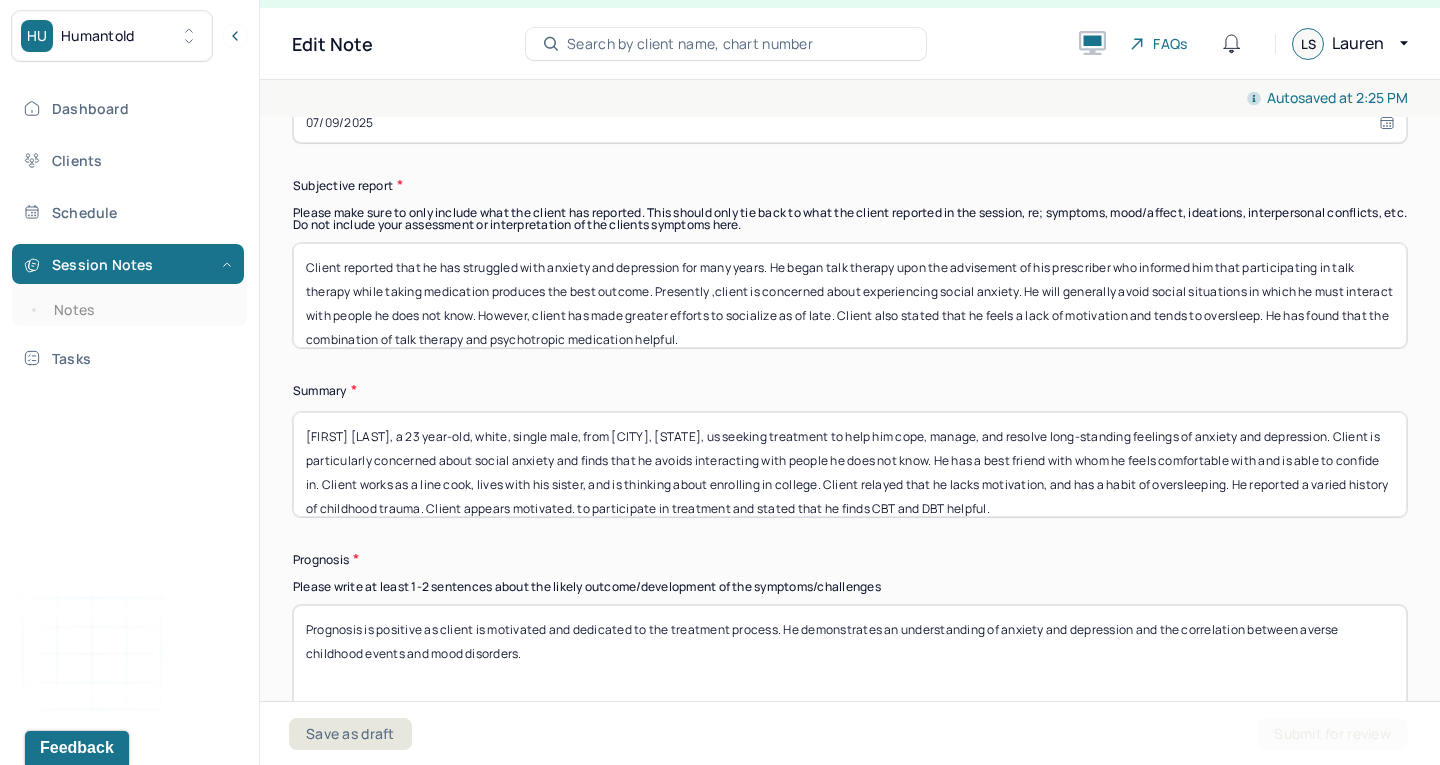 scroll, scrollTop: 12419, scrollLeft: 0, axis: vertical 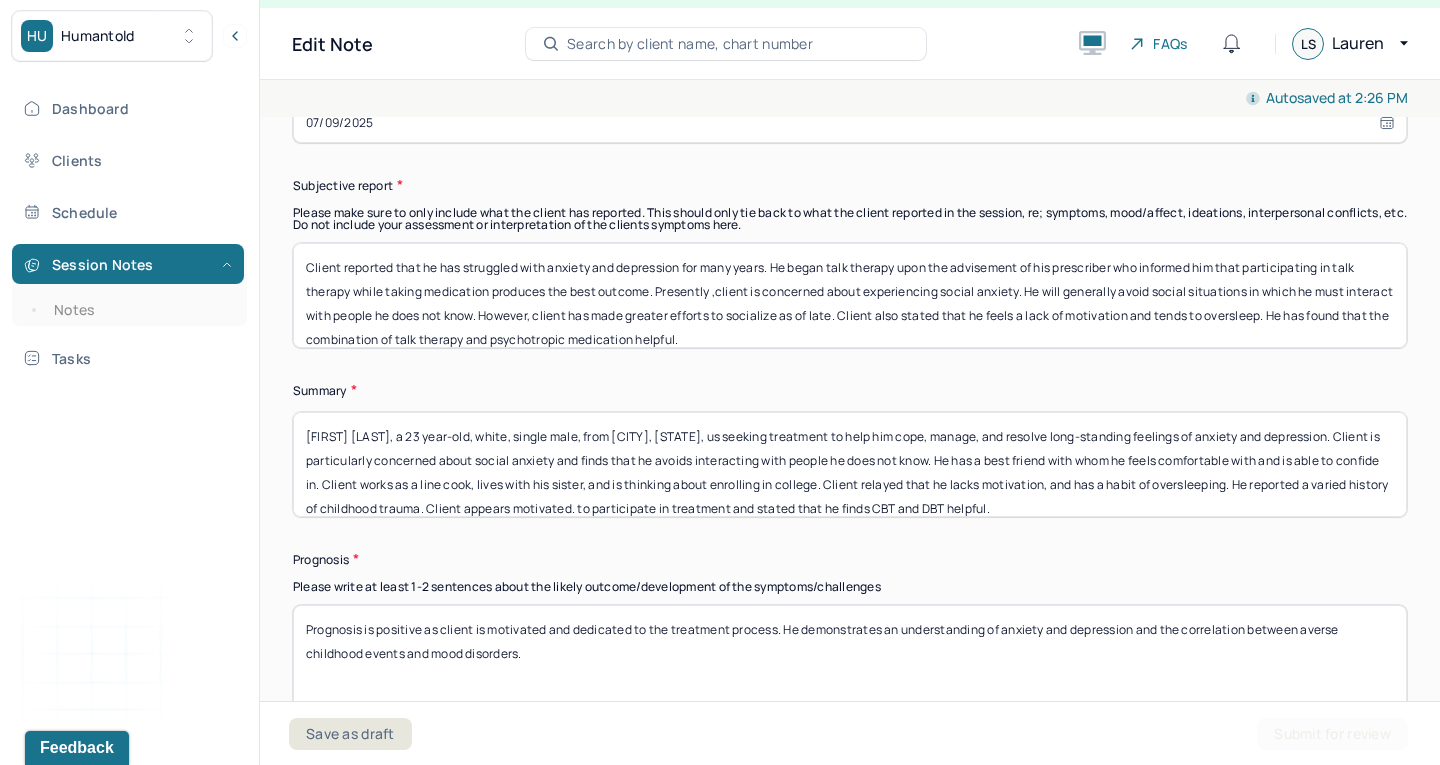 type on "Prognosis is positive as client is motivated and dedicated to the treatment process. He demonstrates an understanding of anxiety and depression and the correlation between averse childhood events and mood disorders." 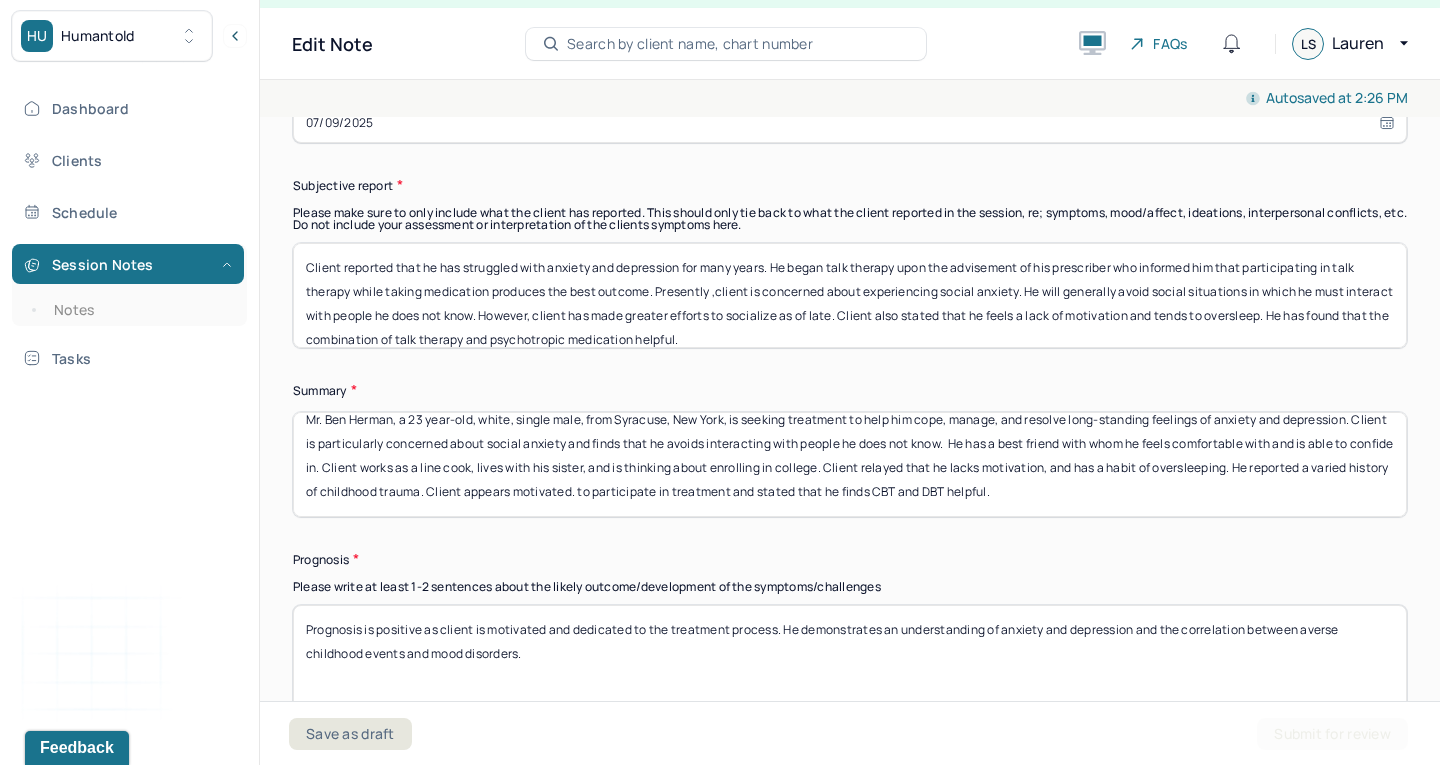 scroll, scrollTop: 16, scrollLeft: 0, axis: vertical 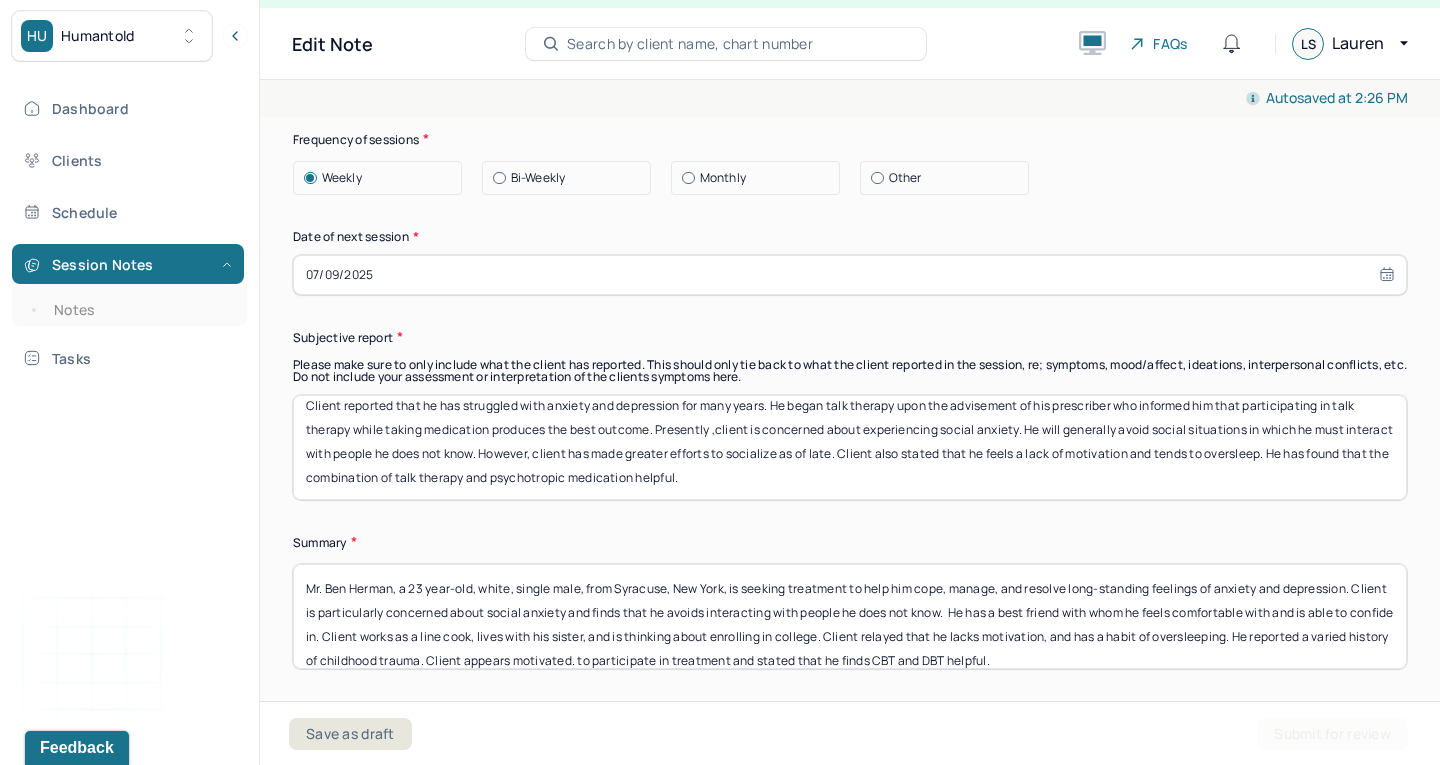 type on "Mr. Ben Herman, a 23 year-old, white, single male, from Syracuse, New York, is seeking treatment to help him cope, manage, and resolve long-standing feelings of anxiety and depression. Client  is particularly concerned about social anxiety and finds that he avoids interacting with people he does not know.  He has a best friend with whom he feels comfortable with and is able to confide in. Client works as a line cook, lives with his sister, and is thinking about enrolling in college. Client relayed that he lacks motivation, and has a habit of oversleeping. He reported a varied history of childhood trauma. Client appears motivated. to participate in treatment and stated that he finds CBT and DBT helpful." 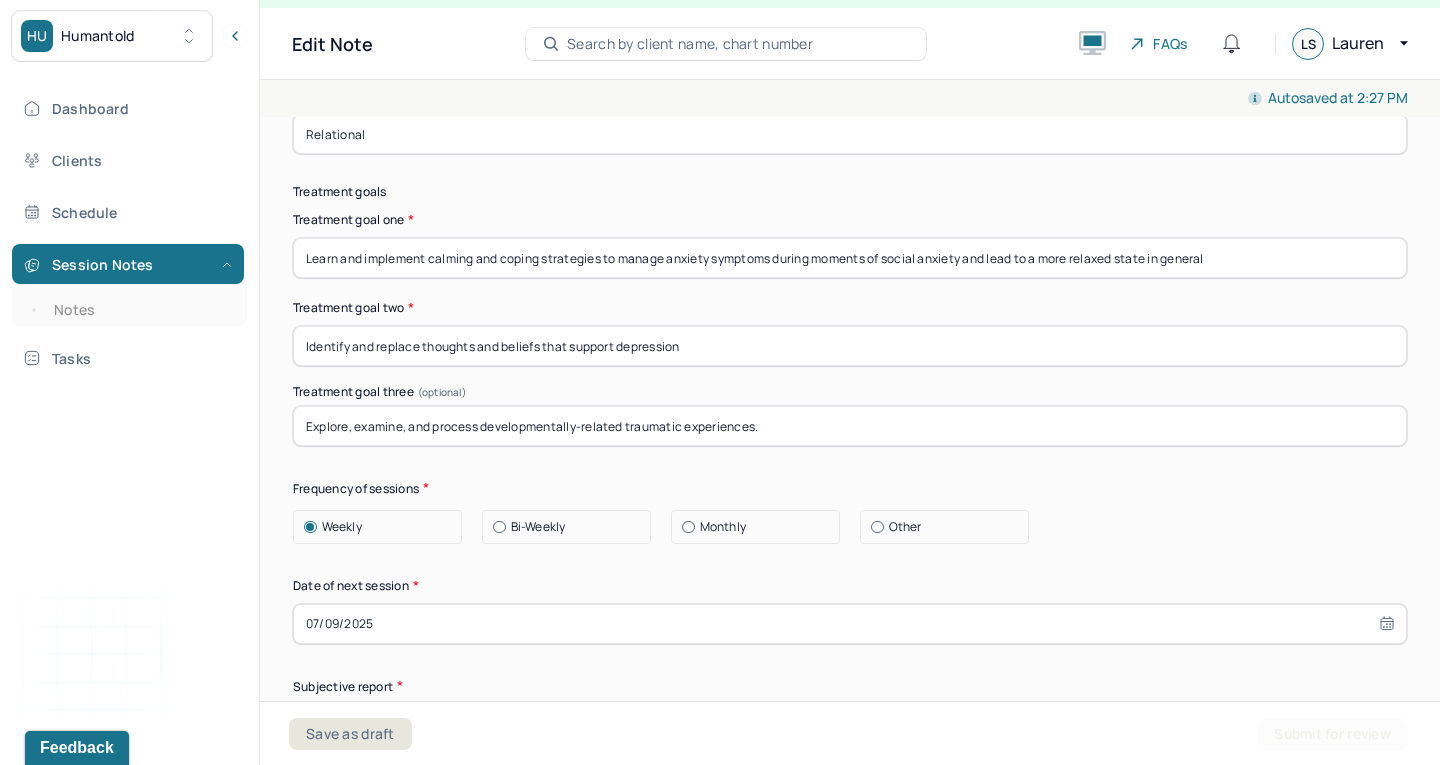 scroll, scrollTop: 11896, scrollLeft: 0, axis: vertical 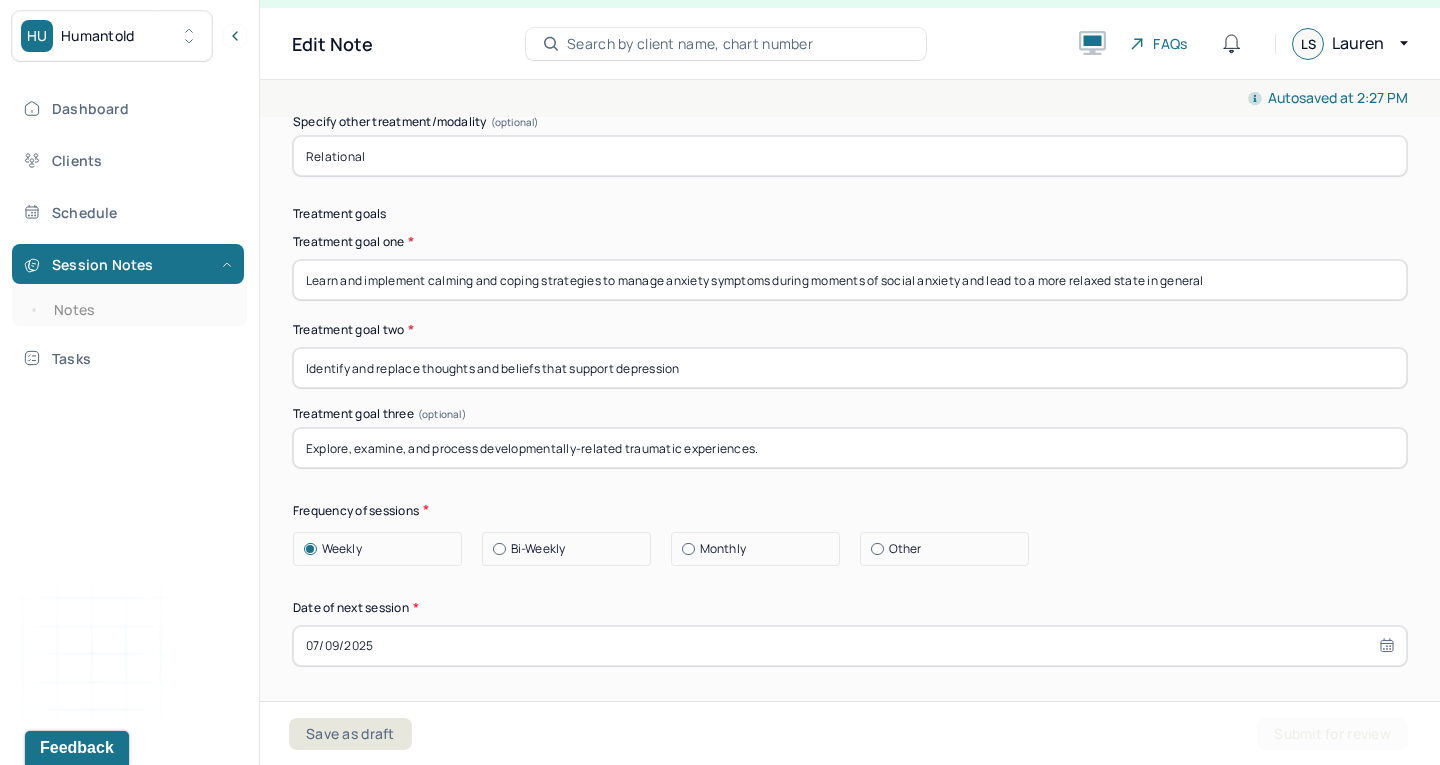 type on "Client reported that he has struggled with anxiety and depression for many years. He began talk therapy upon the advisement of his prescriber who informed him that participating in talk therapy while taking medication produces the best outcome. Presently, client is concerned about experiencing social anxiety. He will generally avoid social situations in which he must interact with people he does not know. However, client has made greater efforts to socialize as of late. Client also stated that he feels a lack of motivation and tends to oversleep. He has found that the combination of talk therapy and psychotropic medication helpful." 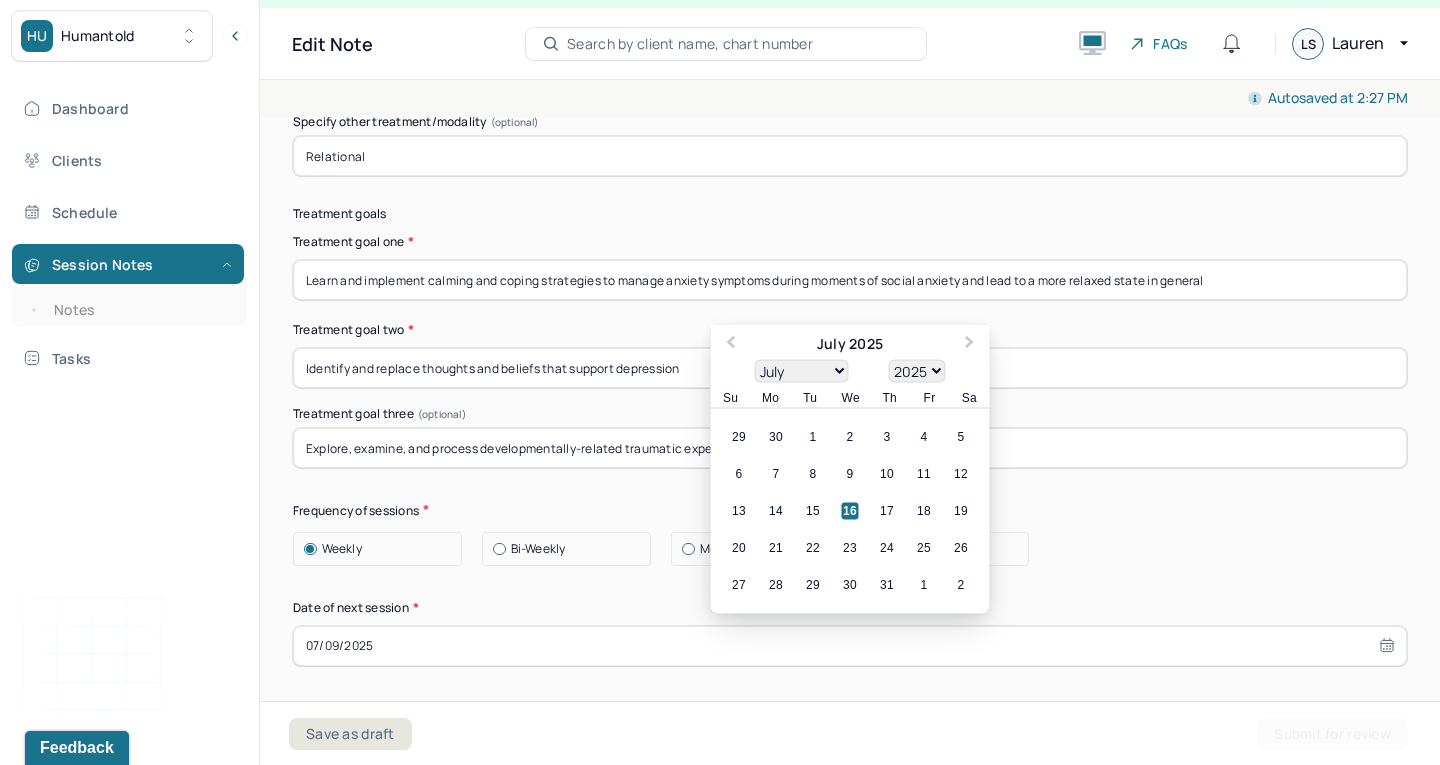 click on "07/09/2025" at bounding box center [850, 646] 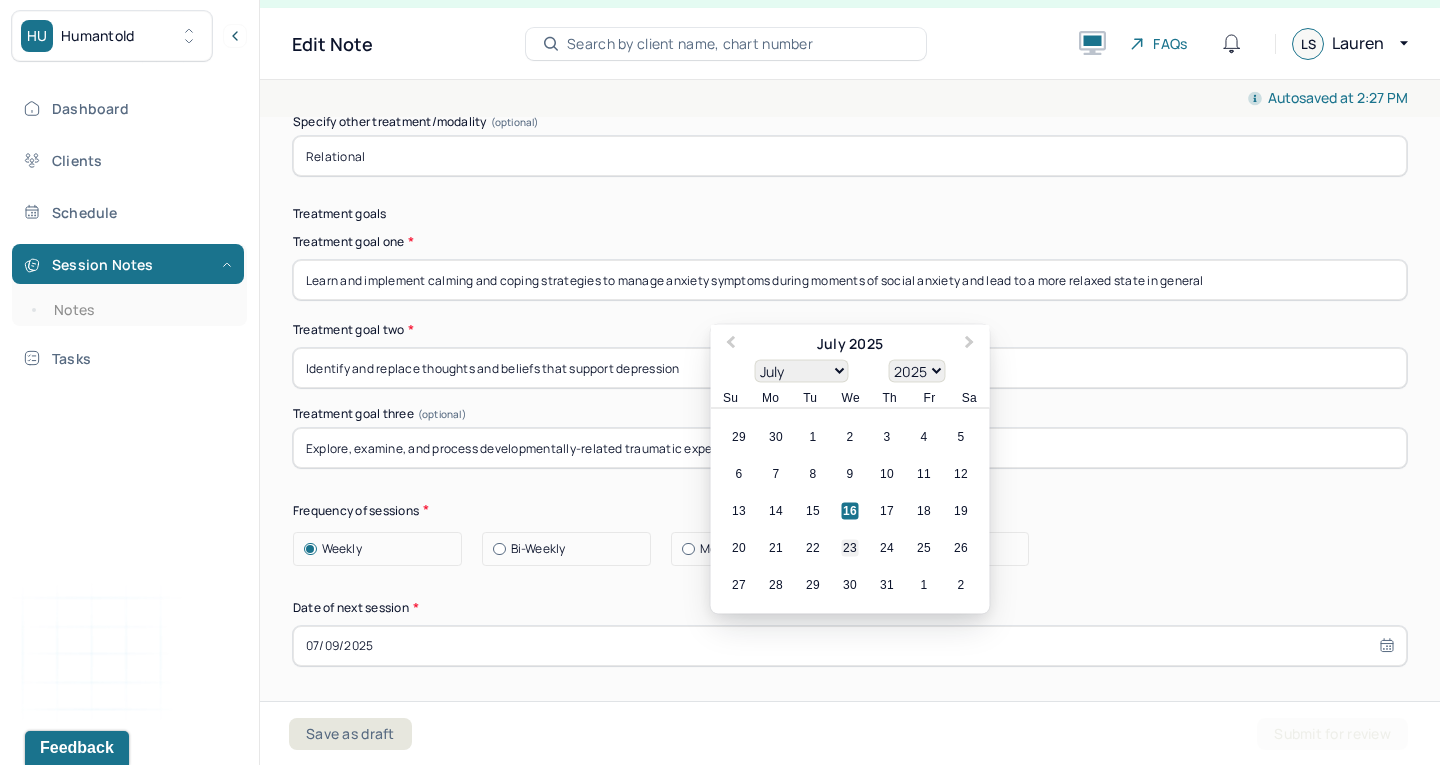 click on "23" at bounding box center (850, 548) 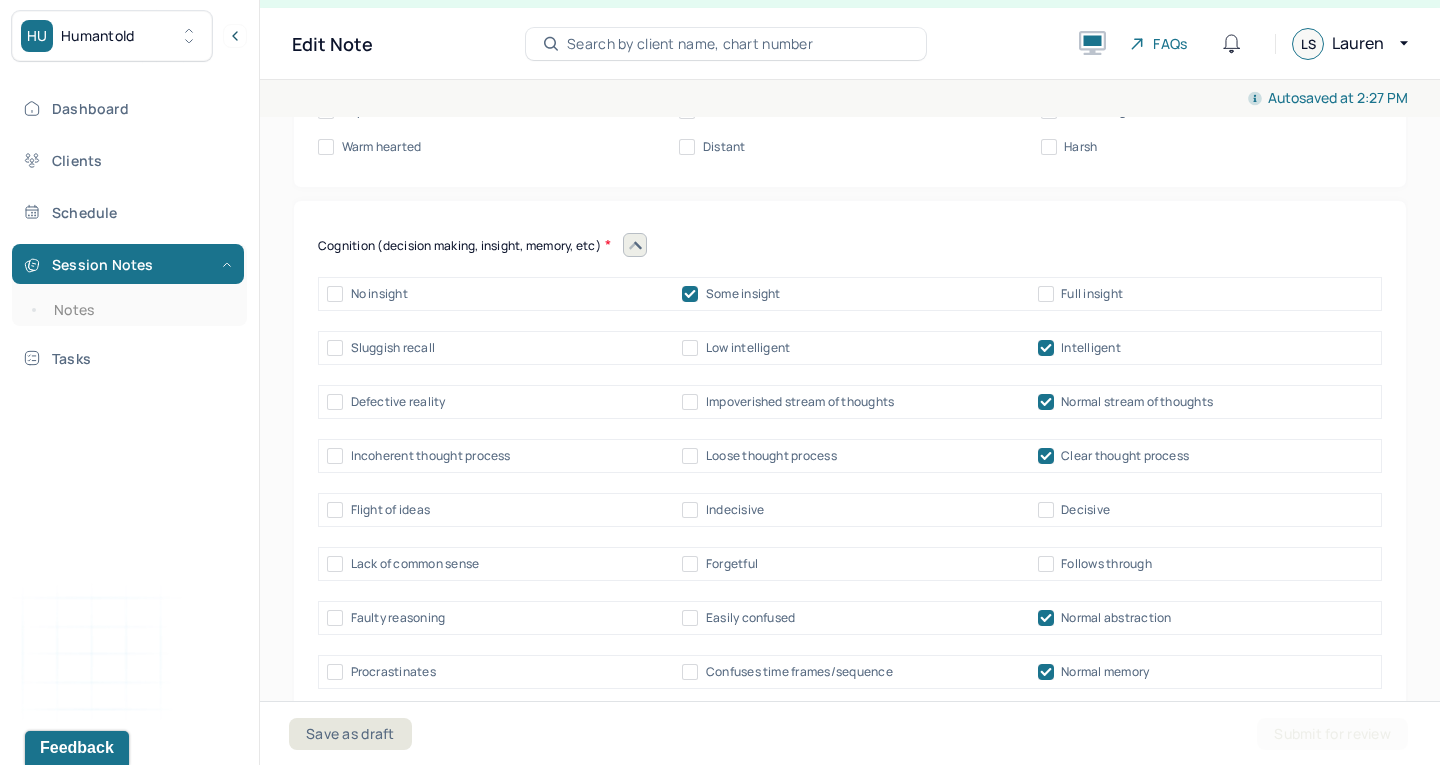 scroll, scrollTop: 10379, scrollLeft: 0, axis: vertical 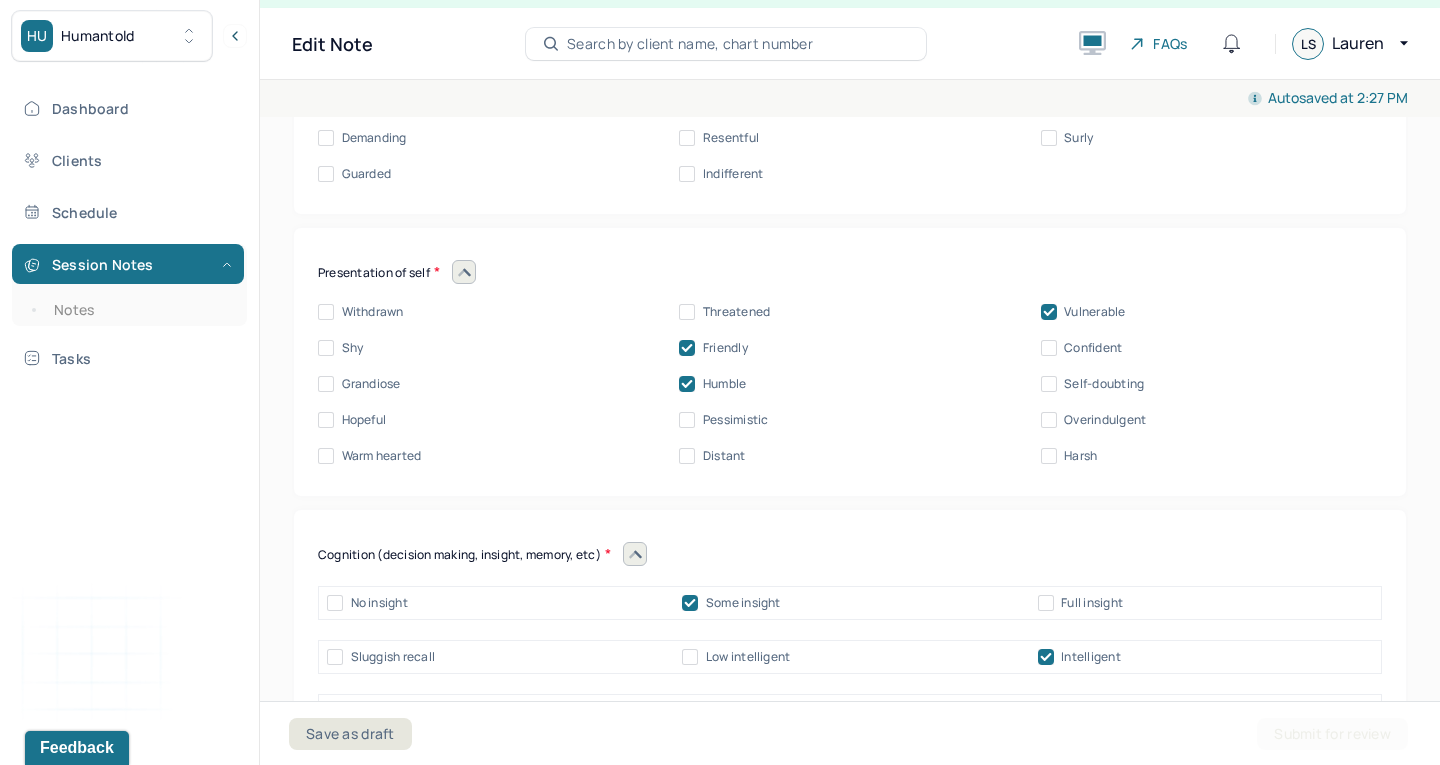 click 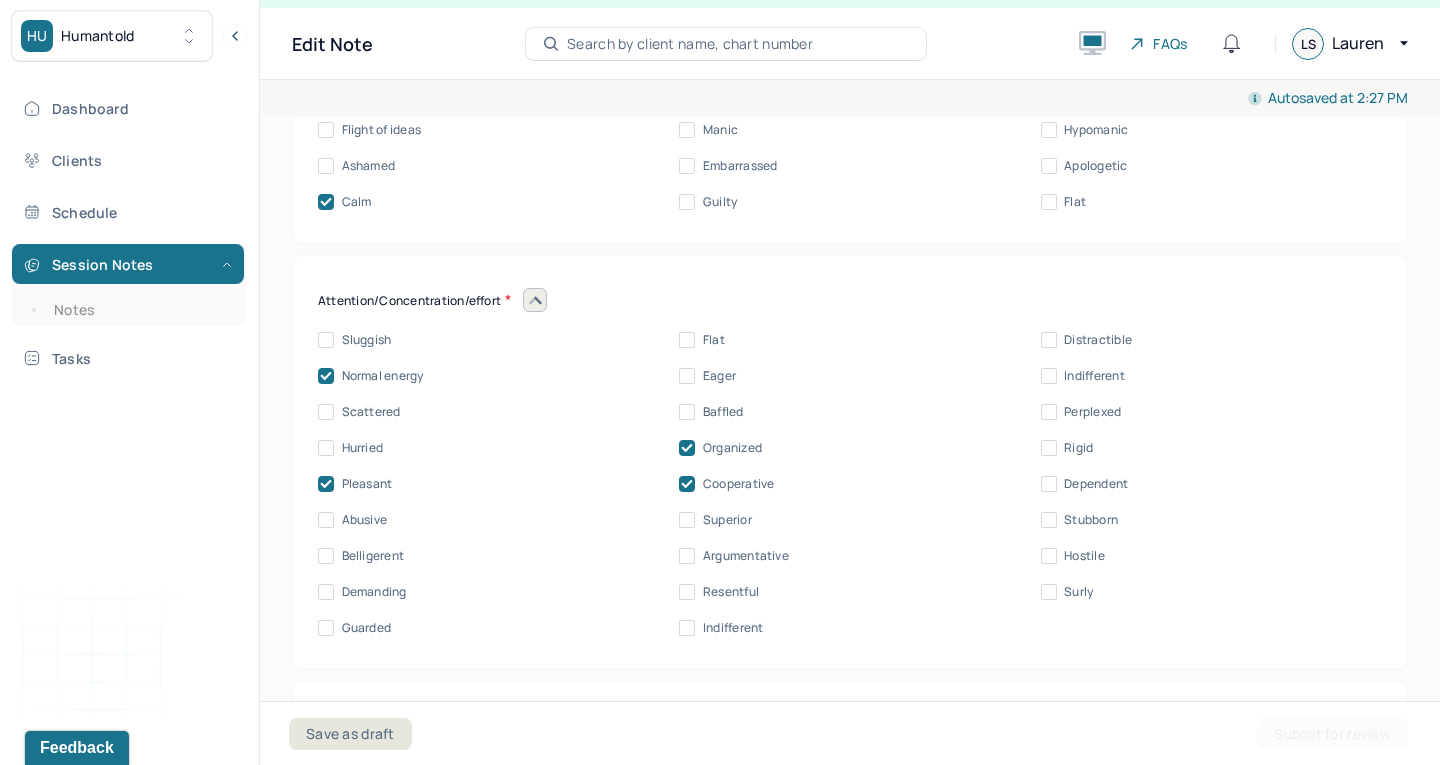 scroll, scrollTop: 9616, scrollLeft: 0, axis: vertical 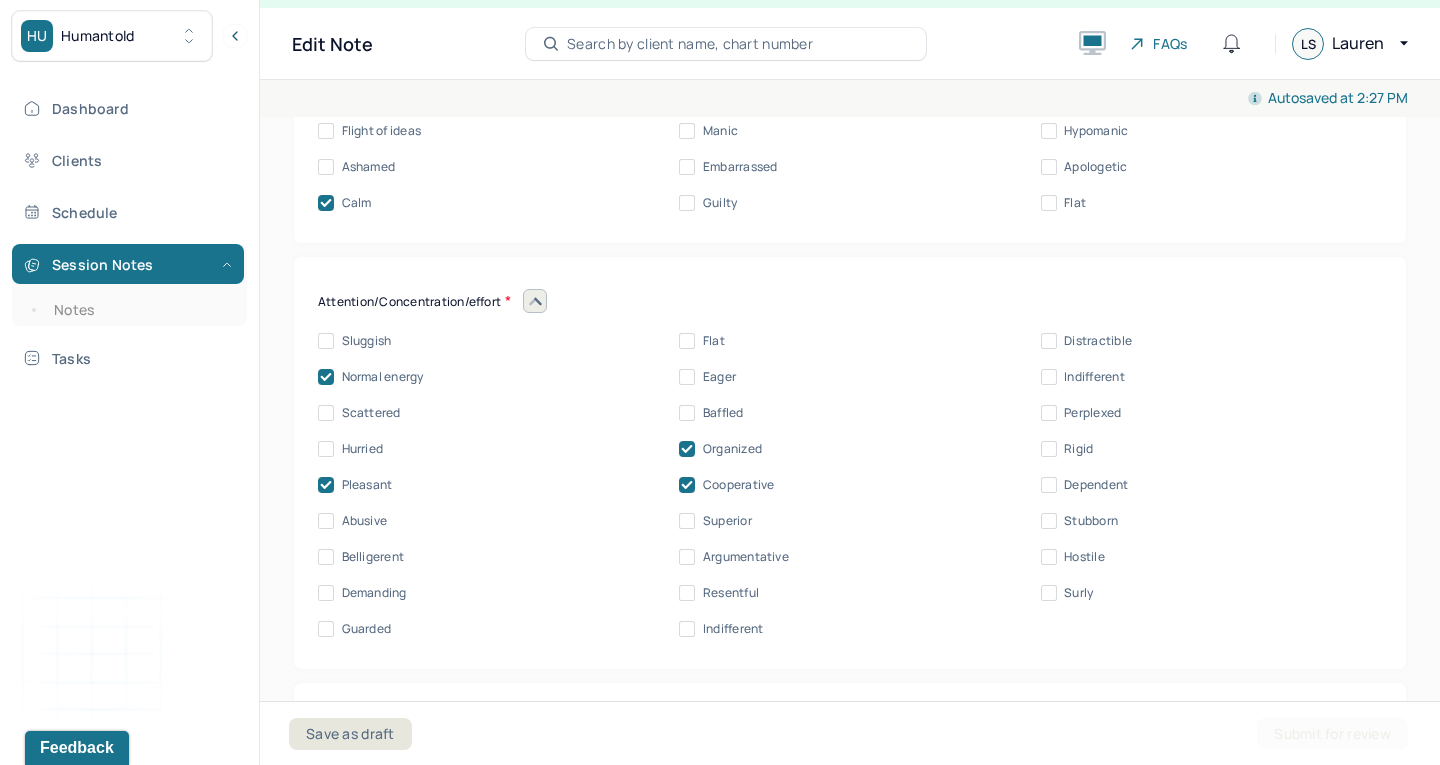 click 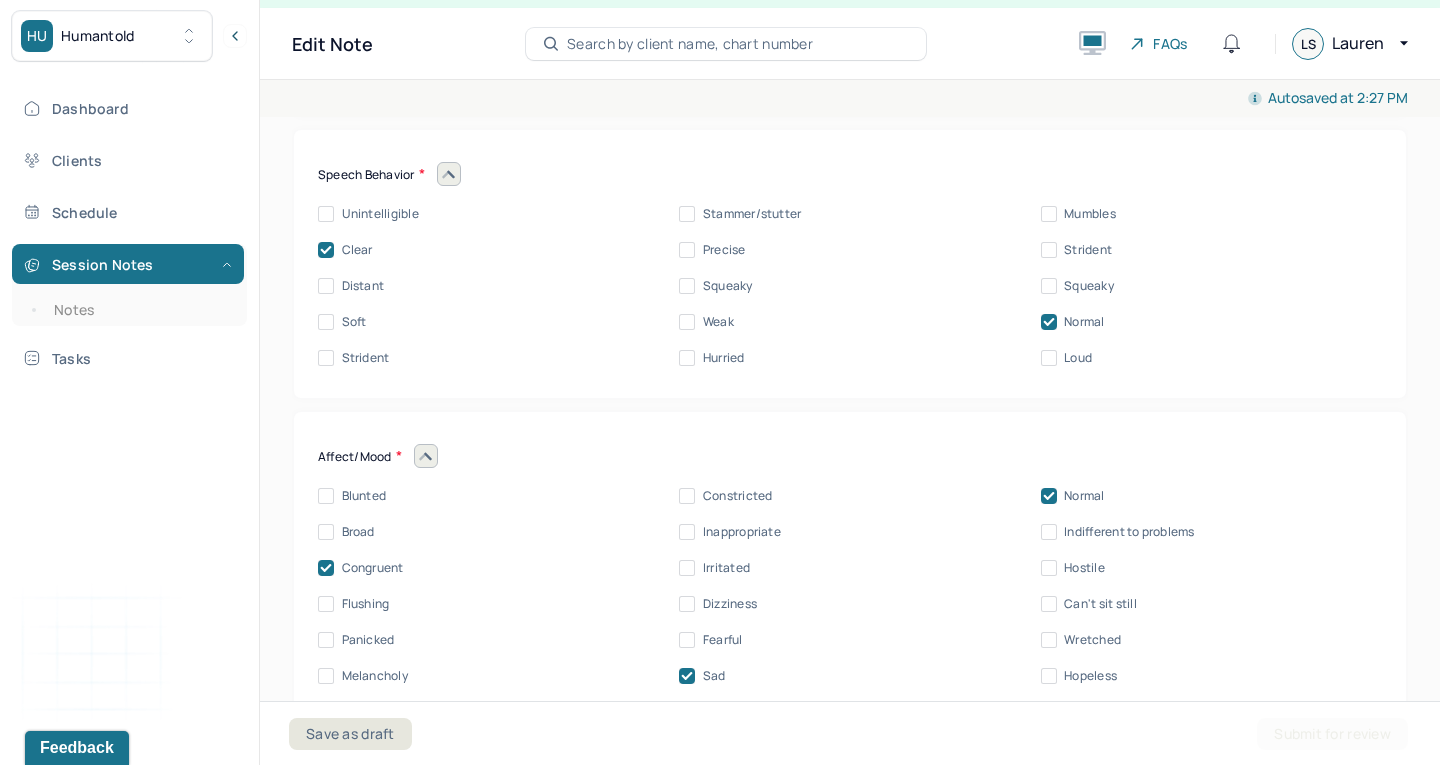 scroll, scrollTop: 8988, scrollLeft: 0, axis: vertical 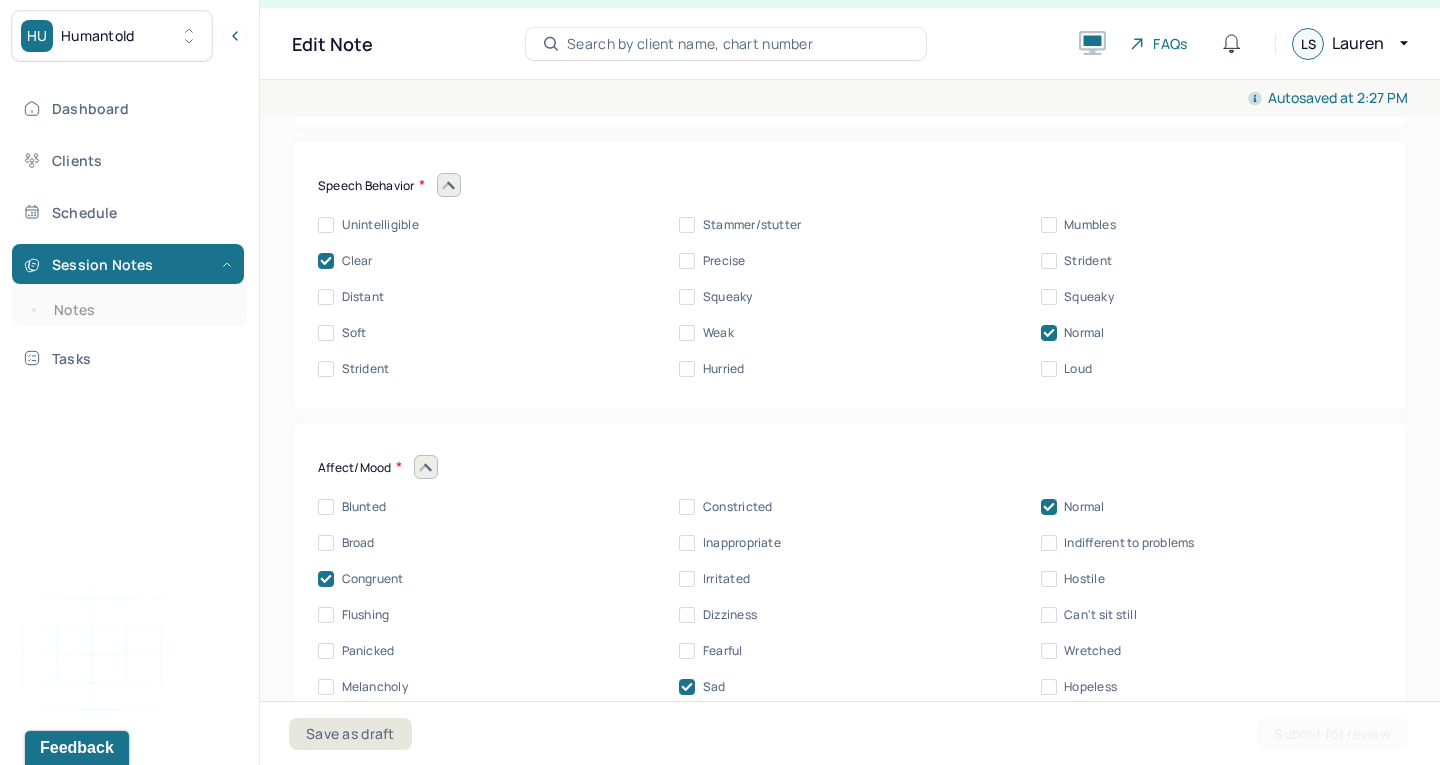 click on "Blunted Constricted Normal Broad Inappropriate Indifferent to problems Congruent Irritated Hostile Flushing Dizziness Can't sit still Panicked Fearful Wretched Melancholy Sad Hopeless Bored Sorrow Grief Flight of ideas Manic Hypomanic Ashamed Embarrassed Apologetic Calm Guilty Flat" at bounding box center (850, 659) 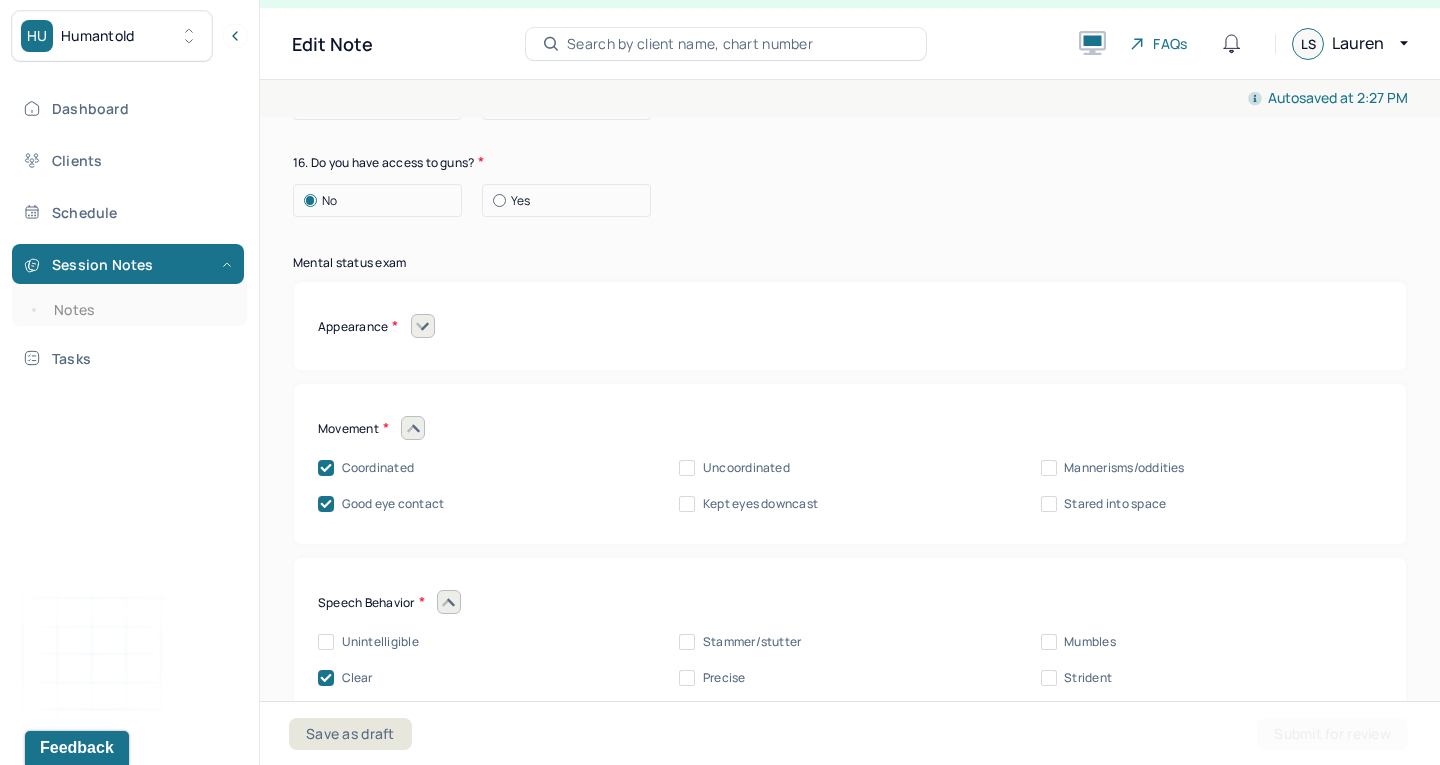 scroll, scrollTop: 8500, scrollLeft: 0, axis: vertical 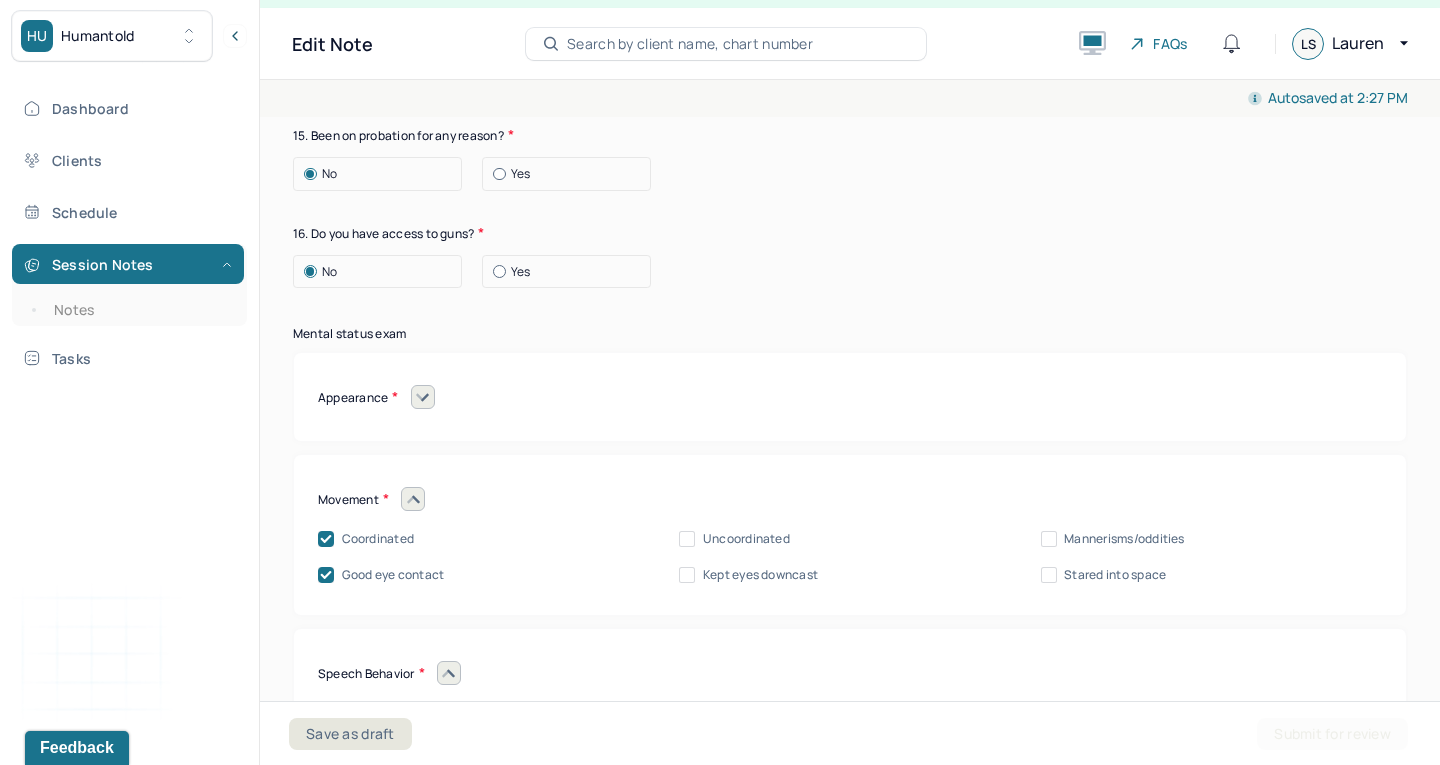 click 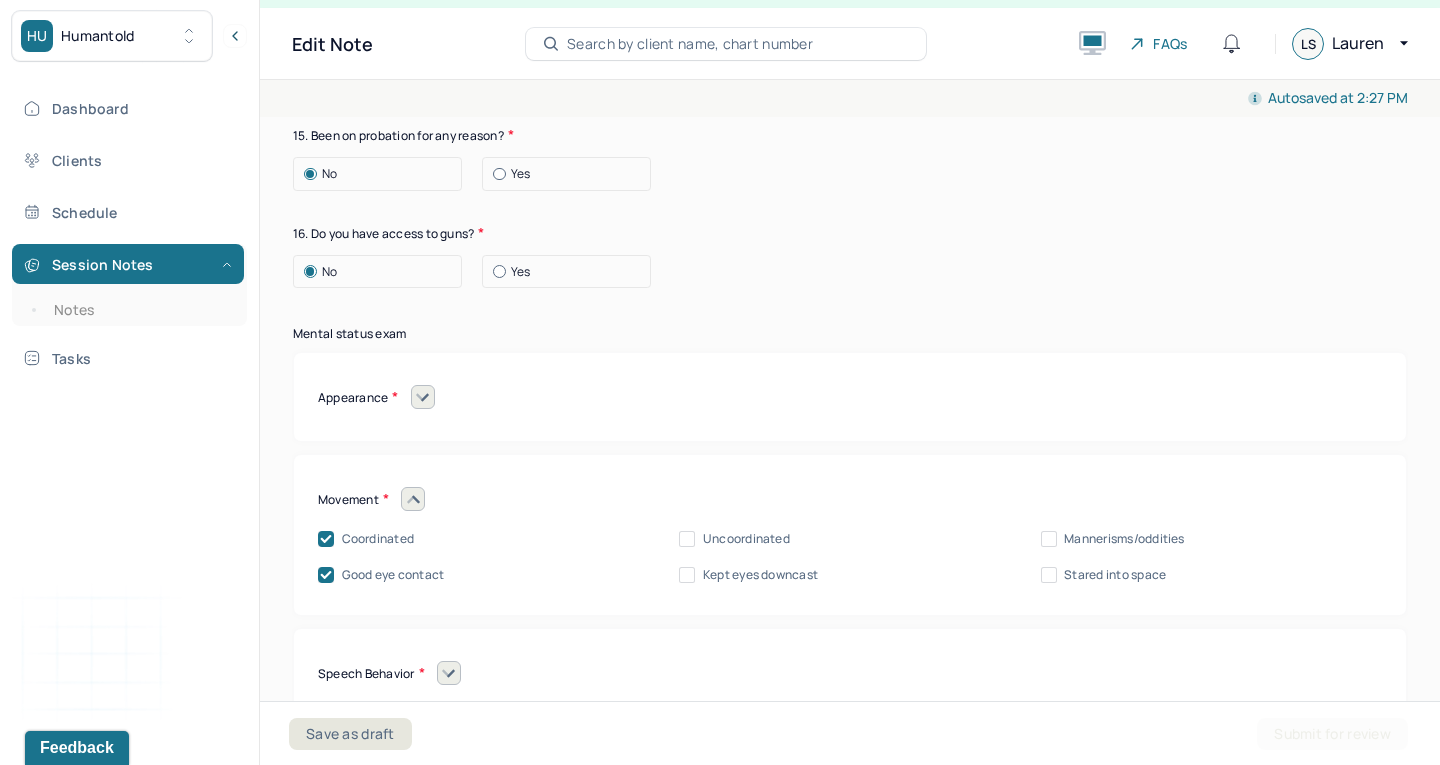 click 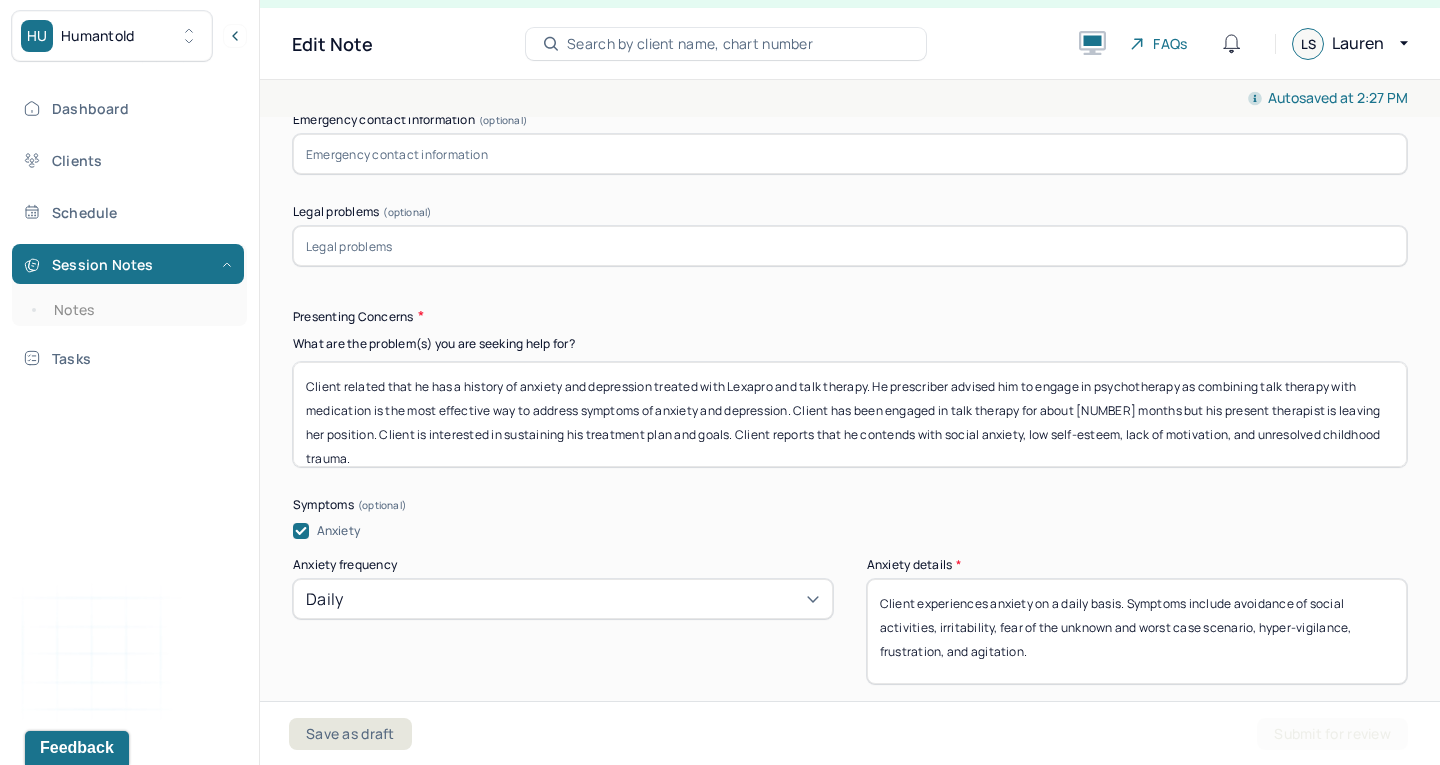 scroll, scrollTop: 2314, scrollLeft: 0, axis: vertical 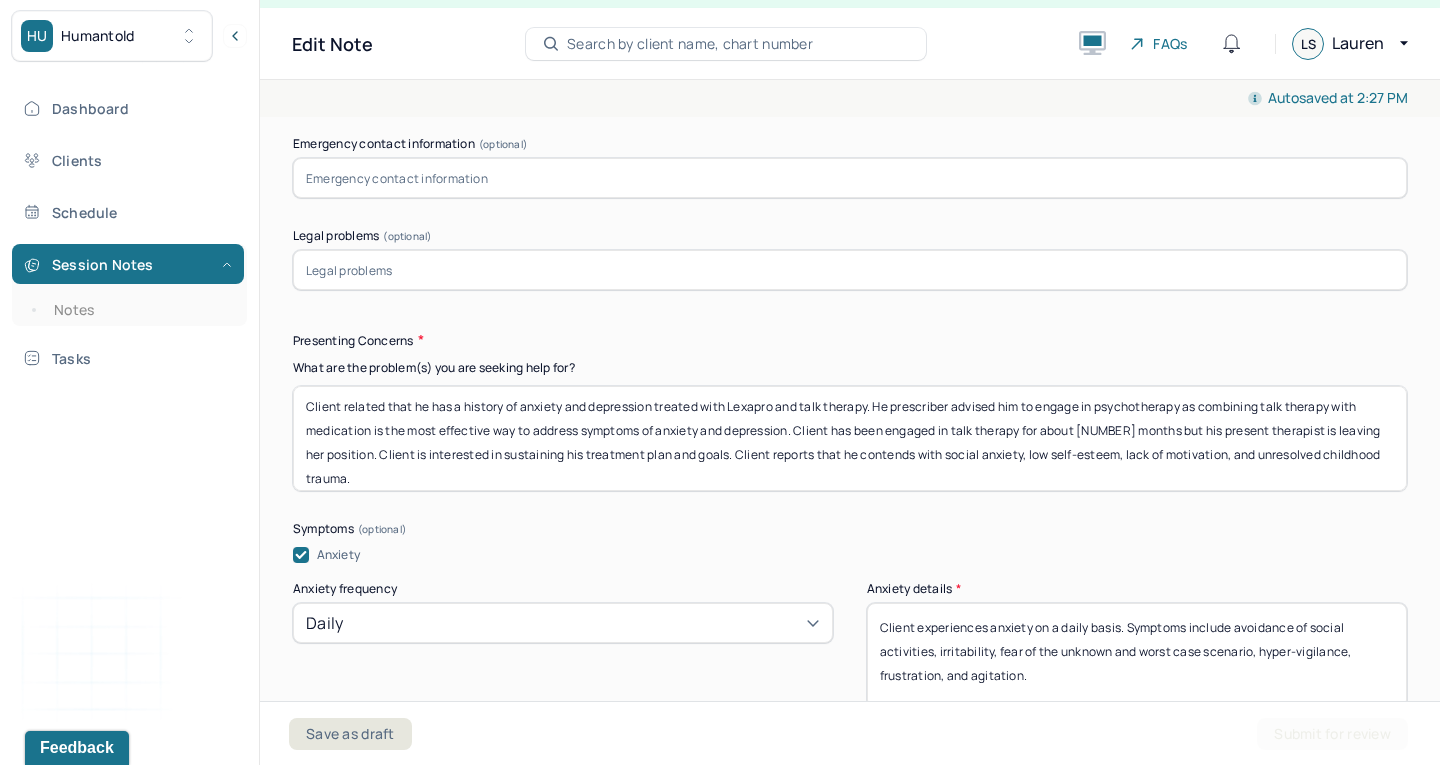 click on "Presenting Concerns What are the problem(s) you are seeking help for? Client related that he has a history of anxiety and depression treated with Lexapro and talk therapy. He prescriber advised him to engage in psychotherapy as combining talk therapy with medication is the most effective way to address symptoms of anxiety and depression. Client has been engaged in talk therapy for about 6 months but his present therapist is leaving her position. Client is interested in sustaining his treatment plan and goals. Client reports that he contends with social anxiety, low self-esteem, lack of motivation, and unresolved childhood trauma. Symptoms Anxiety Anxiety frequency Daily Anxiety details * Client experiences anxiety on a daily basis. Symptoms include avoidance of social activities, irritability, fear of the unknown and worst case scenario, hyper-vigilance, frustration, and agitation. Panic attacks Depression Depression frequency Daily Depression details * Easily distracted Impulsive Paranoia Alcohol Tobacco" at bounding box center [850, 1104] 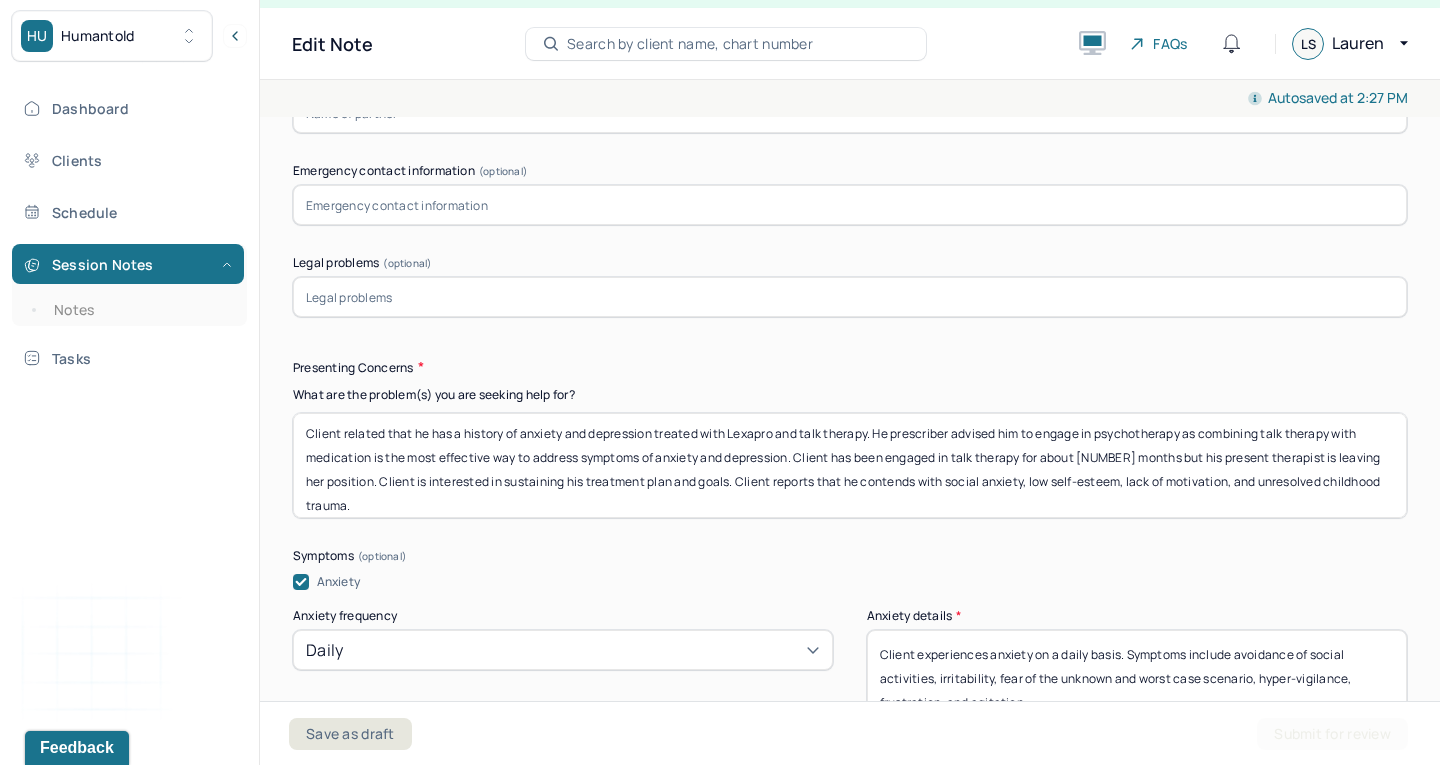 scroll, scrollTop: 2259, scrollLeft: 0, axis: vertical 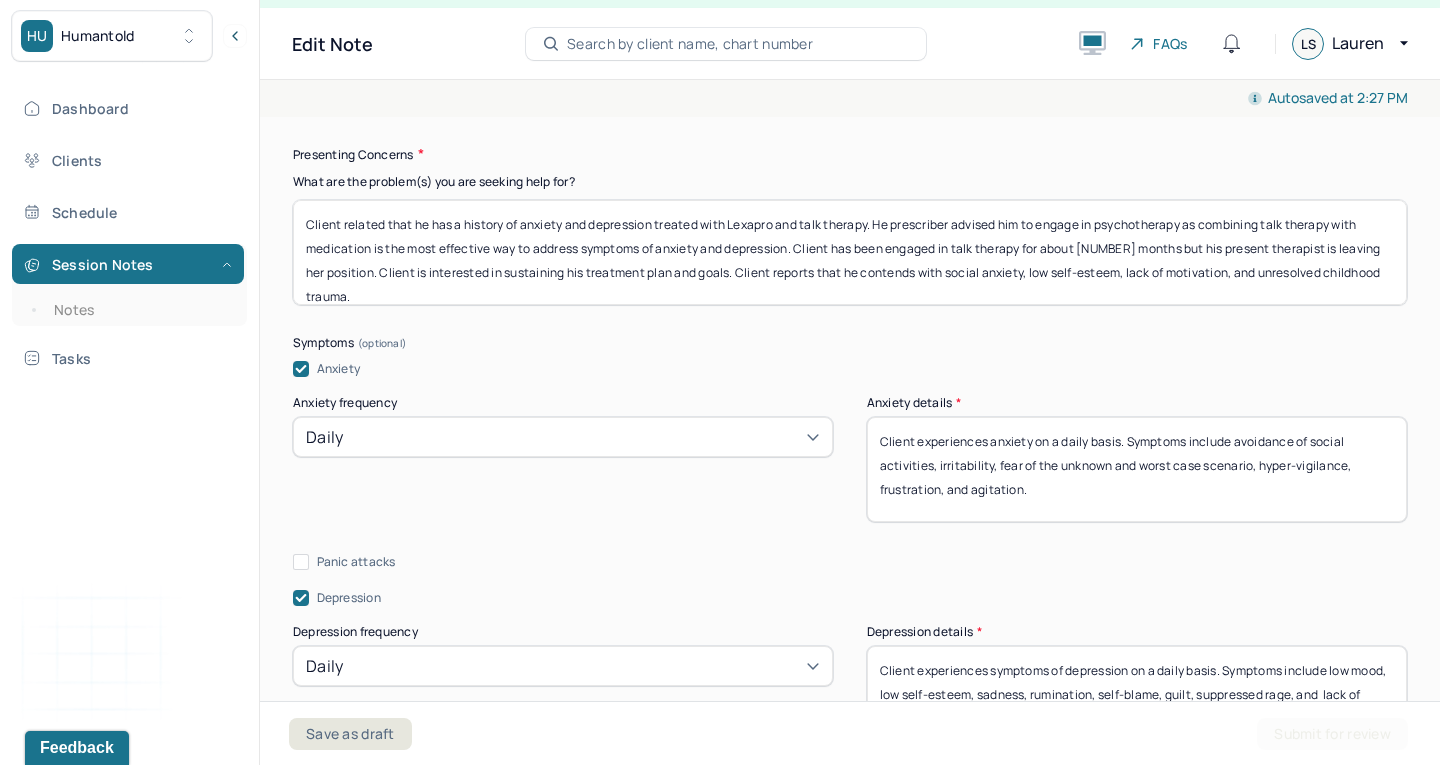 click on "Client experiences symptoms of depression on a daily basis. Symptoms include low mood, low self-esteem, sadness, rumination, self-blame, guilt, suppressed rage, and  lack of motivation." at bounding box center (1137, 698) 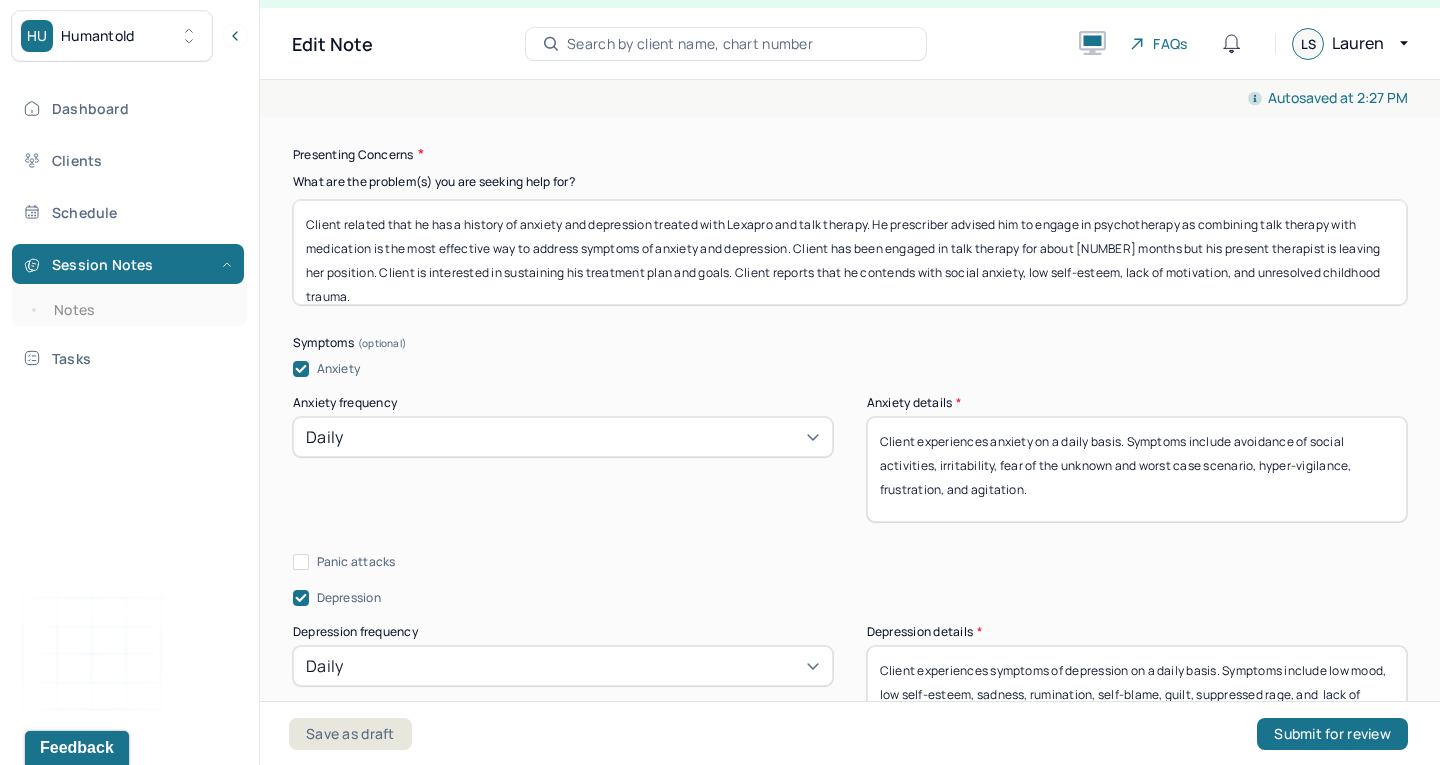 scroll, scrollTop: 1, scrollLeft: 0, axis: vertical 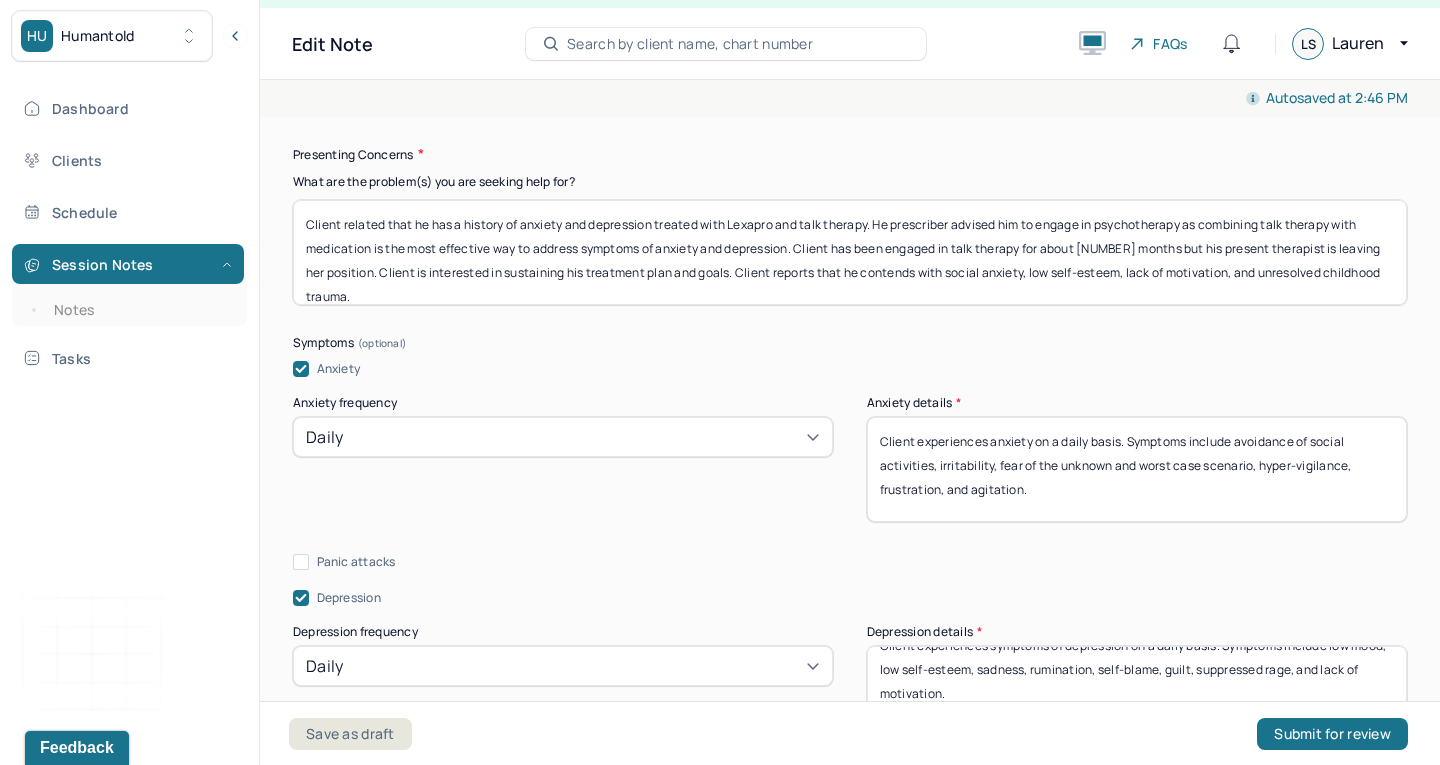 type on "Client experiences symptoms of depression on a daily basis. Symptoms include low mood, low self-esteem, sadness, rumination, self-blame, guilt, suppressed rage, and lack of motivation.
Dealt with for [YEARS] years, starting in high school. Complete lack of motivation. Don't leave room room until [TIME]. Isolate naturally, lot of self talk. Feelings of self-loathing." 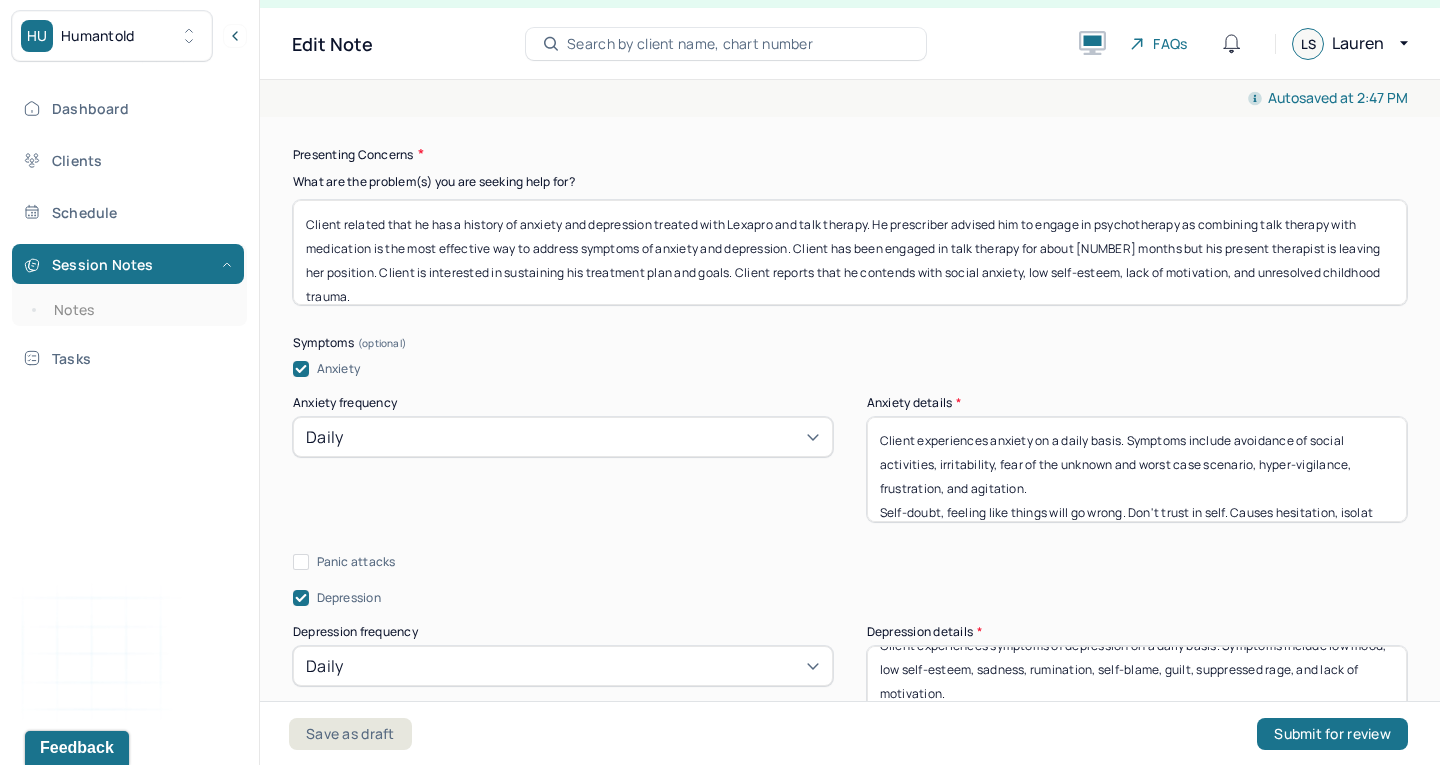 scroll, scrollTop: 25, scrollLeft: 0, axis: vertical 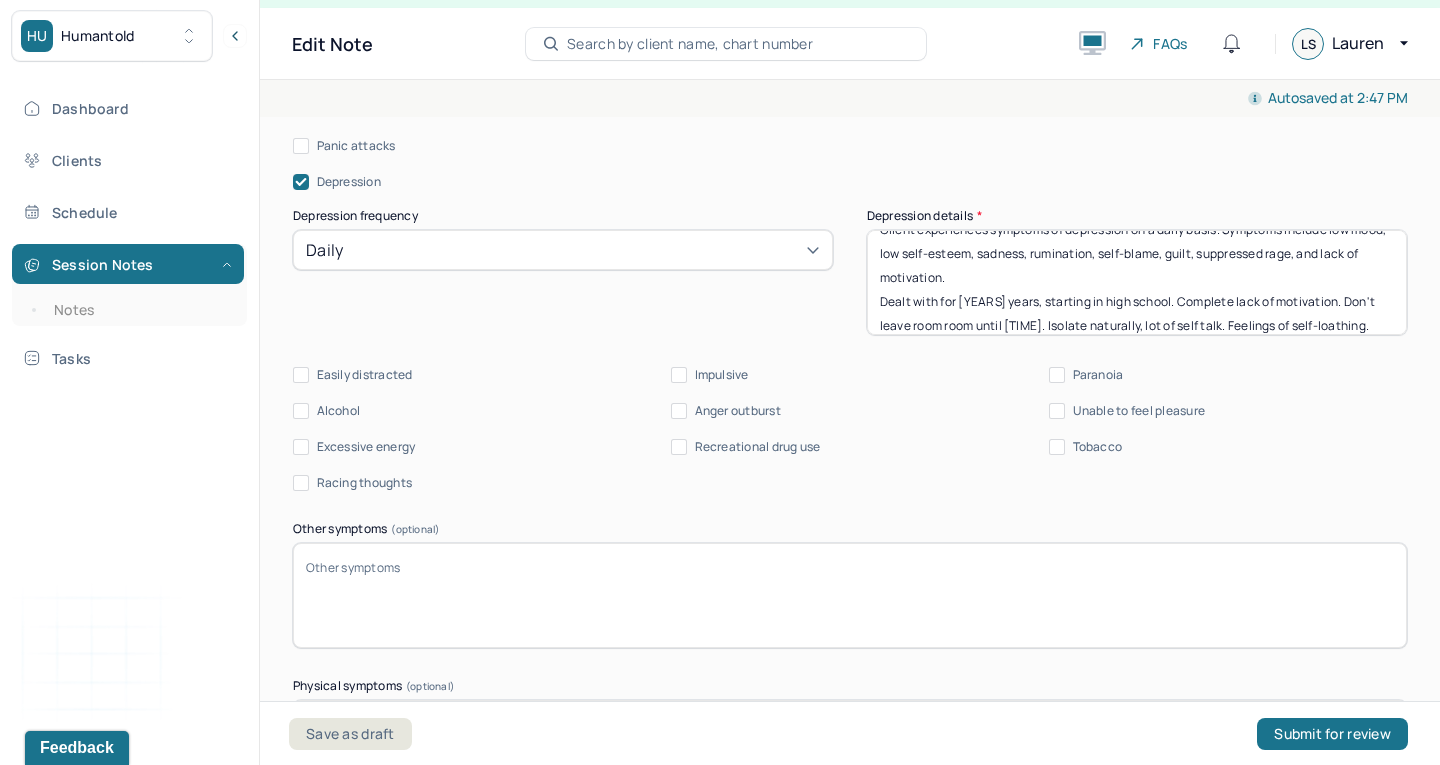 type on "Client experiences anxiety on a daily basis. Symptoms include avoidance of social activities, irritability, fear of the unknown and worst case scenario, hyper-vigilance, frustration, and agitation.
Self-doubt, feeling like things will go wrong. Don't trust in self. Causes hesitation, isolation. Struggle with social environments." 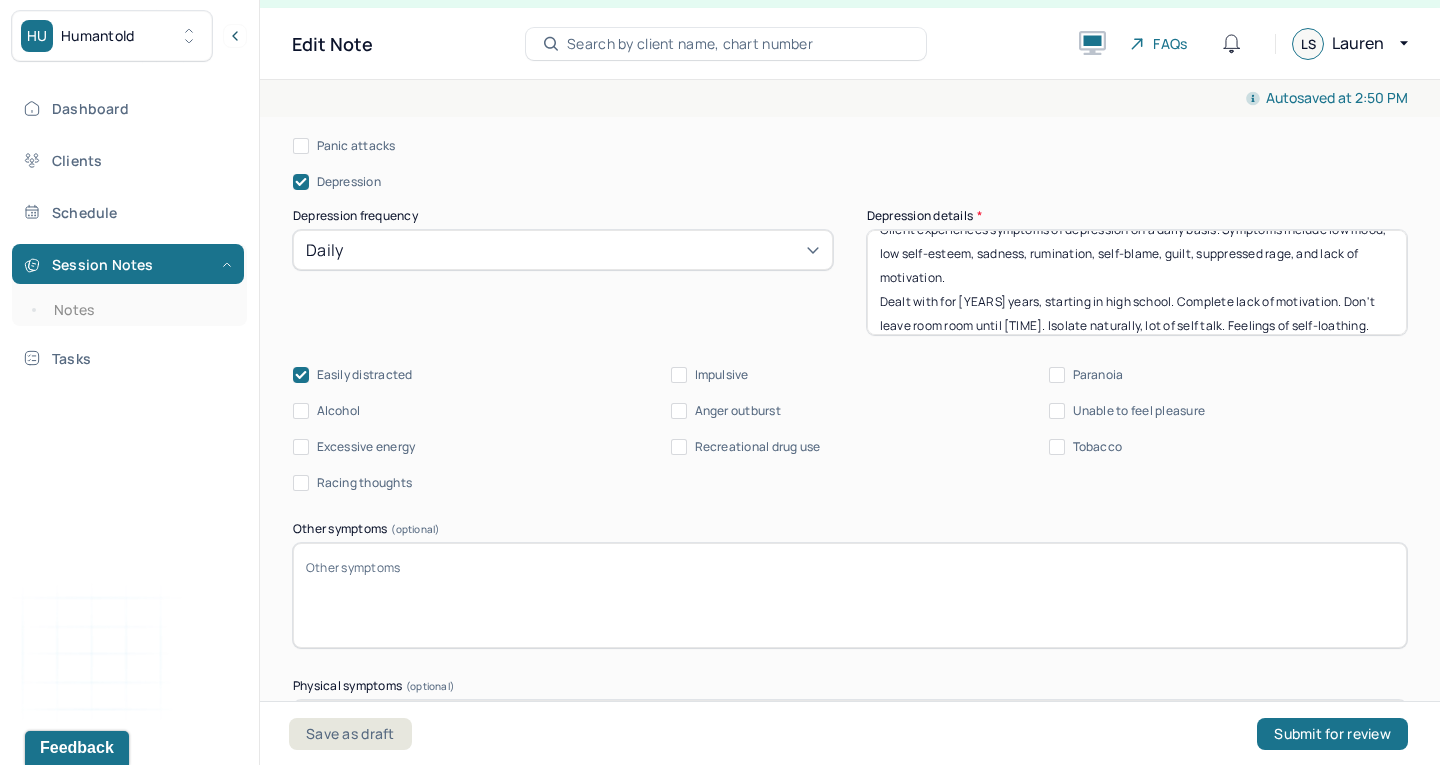 scroll, scrollTop: 2830, scrollLeft: 0, axis: vertical 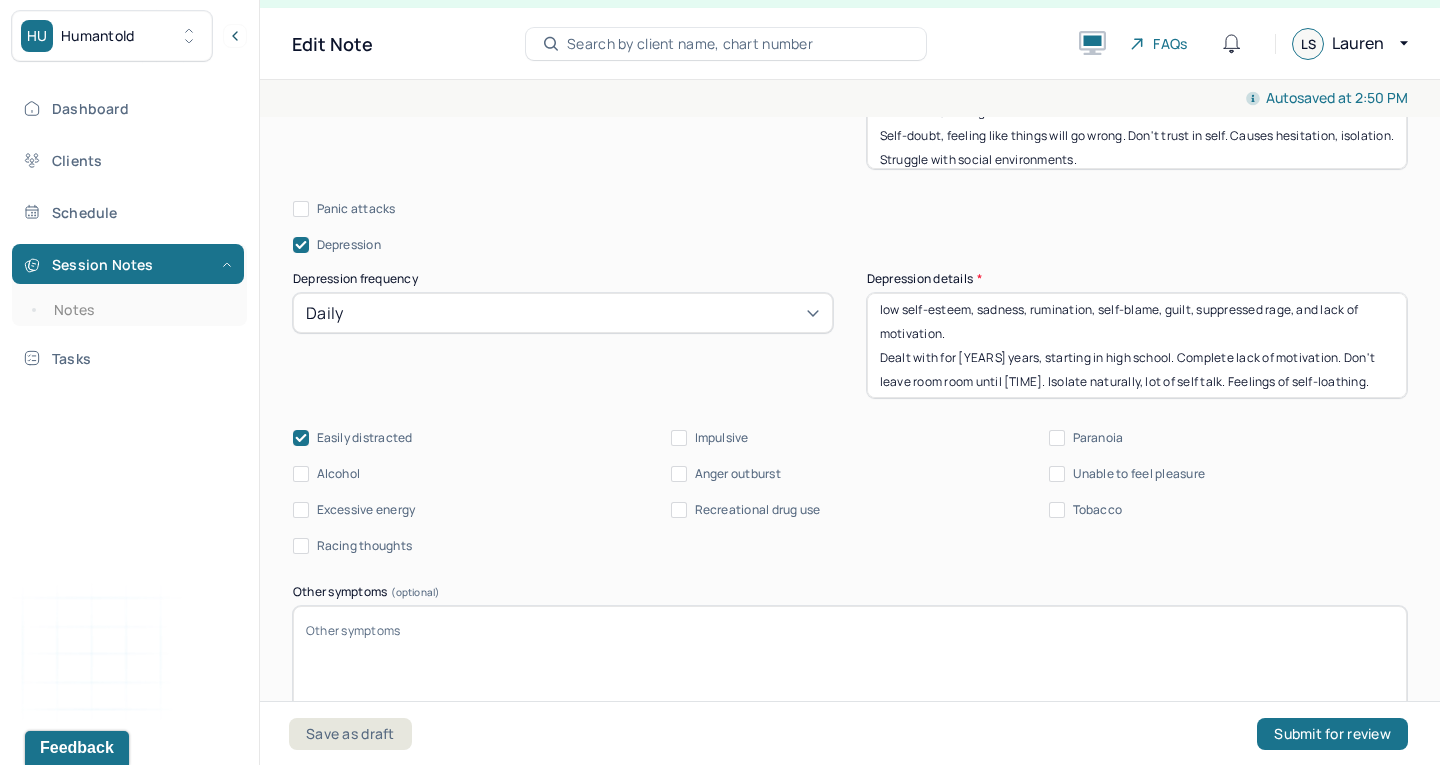 click on "Unable to feel pleasure" at bounding box center [1057, 474] 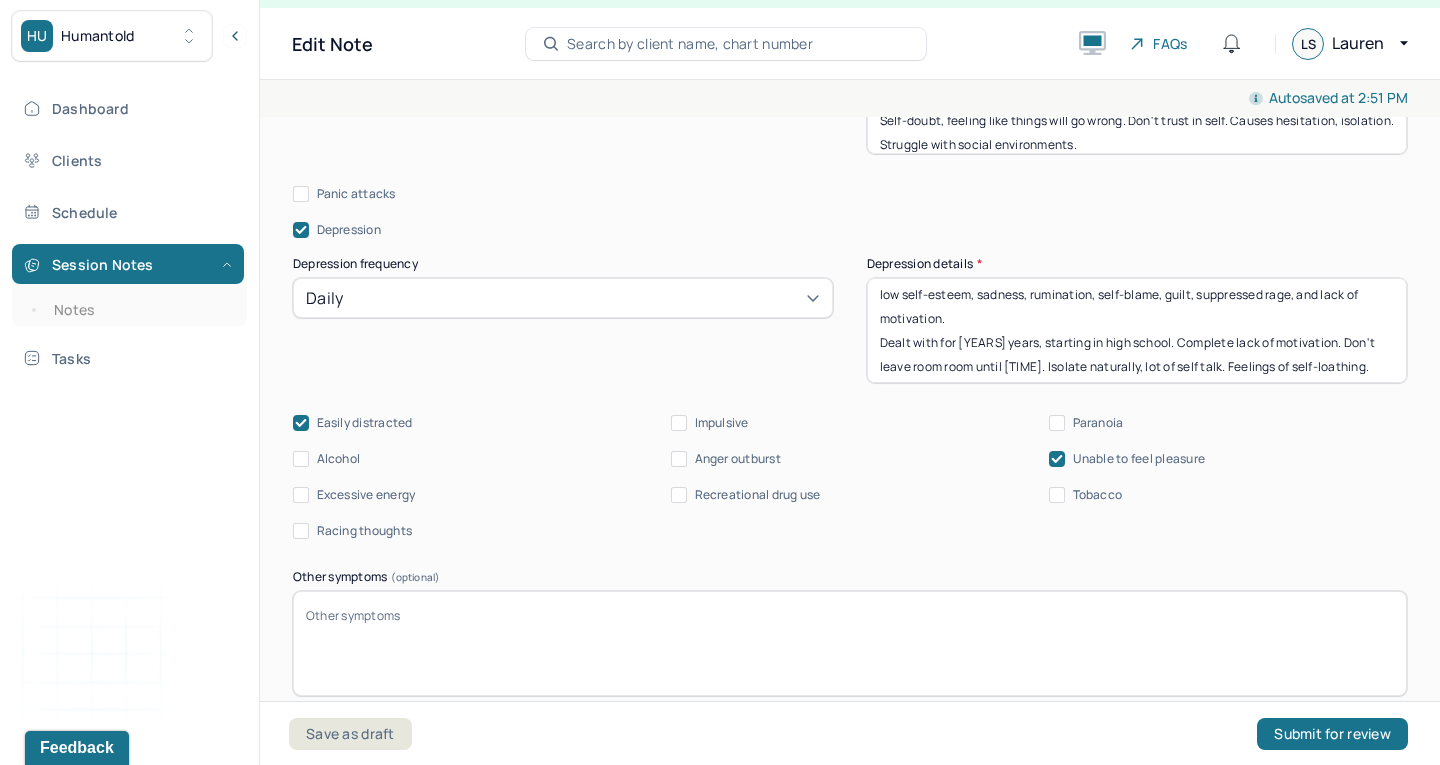 scroll, scrollTop: 2848, scrollLeft: 0, axis: vertical 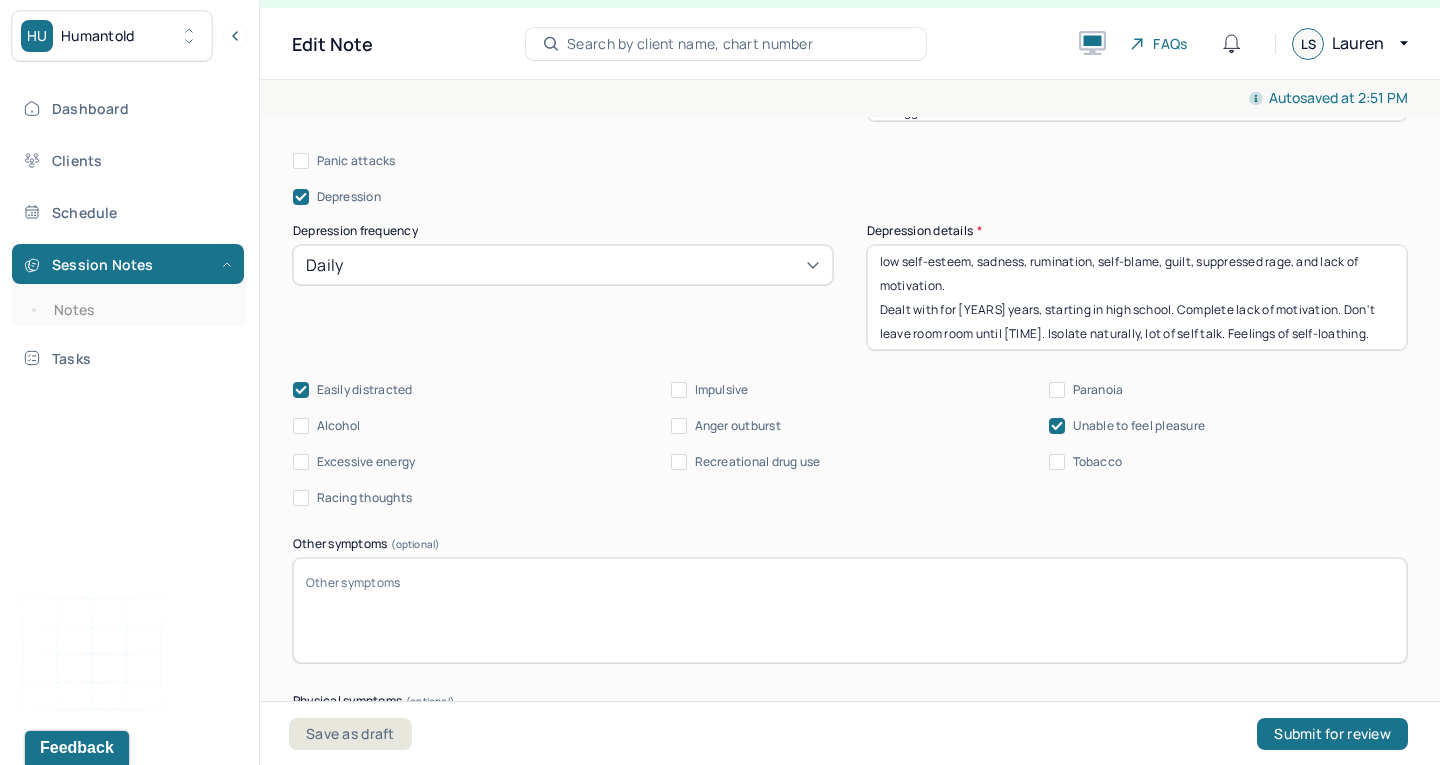 click on "Racing thoughts" at bounding box center (301, 498) 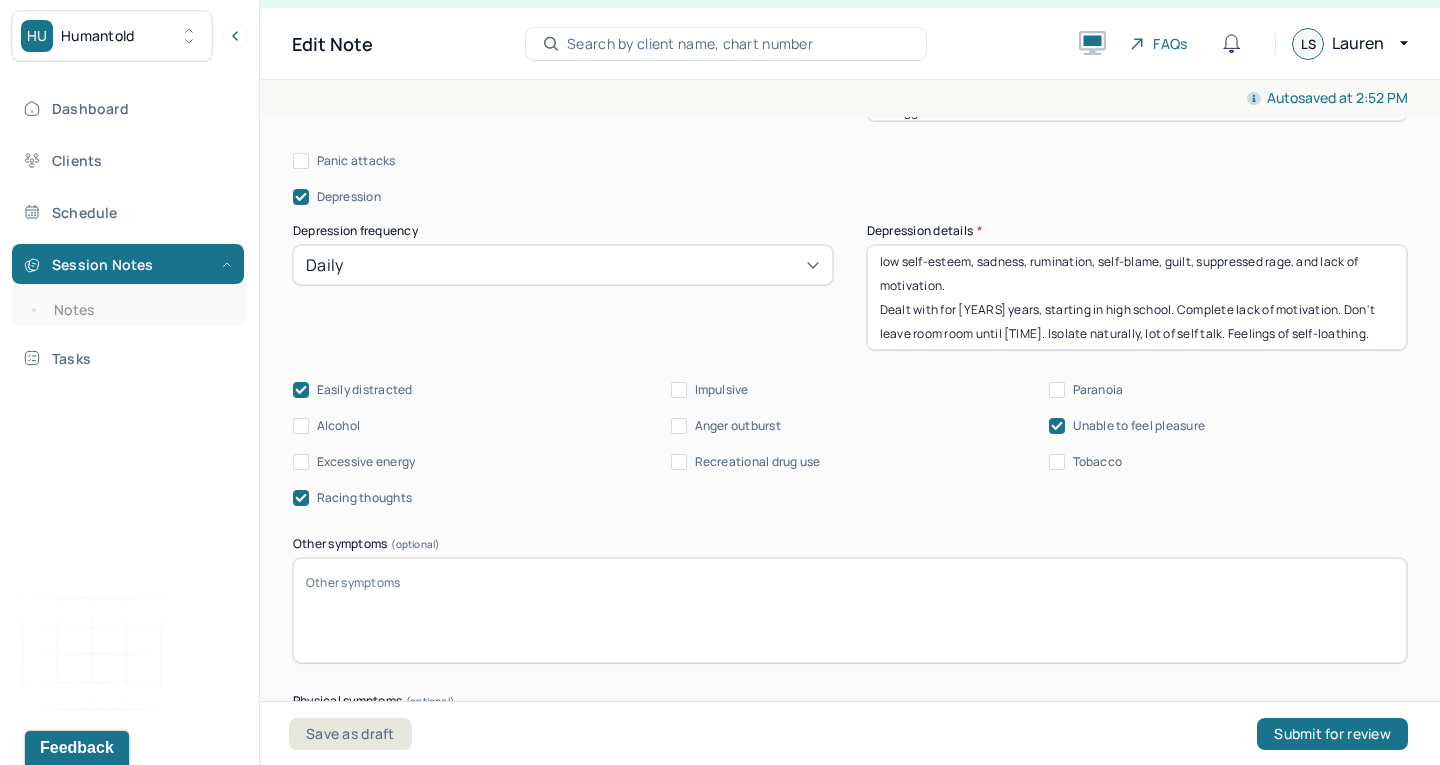 click on "Recreational drug use" at bounding box center (679, 462) 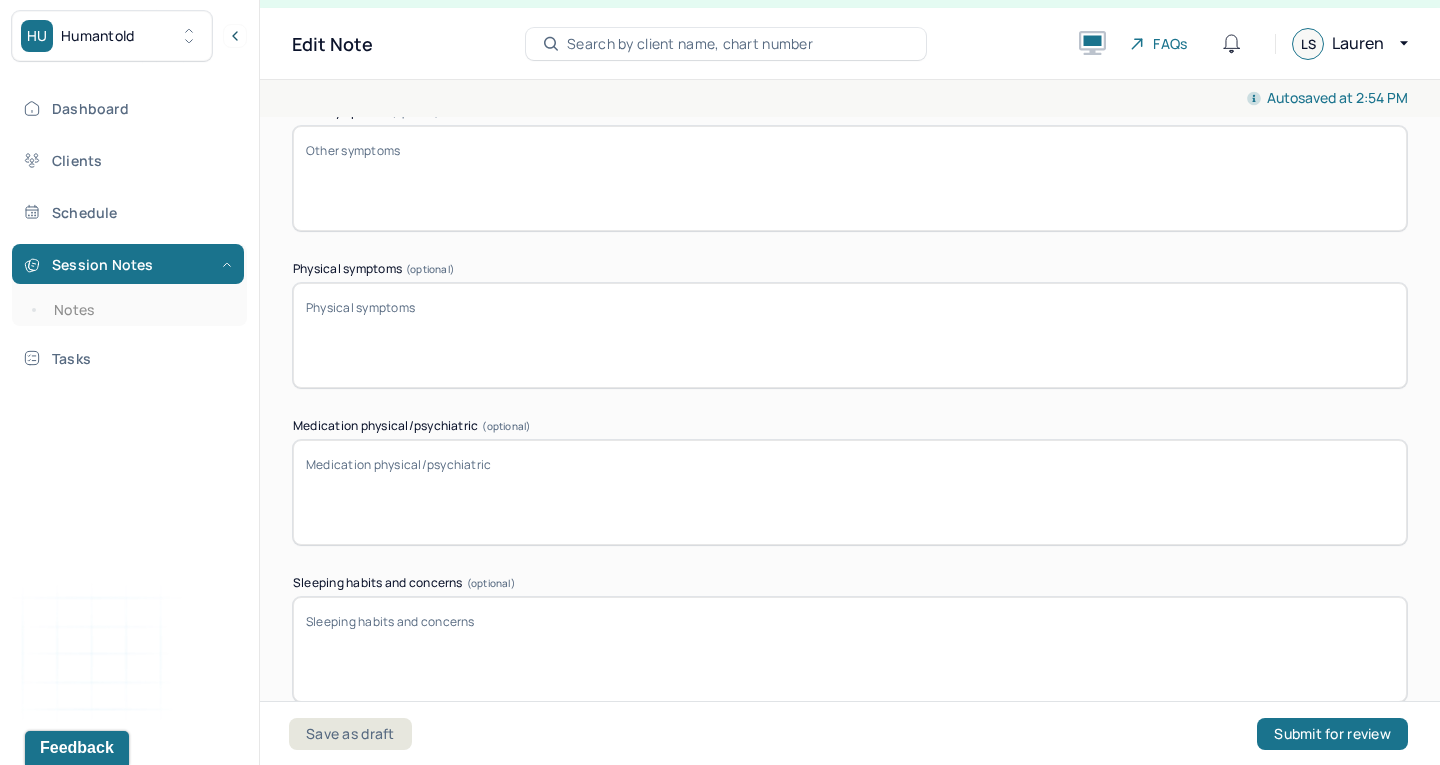 scroll, scrollTop: 3290, scrollLeft: 0, axis: vertical 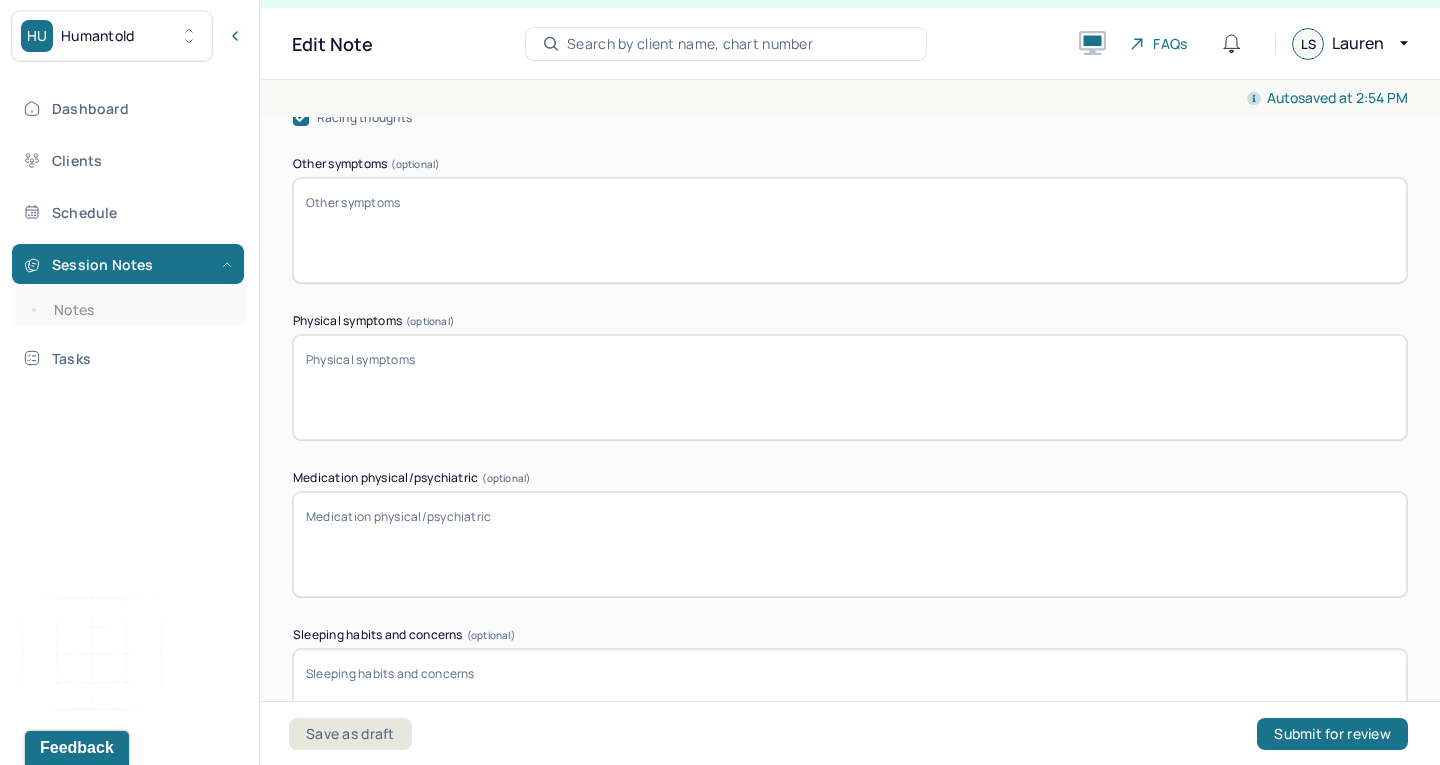 click on "Medication physical/psychiatric (optional)" at bounding box center (850, 544) 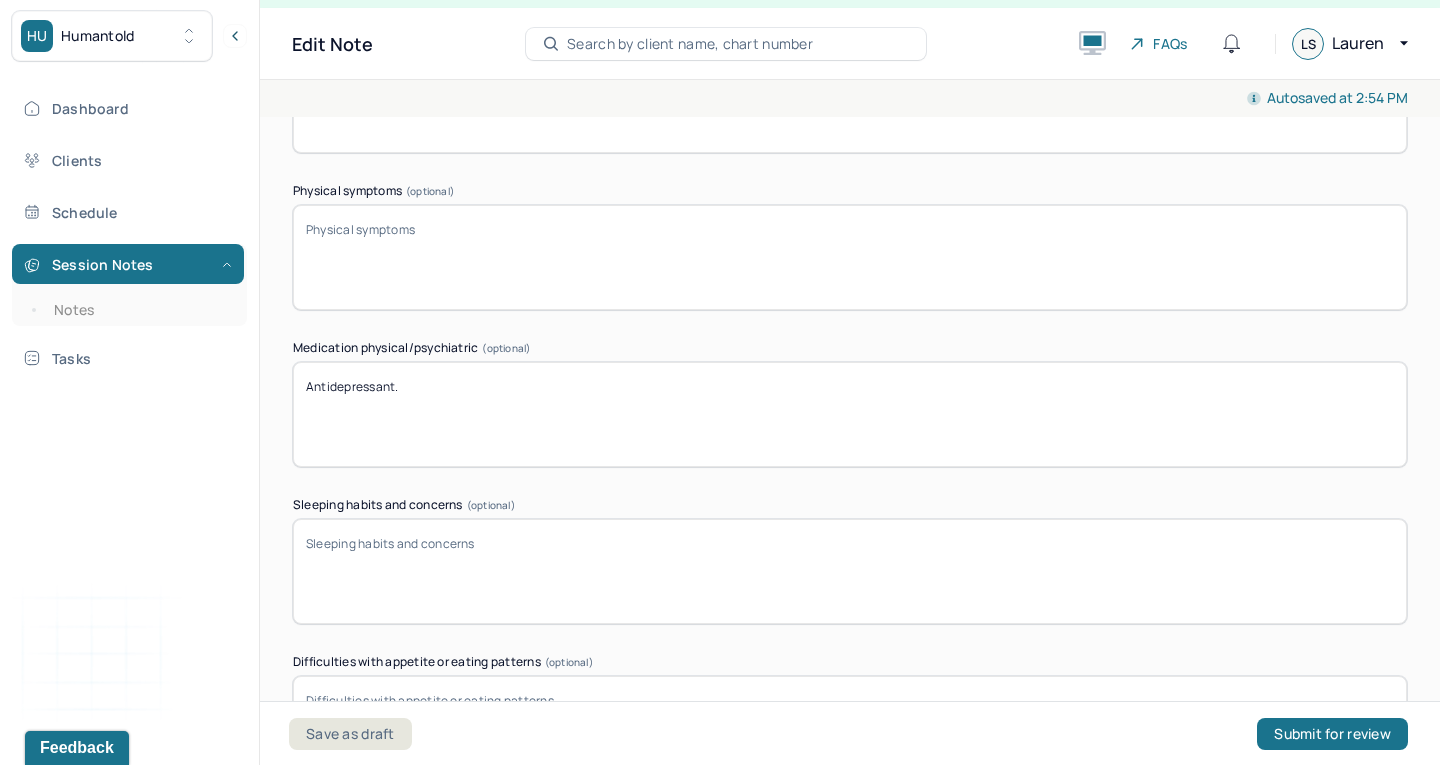 scroll, scrollTop: 3389, scrollLeft: 0, axis: vertical 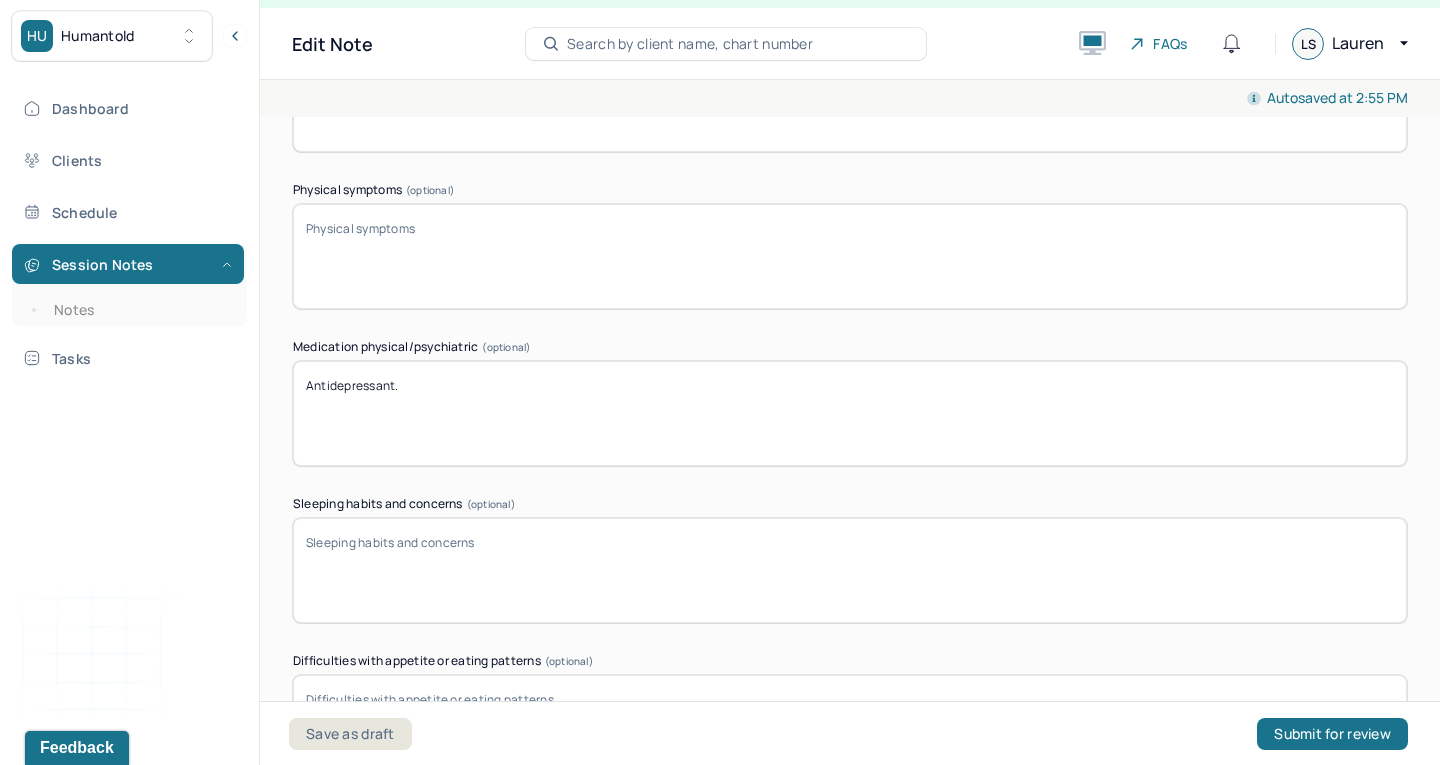 type on "Antidepressant." 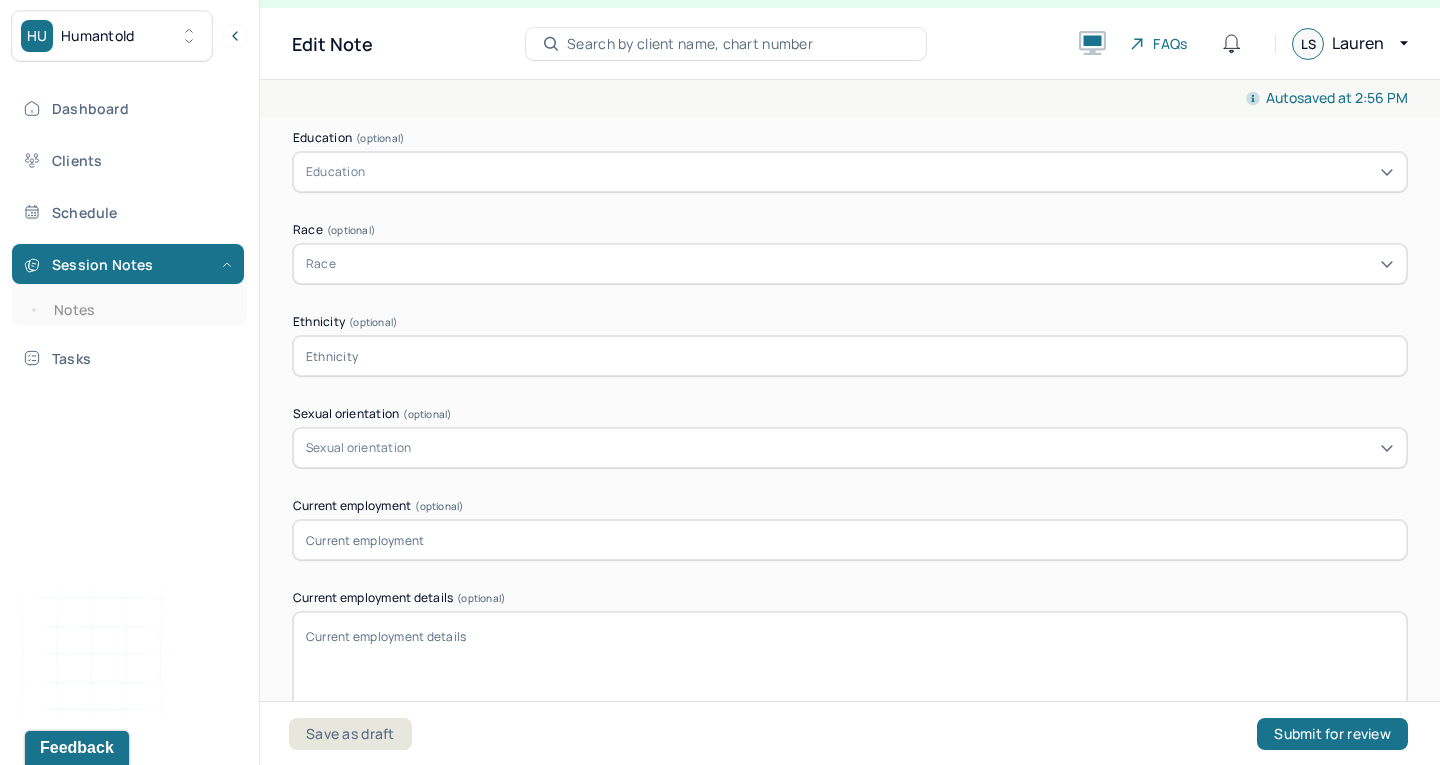 scroll, scrollTop: 1499, scrollLeft: 0, axis: vertical 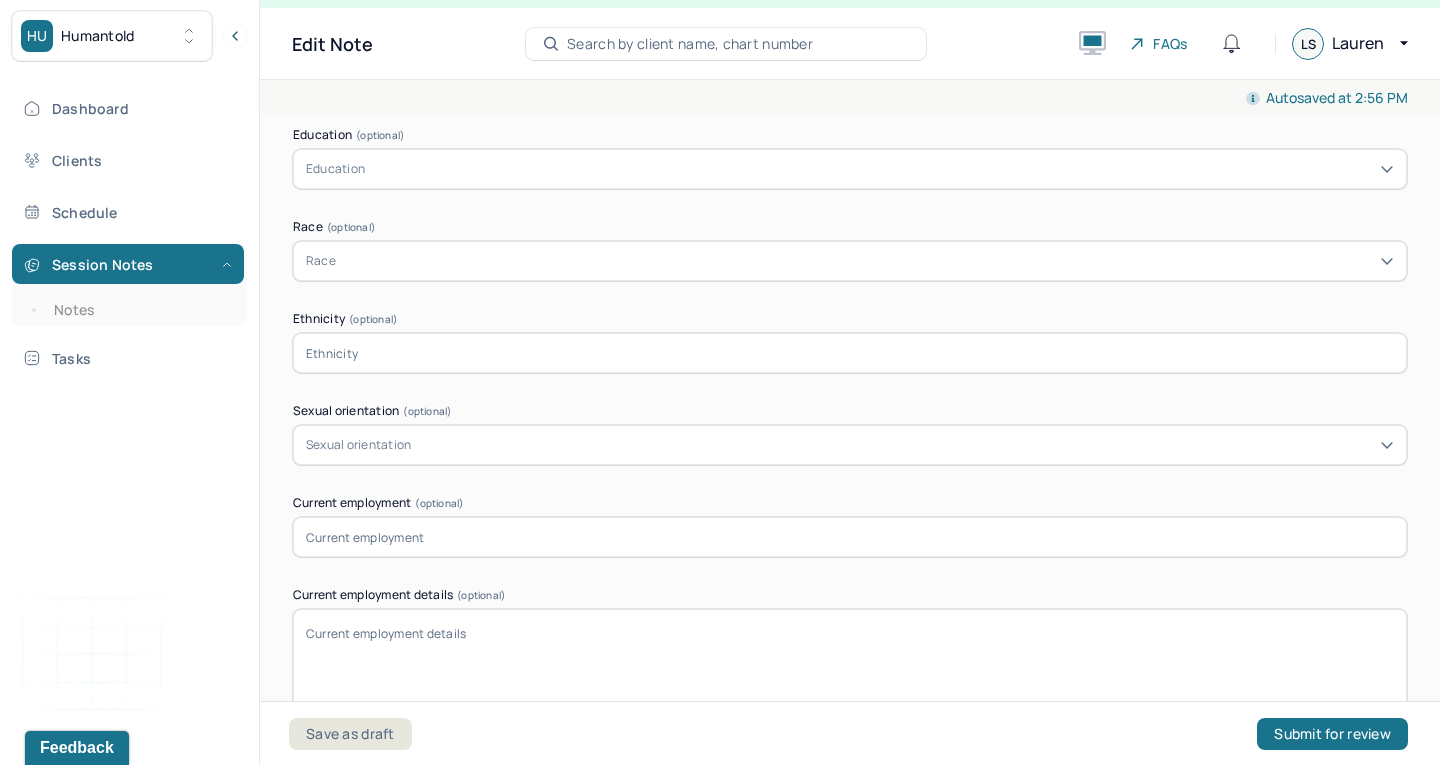 type on "Stay up until 1 am, wake up at 10 am." 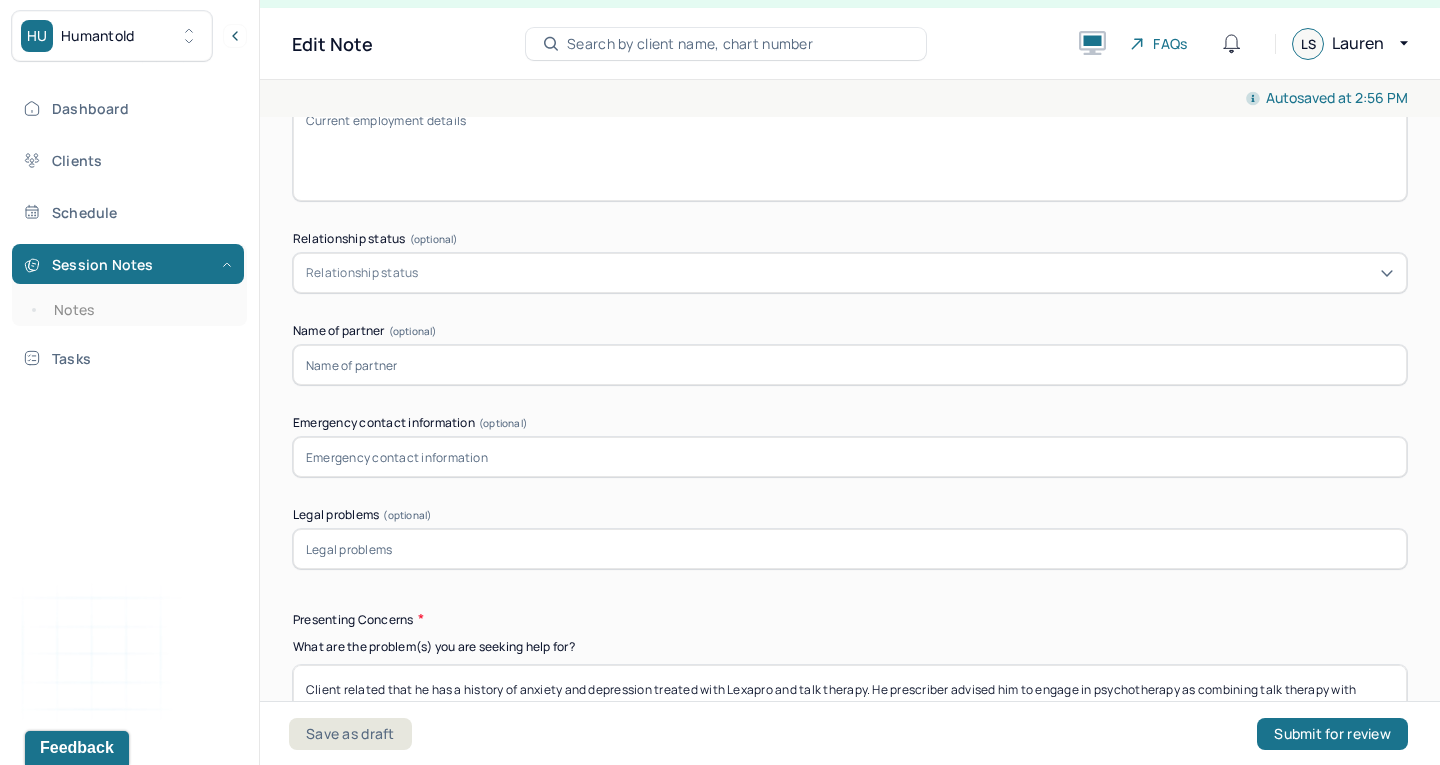 scroll, scrollTop: 2260, scrollLeft: 0, axis: vertical 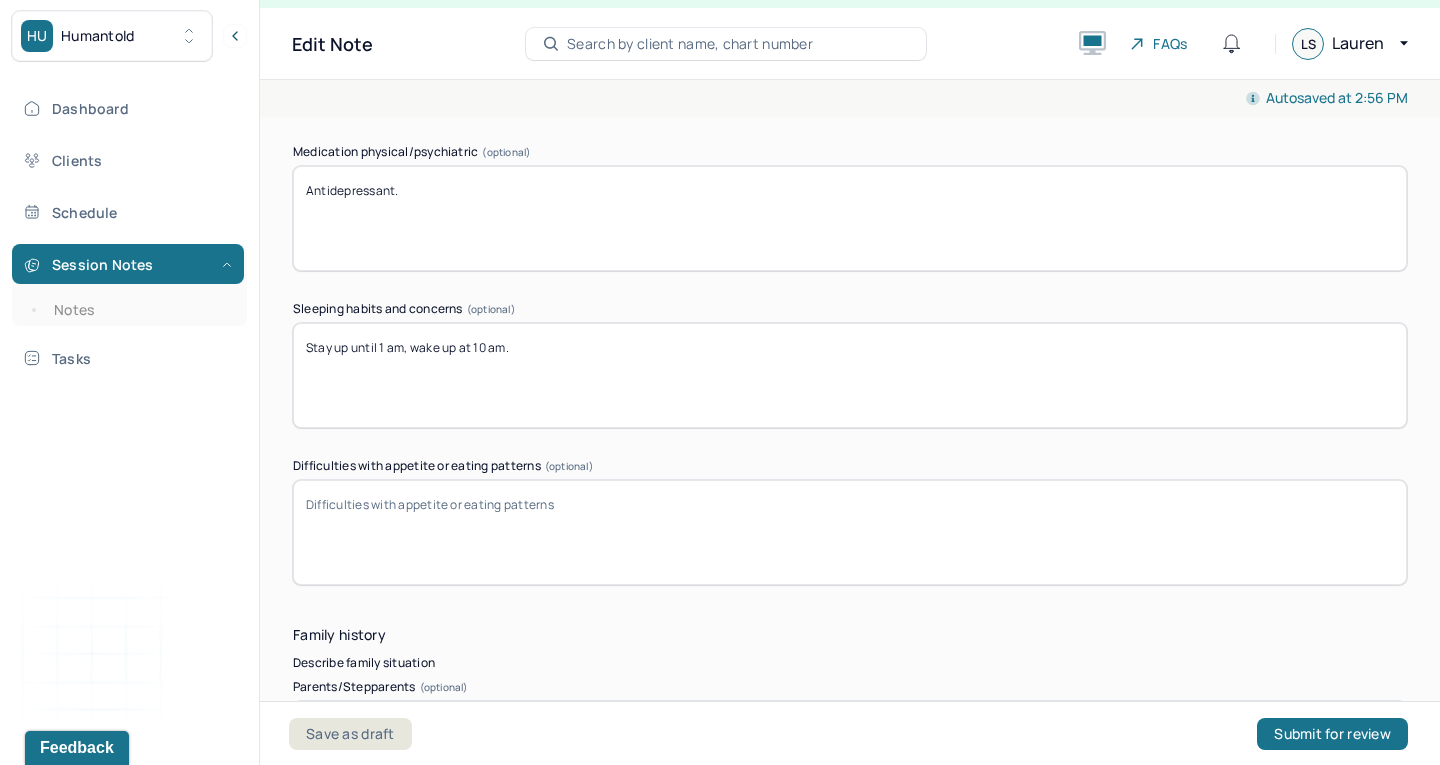 type on "Line Cook" 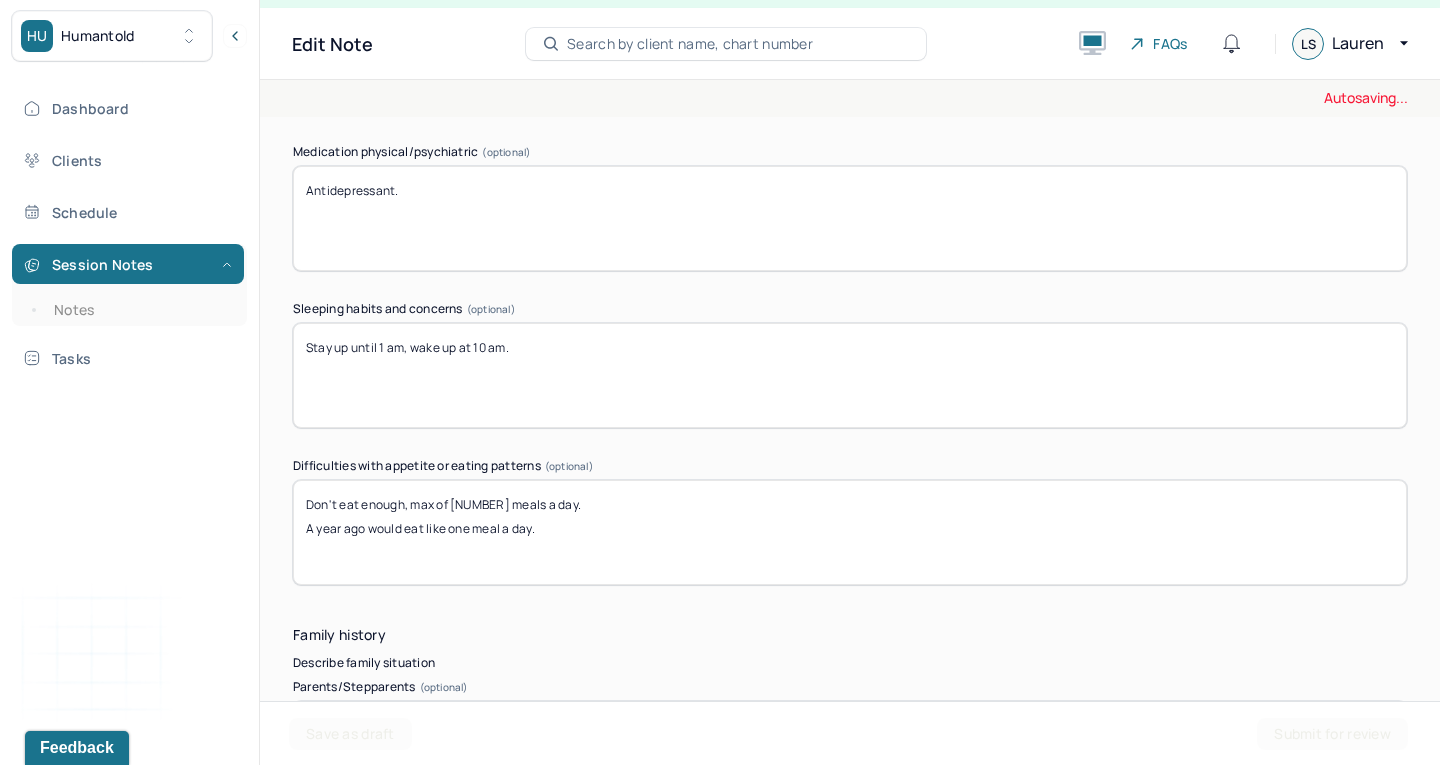 click on "Don't eat enough, max of 2 meals a day." at bounding box center [850, 532] 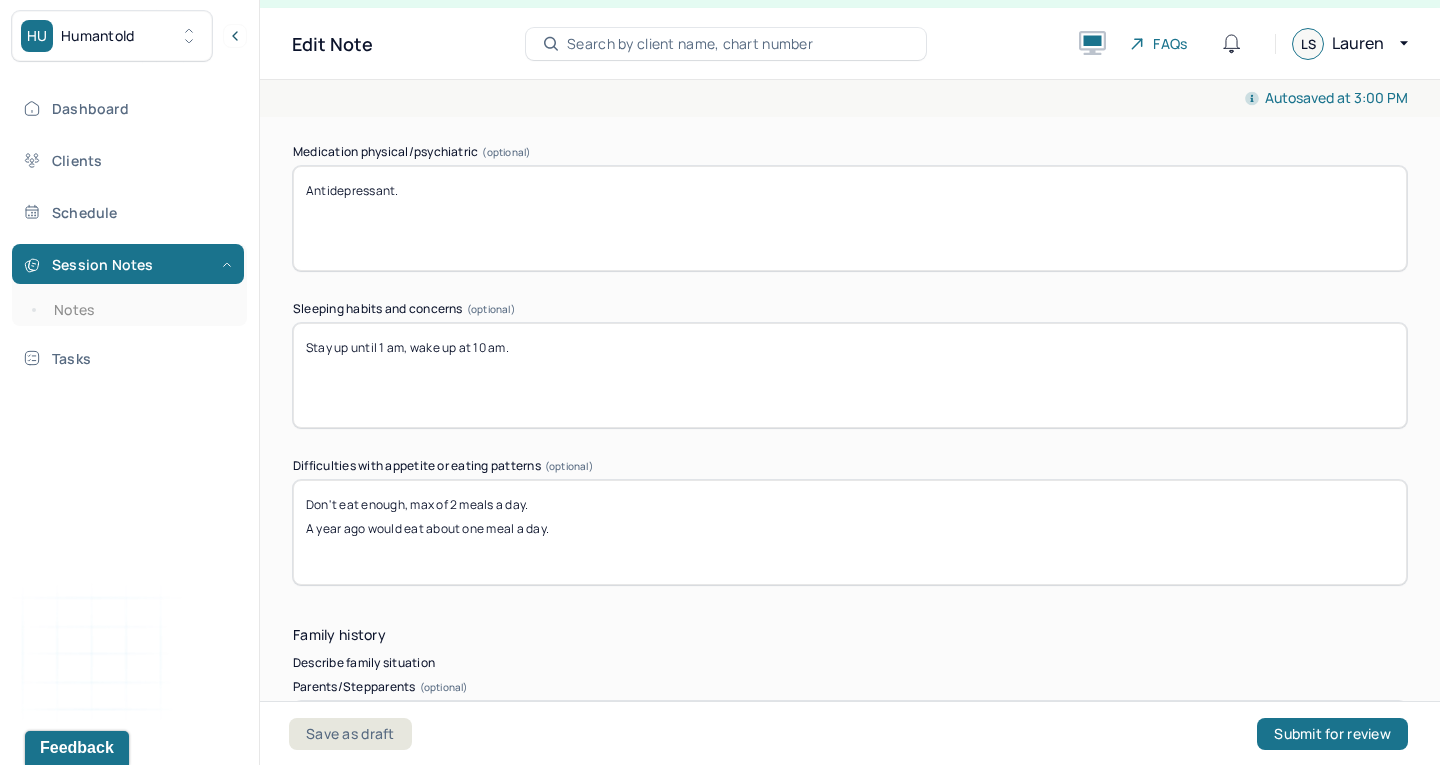 click on "Don't eat enough, max of [NUMBER] meals a day.
A year ago would eat like one meal a day." at bounding box center (850, 532) 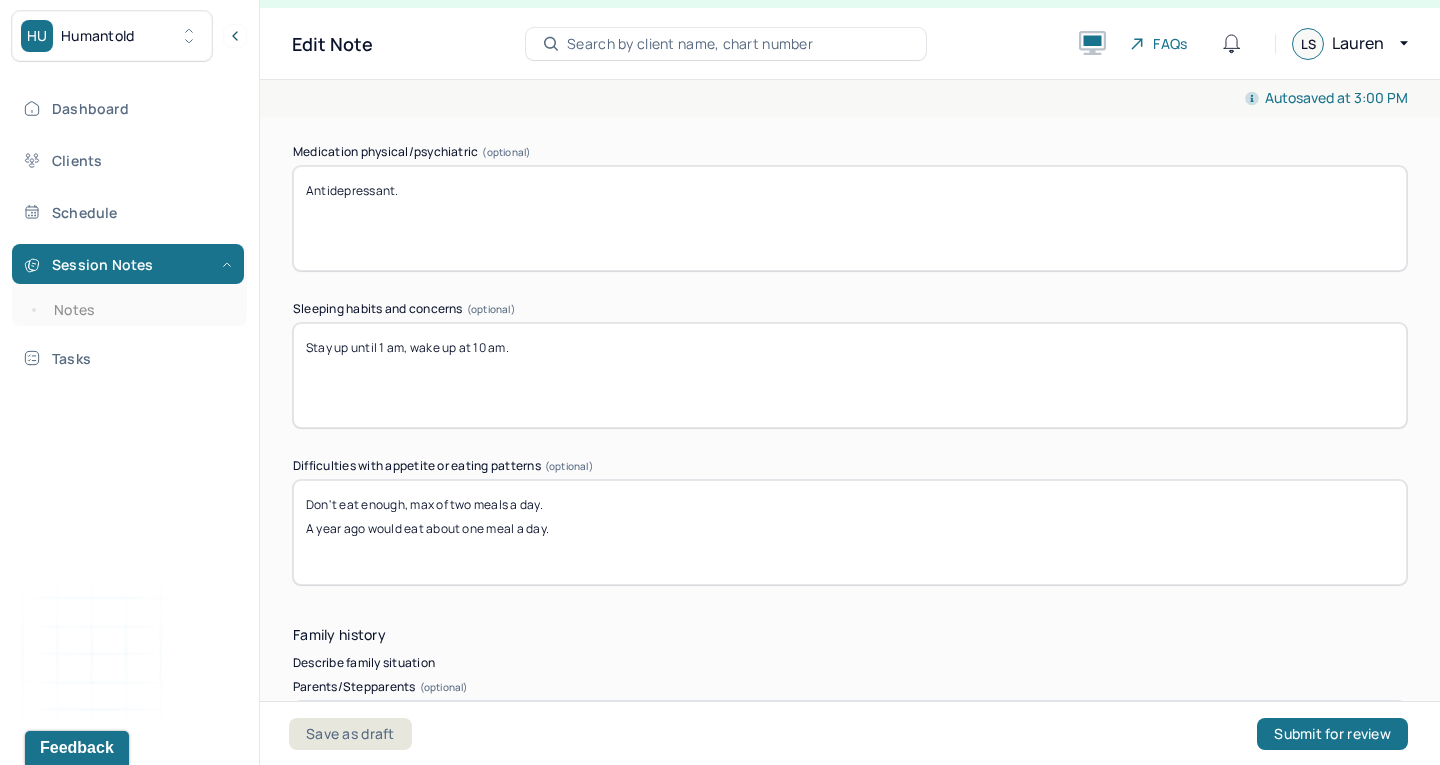 click on "Don't eat enough, max of 2 meals a day.
A year ago would eat about one meal a day." at bounding box center (850, 532) 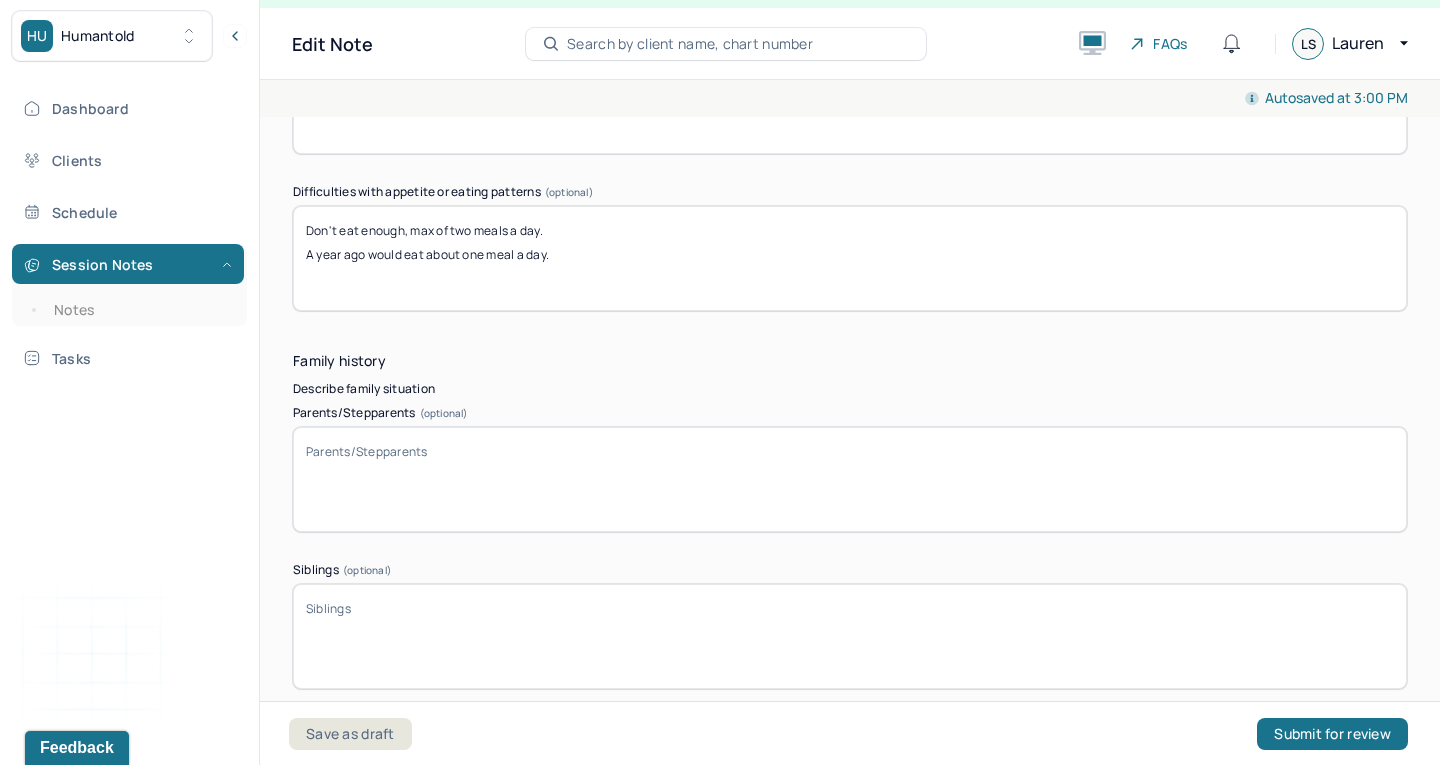 scroll, scrollTop: 3871, scrollLeft: 0, axis: vertical 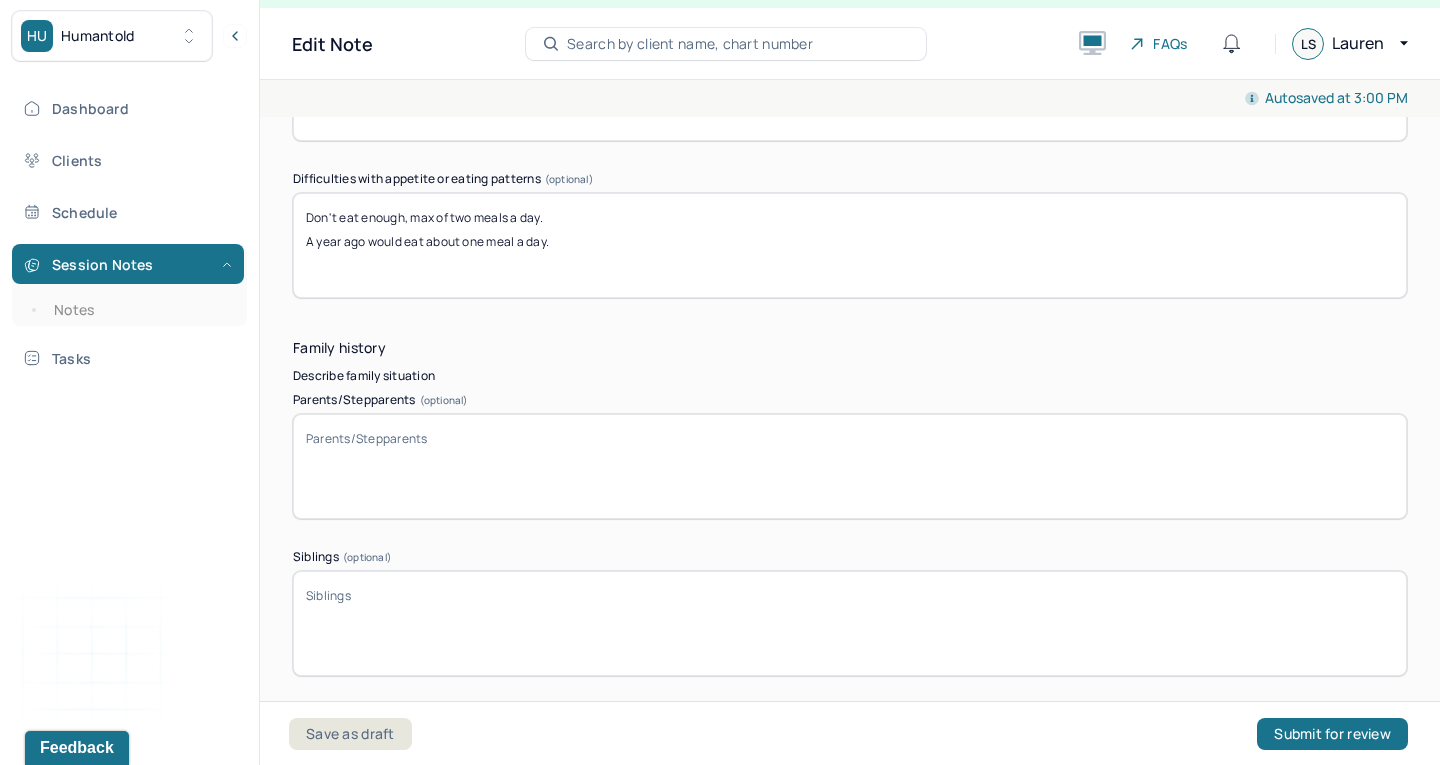 type on "Don't eat enough, max of two meals a day.
A year ago would eat about one meal a day." 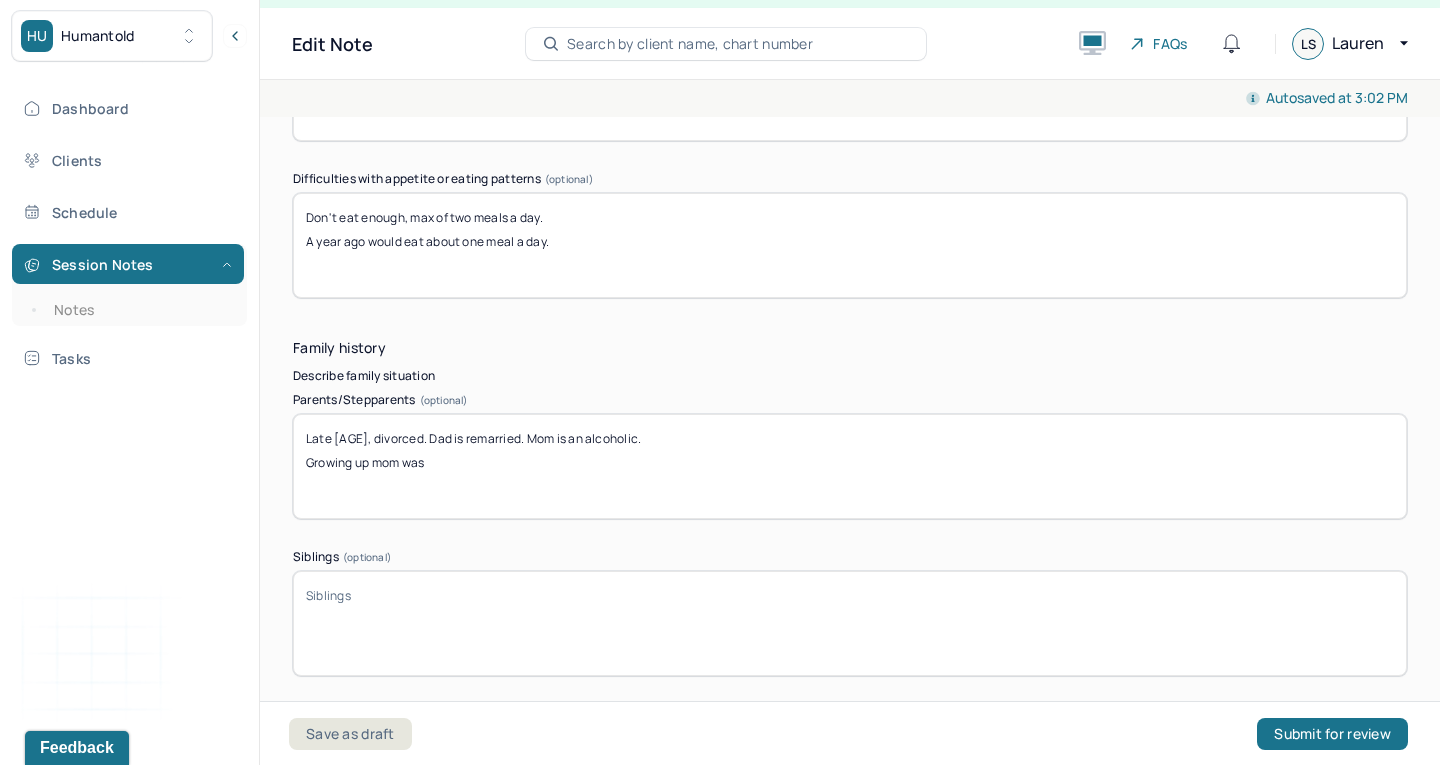 drag, startPoint x: 367, startPoint y: 404, endPoint x: 576, endPoint y: 404, distance: 209 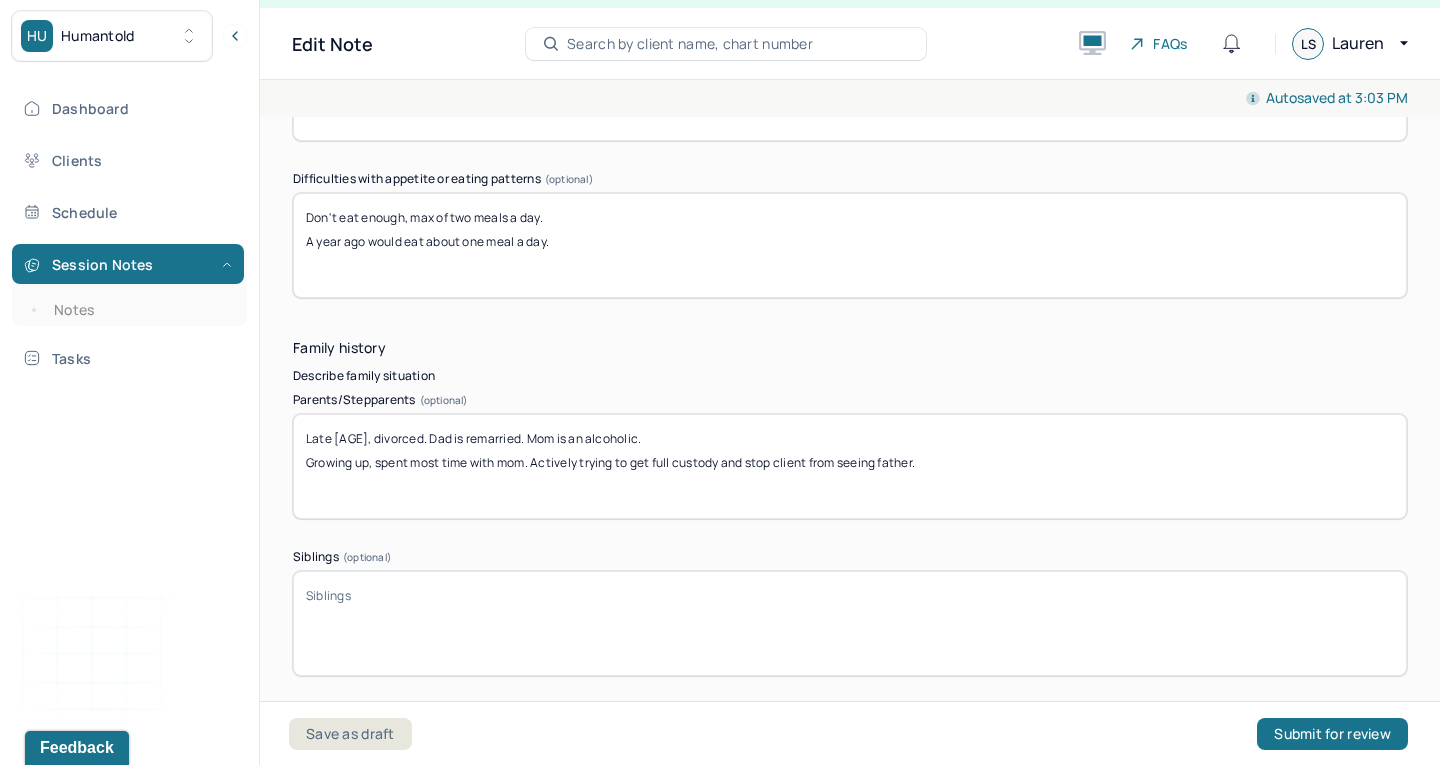 click on "Late [AGE], divorced. Dad is remarried. Mom is an alcoholic.
Growing up, spent most time with mom. Actively trying to get full custody and stop client from seeing father." at bounding box center (850, 466) 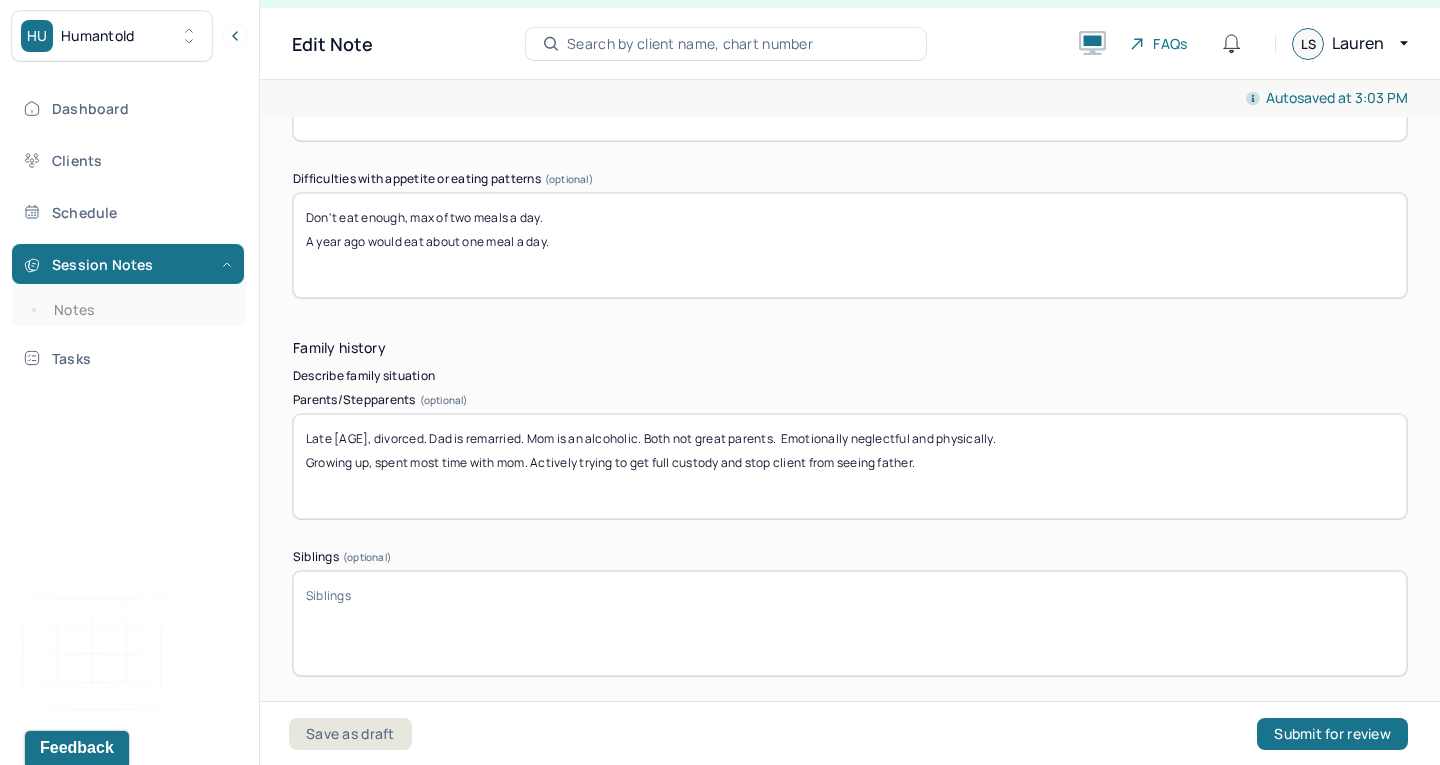click on "Late [AGE], divorced. Dad is remarried. Mom is an alcoholic. Both not great parents.  Emotionally neglectful and physically.
Growing up, spent most time with mom. Actively trying to get full custody and stop client from seeing father." at bounding box center (850, 466) 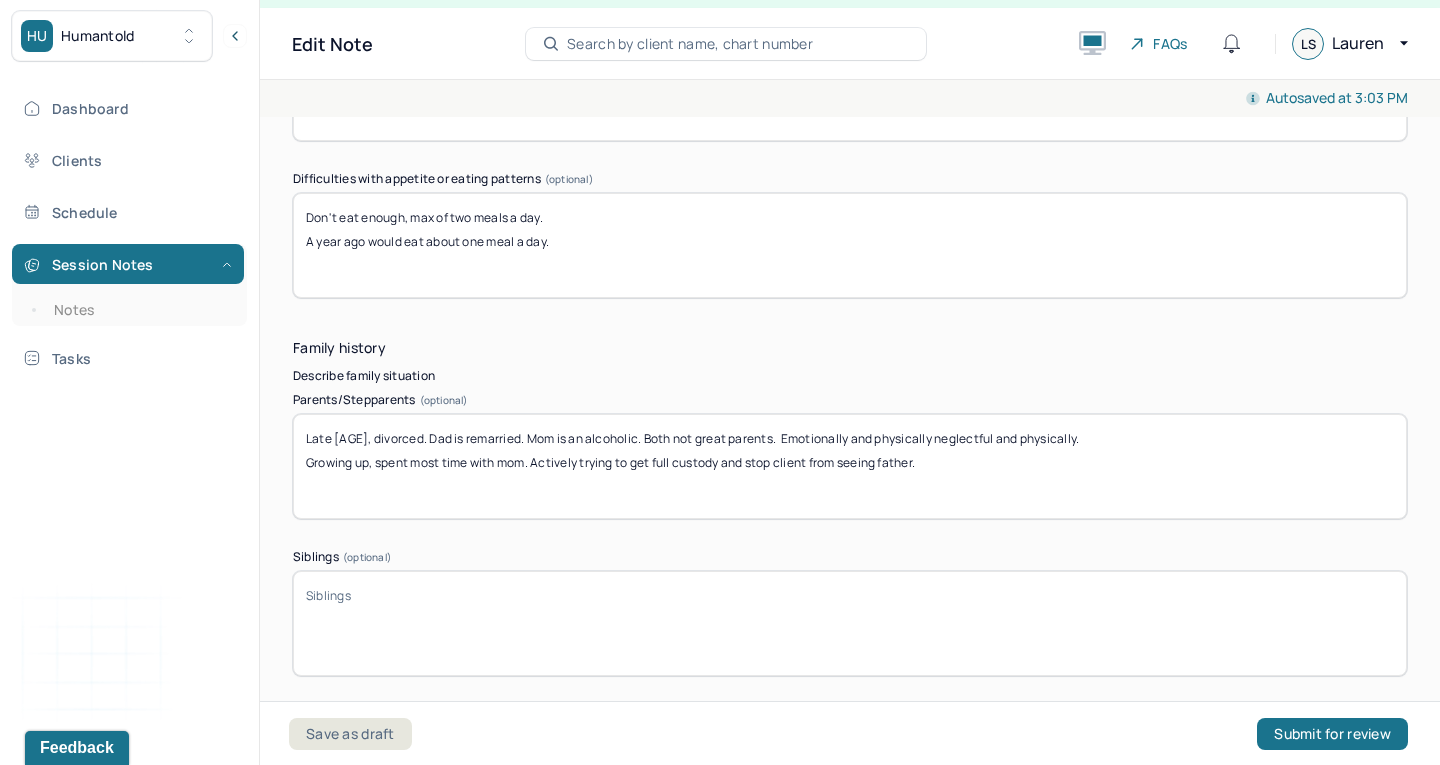 drag, startPoint x: 990, startPoint y: 385, endPoint x: 1055, endPoint y: 386, distance: 65.00769 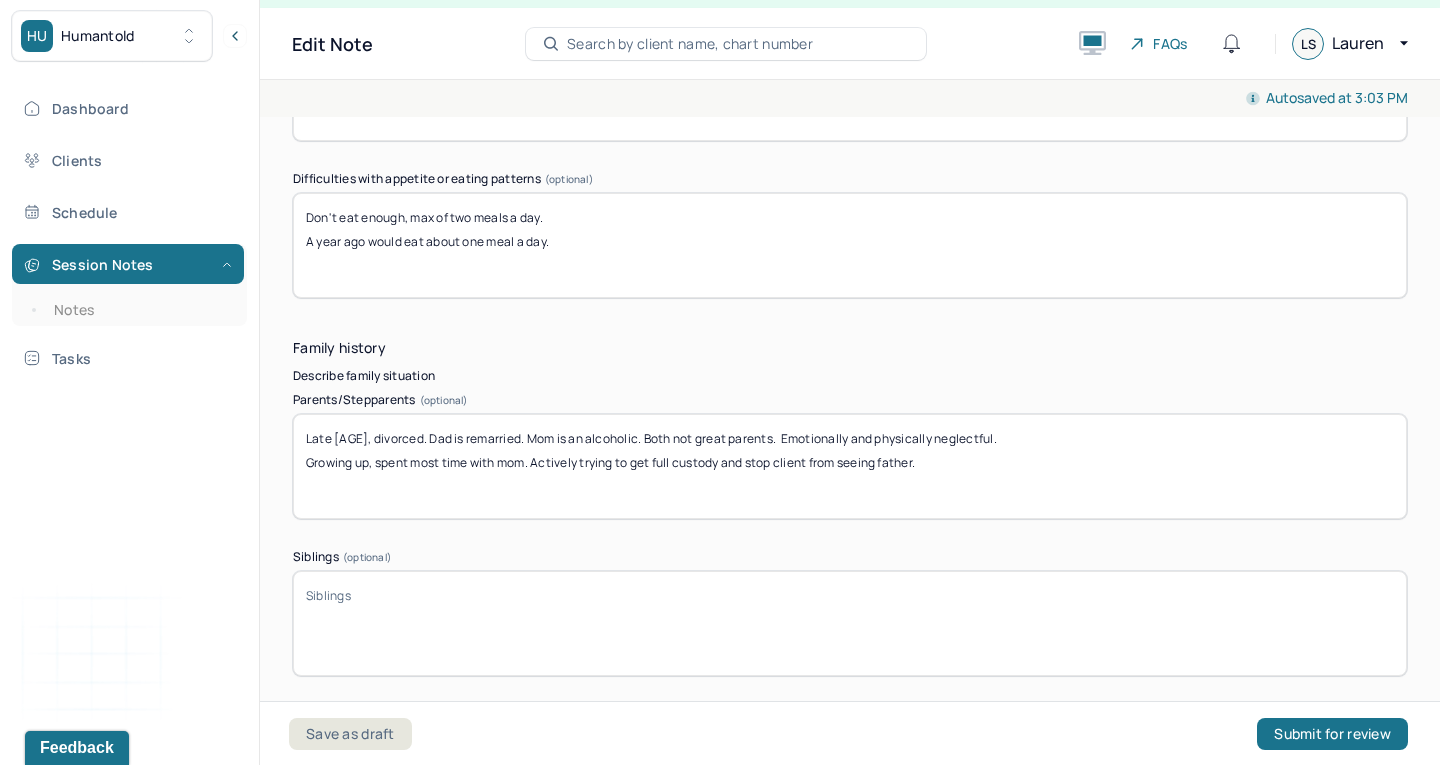 drag, startPoint x: 936, startPoint y: 413, endPoint x: 810, endPoint y: 432, distance: 127.424484 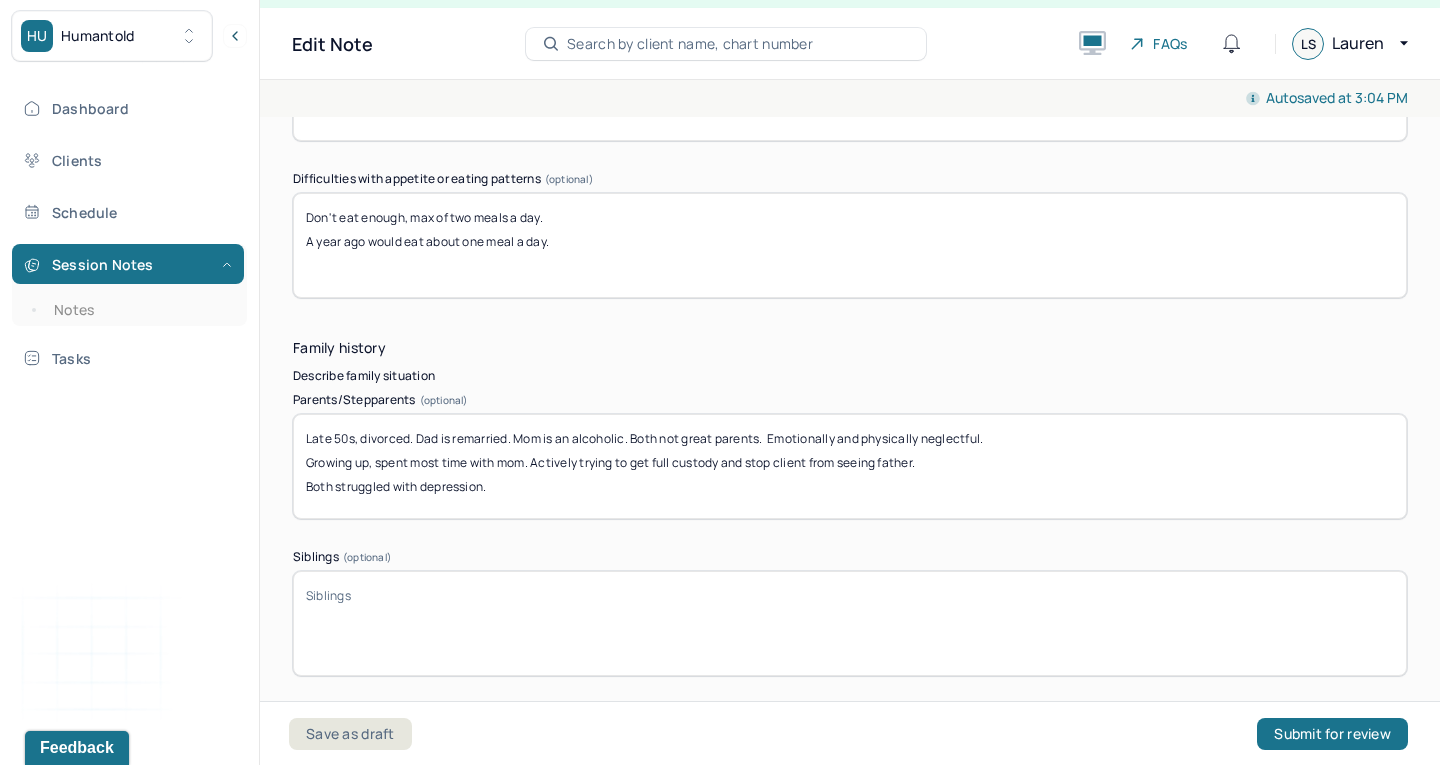 scroll, scrollTop: 1, scrollLeft: 0, axis: vertical 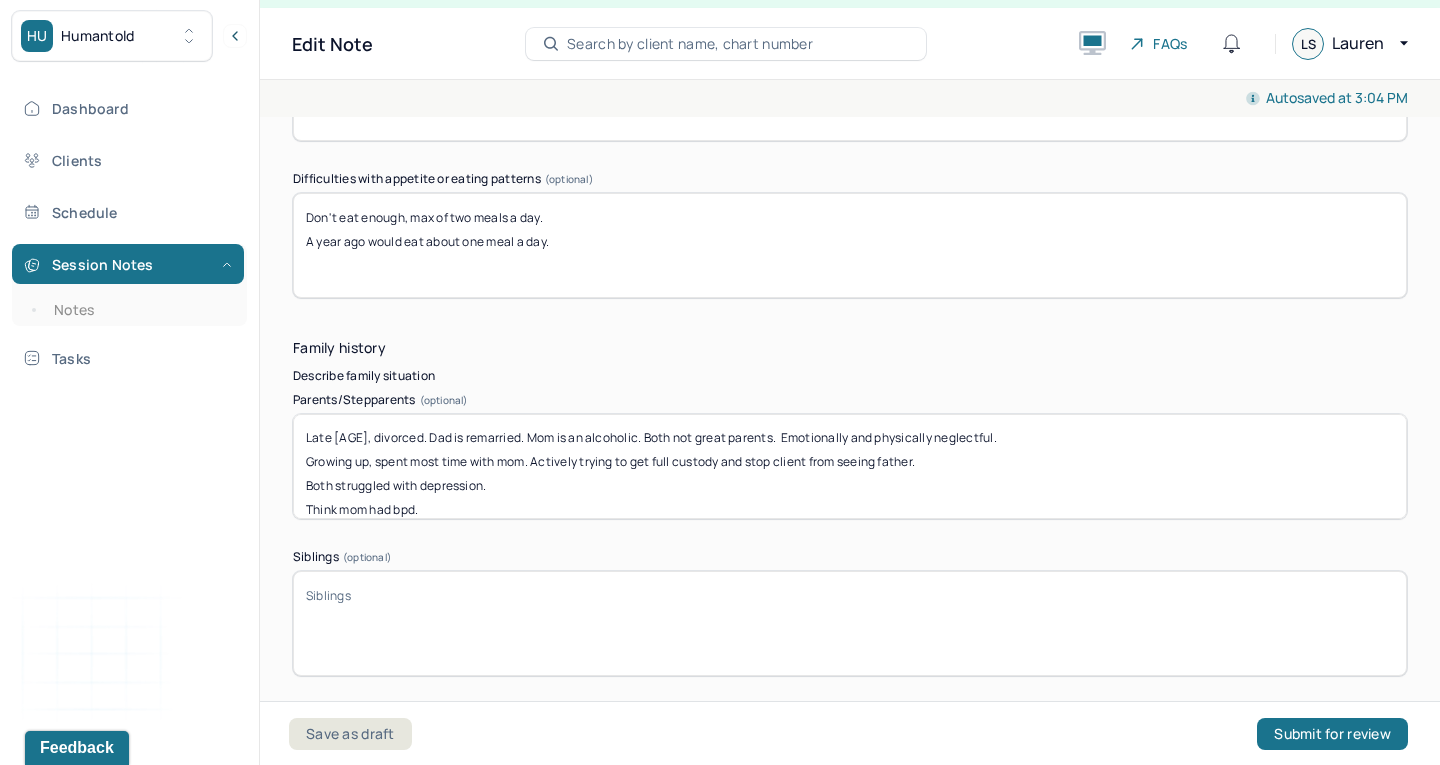 click on "Late [AGE], divorced. Dad is remarried. Mom is an alcoholic. Both not great parents.  Emotionally and physically neglectful.
Growing up, spent most time with mom. Actively trying to get full custody and stop client from seeing father.
Both struggled with depression.
Think mom had bpd." at bounding box center [850, 466] 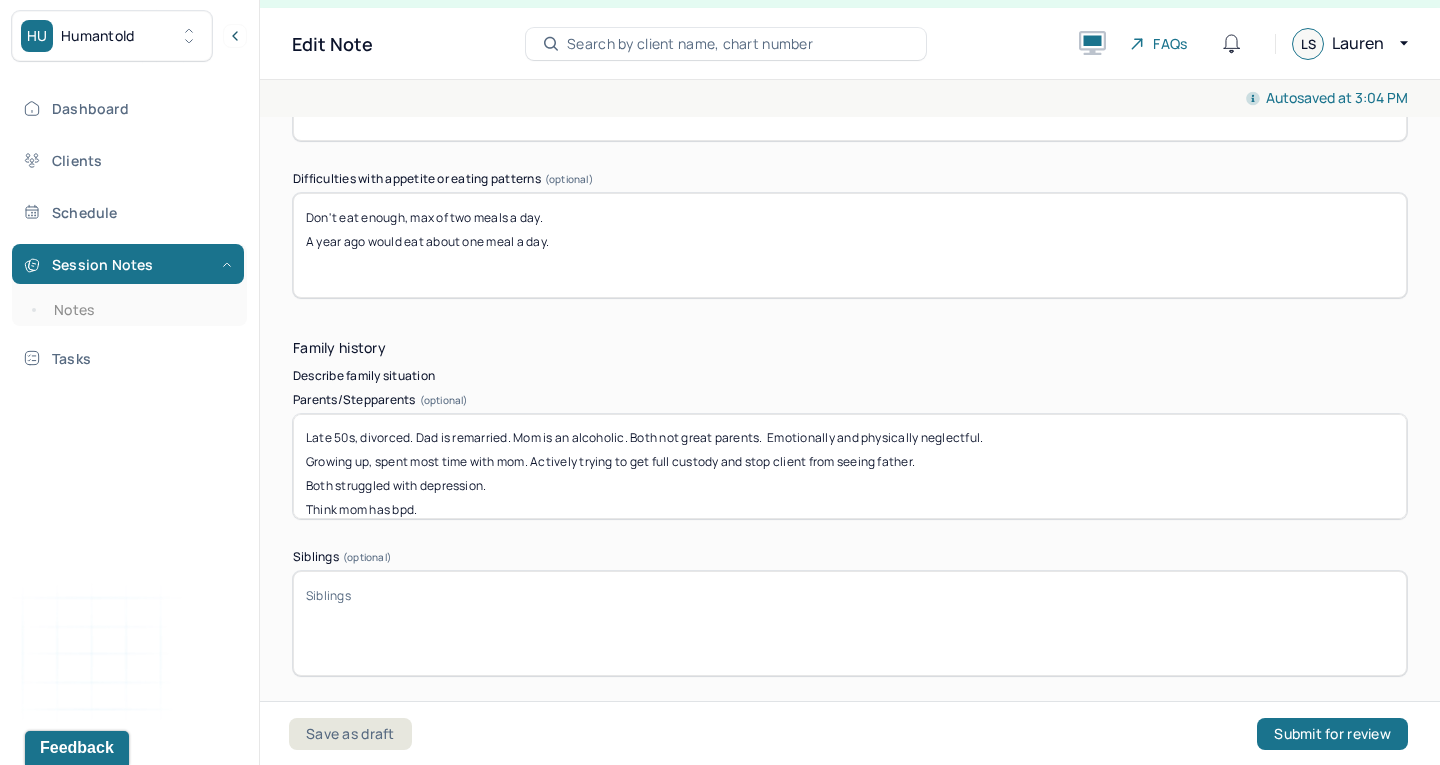 click on "Late [AGE], divorced. Dad is remarried. Mom is an alcoholic. Both not great parents.  Emotionally and physically neglectful.
Growing up, spent most time with mom. Actively trying to get full custody and stop client from seeing father.
Both struggled with depression.
Think mom had bpd." at bounding box center (850, 466) 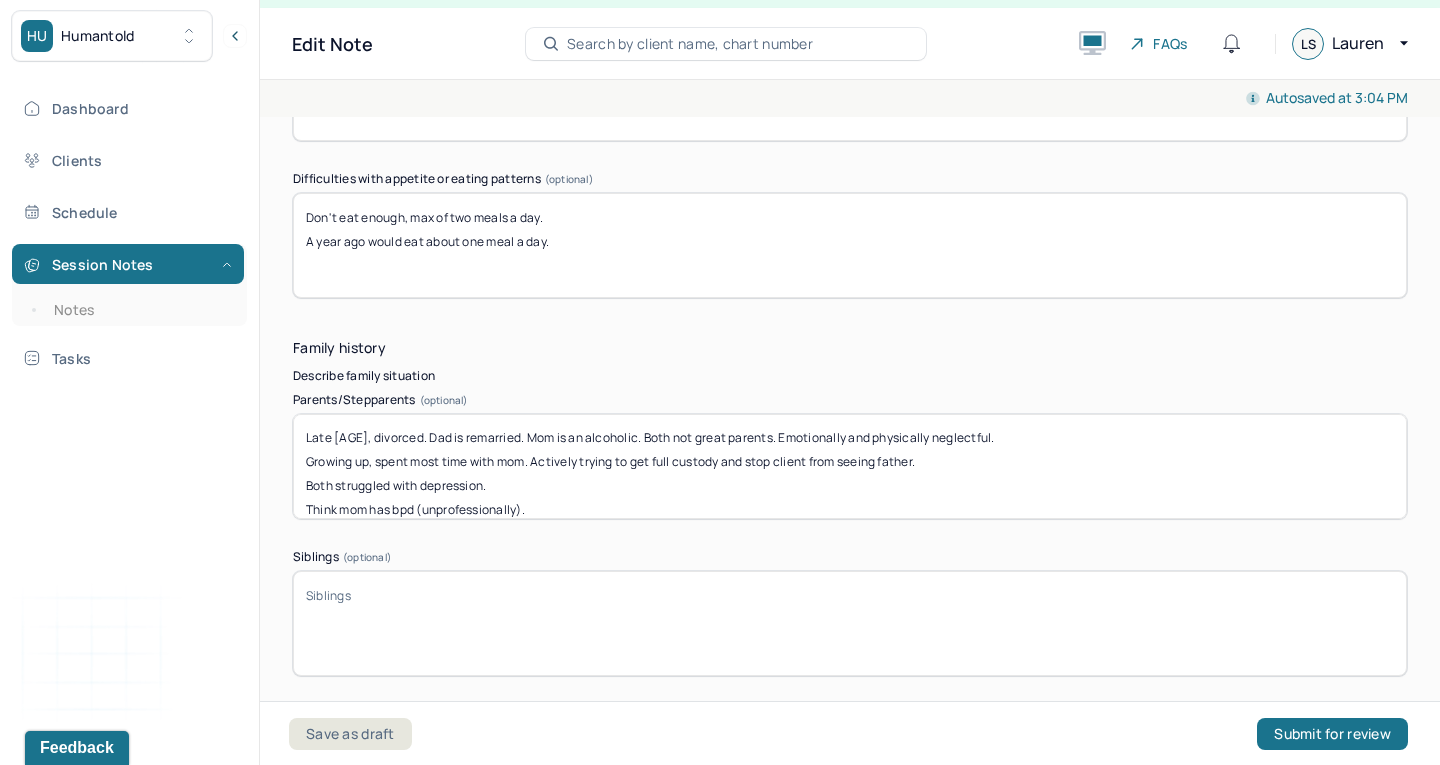 click on "Late 50s, divorced. Dad is remarried. Mom is an alcoholic. Both not great parents.  Emotionally and physically neglectful.
Growing up, spent most time with mom. Actively trying to get full custody and stop client from seeing father.
Both struggled with depression.
Think mom has bpd." at bounding box center (850, 466) 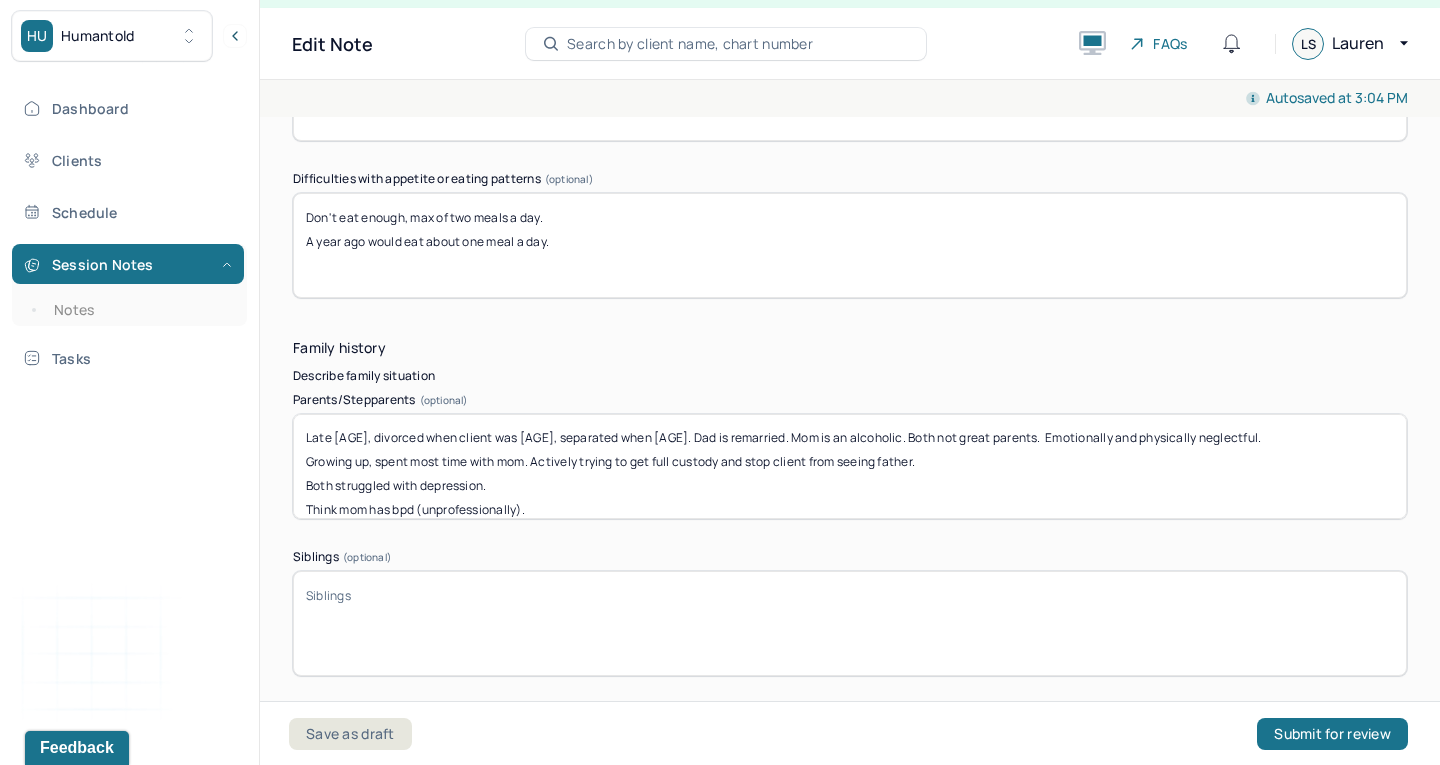 click on "Late [AGE], divorced when client was [AGE], separated when [AGE]. Dad is remarried. Mom is an alcoholic. Both not great parents.  Emotionally and physically neglectful.
Growing up, spent most time with mom. Actively trying to get full custody and stop client from seeing father.
Both struggled with depression.
Think mom has bpd (unprofessionally)." at bounding box center [850, 466] 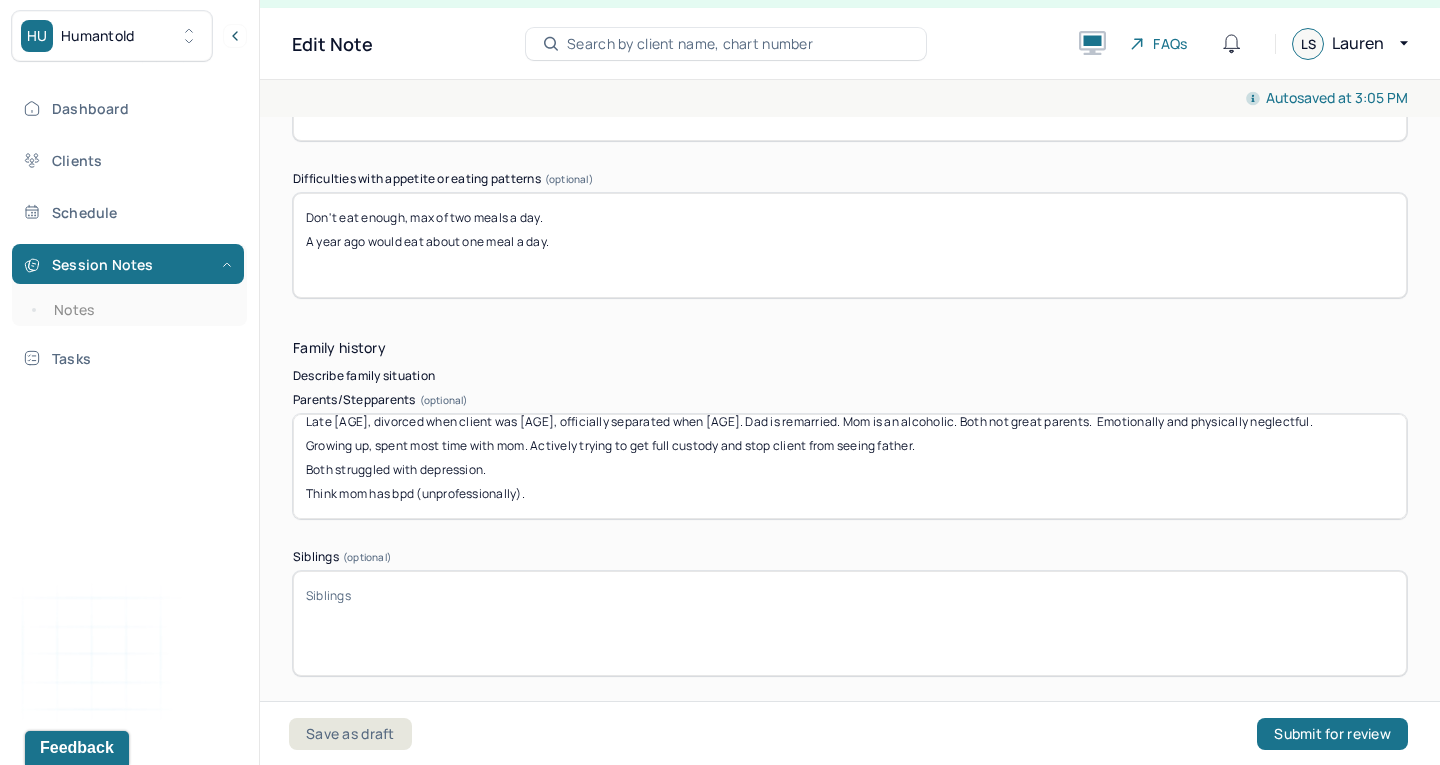 scroll, scrollTop: 16, scrollLeft: 0, axis: vertical 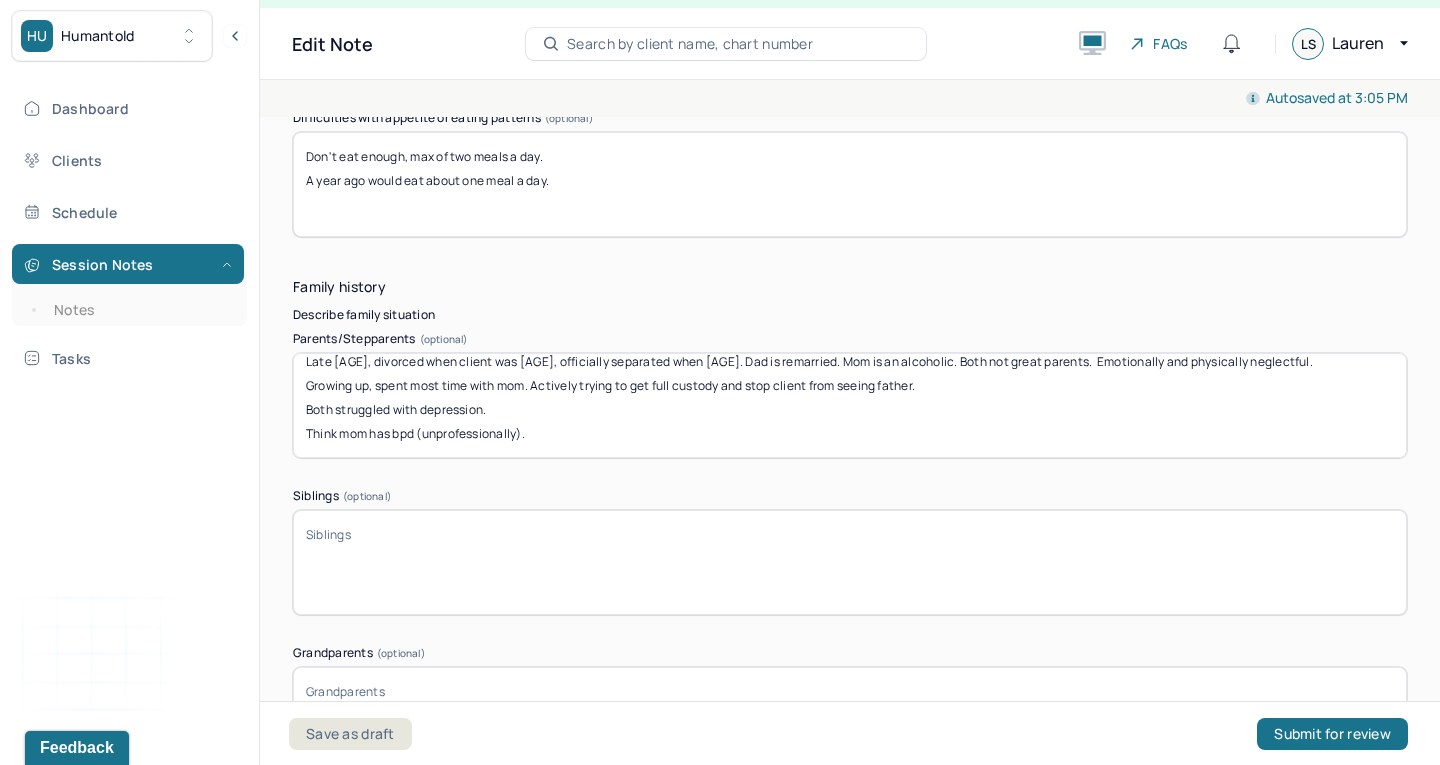 type on "Late [AGE], divorced when client was [AGE], officially separated when [AGE]. Dad is remarried. Mom is an alcoholic. Both not great parents.  Emotionally and physically neglectful.
Growing up, spent most time with mom. Actively trying to get full custody and stop client from seeing father.
Both struggled with depression.
Think mom has bpd (unprofessionally)." 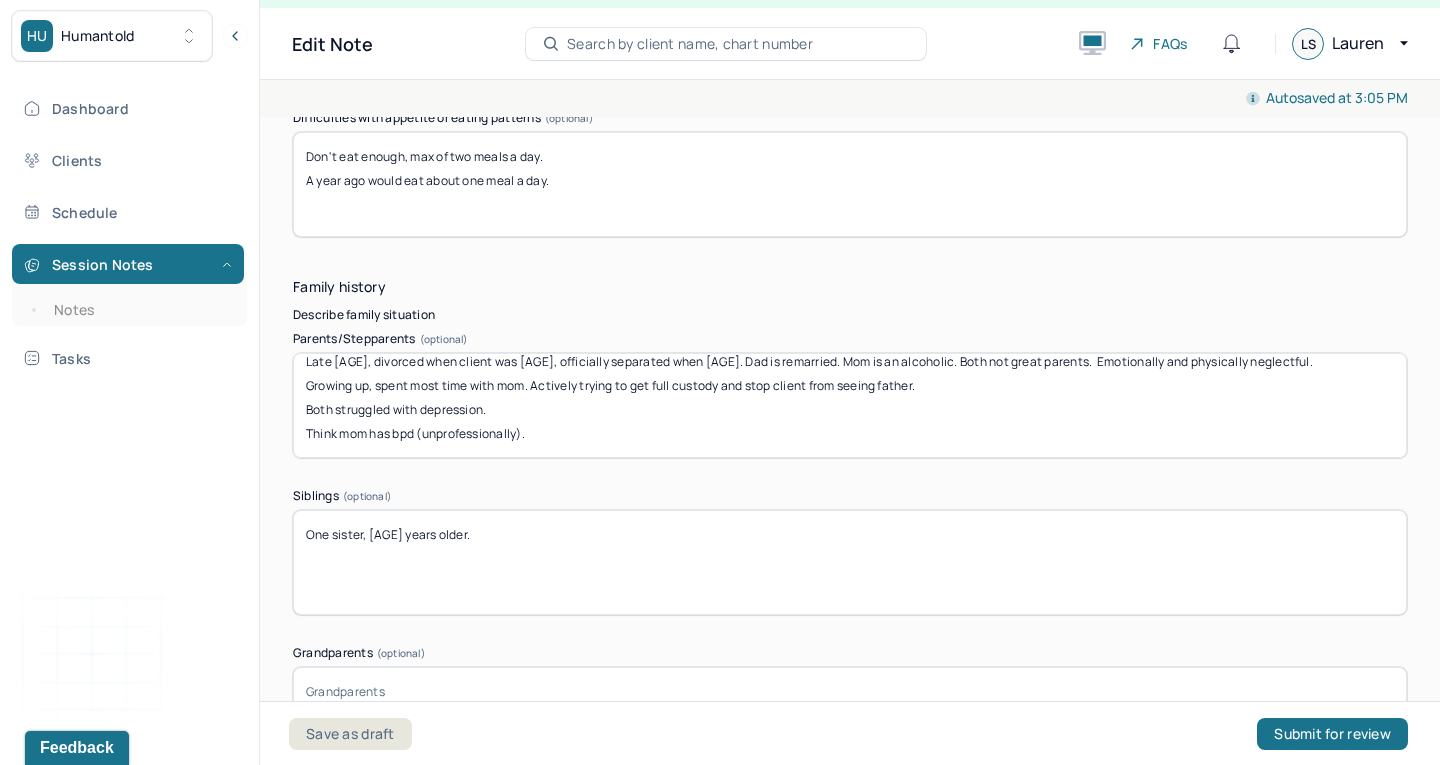 click on "Late [AGE], divorced when client was [AGE], officially separated when [AGE]. Dad is remarried. Mom is an alcoholic. Both not great parents.  Emotionally and physically neglectful.
Growing up, spent most time with mom. Actively trying to get full custody and stop client from seeing father.
Both struggled with depression.
Think mom has bpd (unprofessionally)." at bounding box center (850, 405) 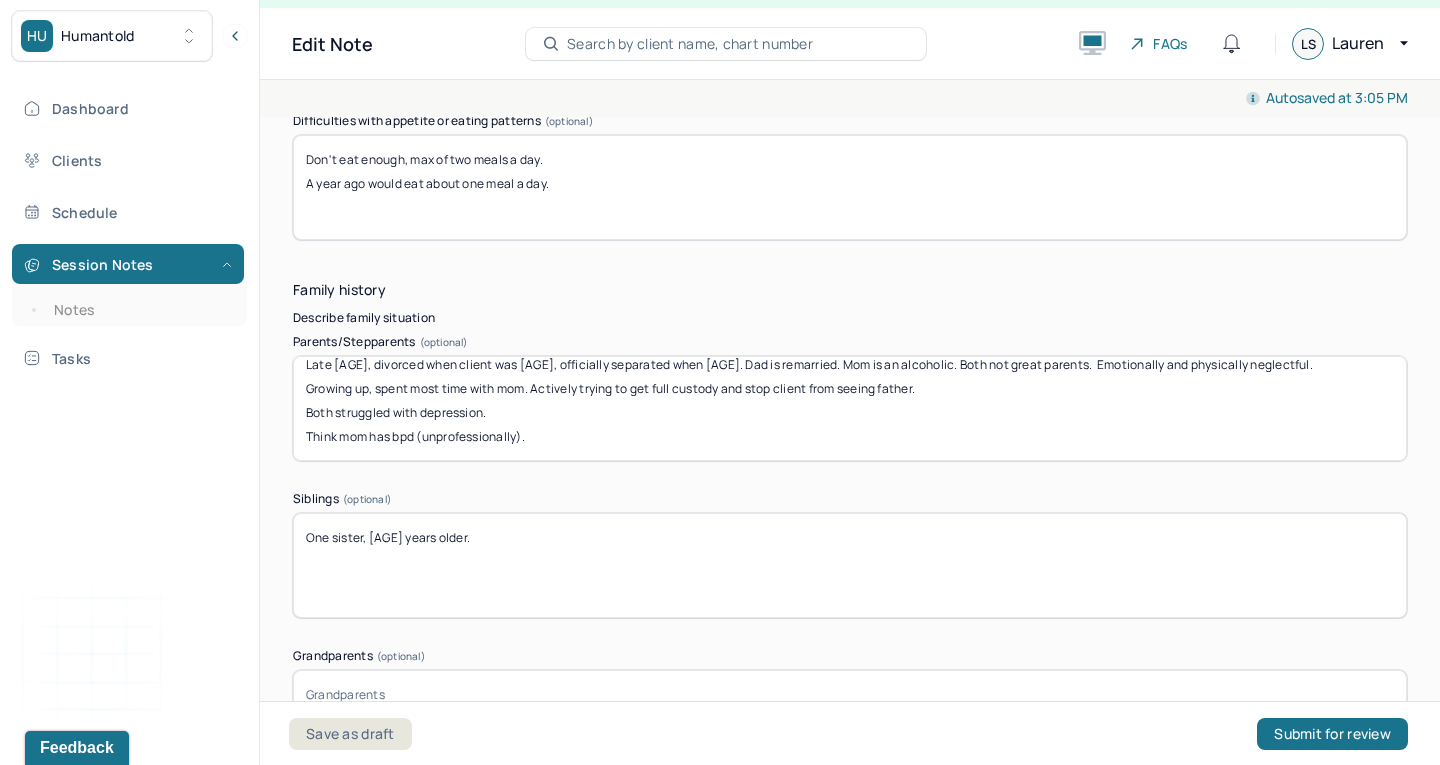 scroll, scrollTop: 3912, scrollLeft: 0, axis: vertical 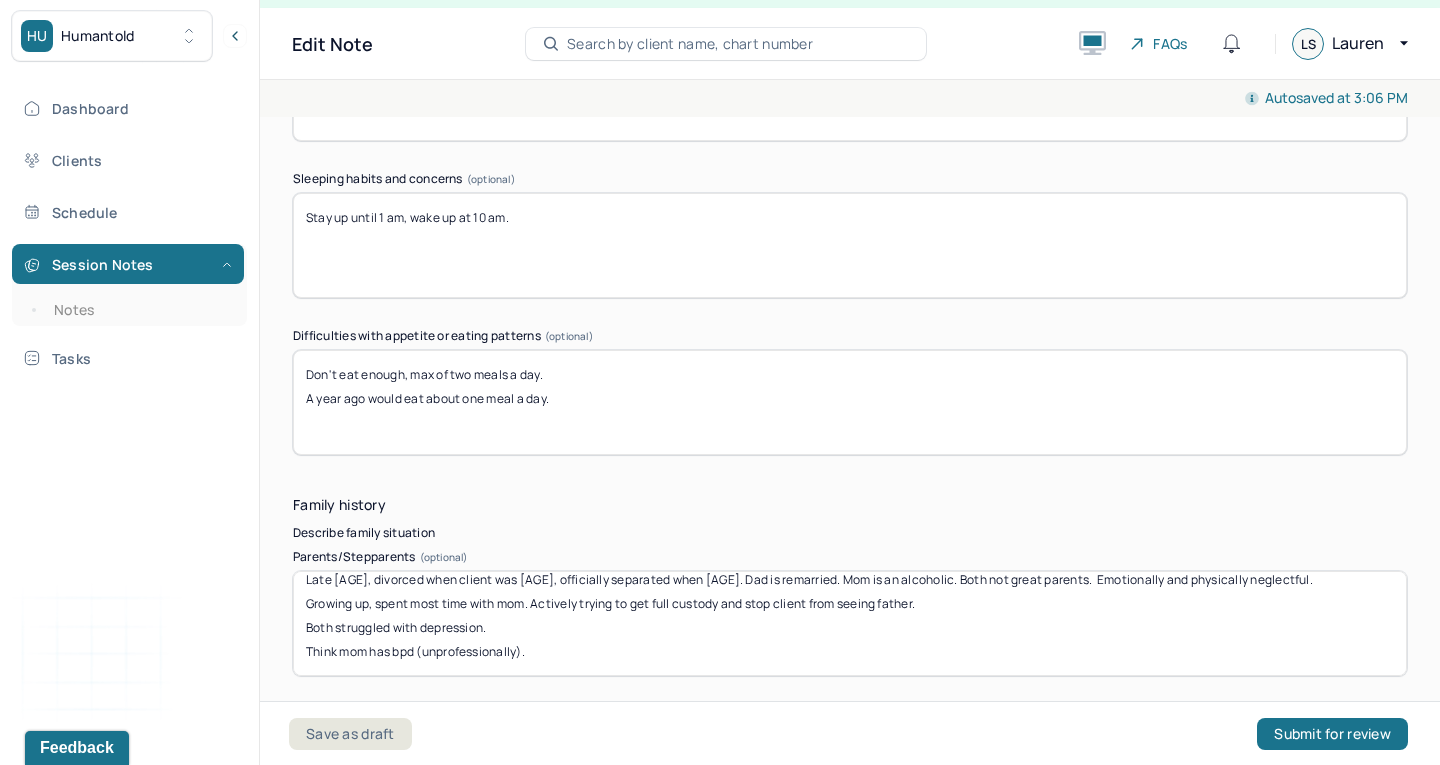 type on "Two sisters, one is [AGE] years older.
Getting to know her." 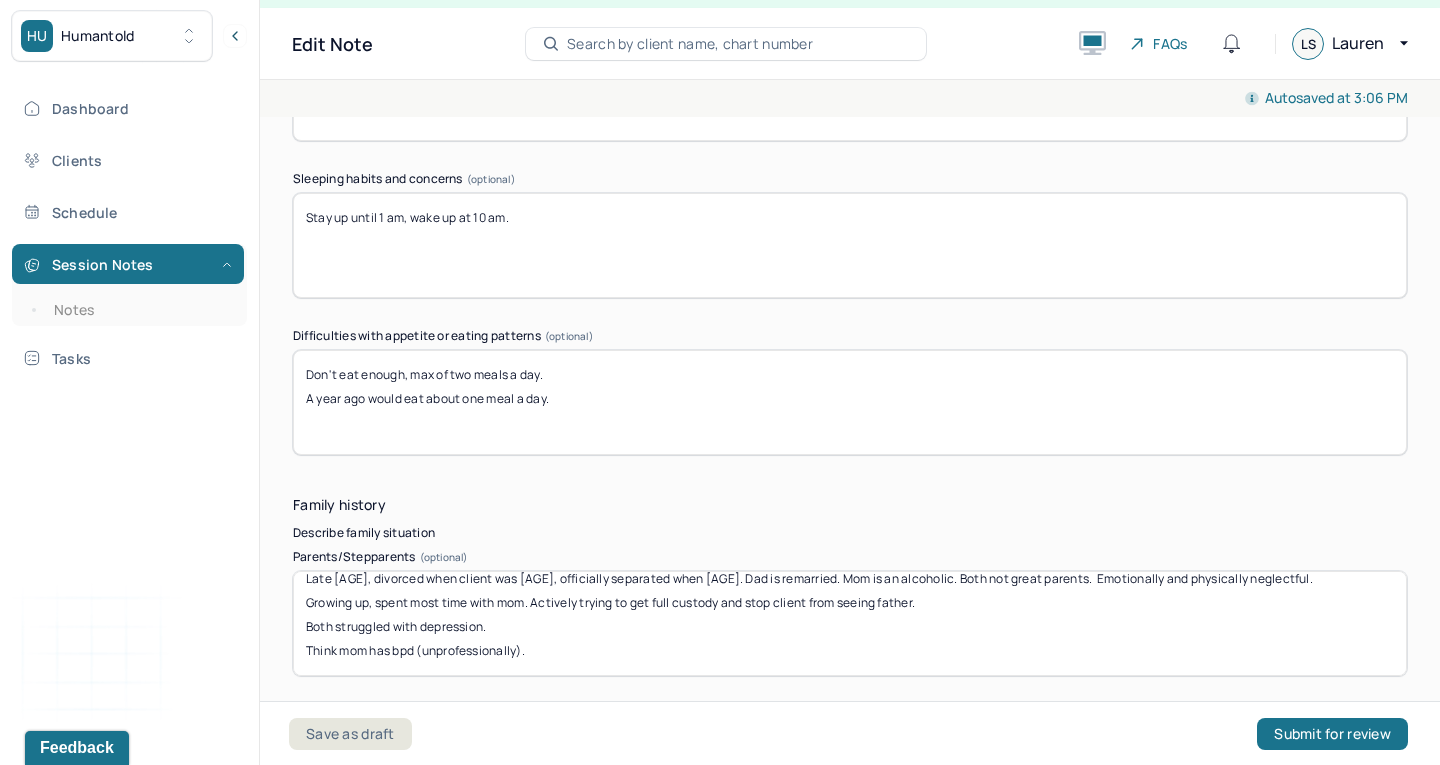 scroll, scrollTop: 49, scrollLeft: 0, axis: vertical 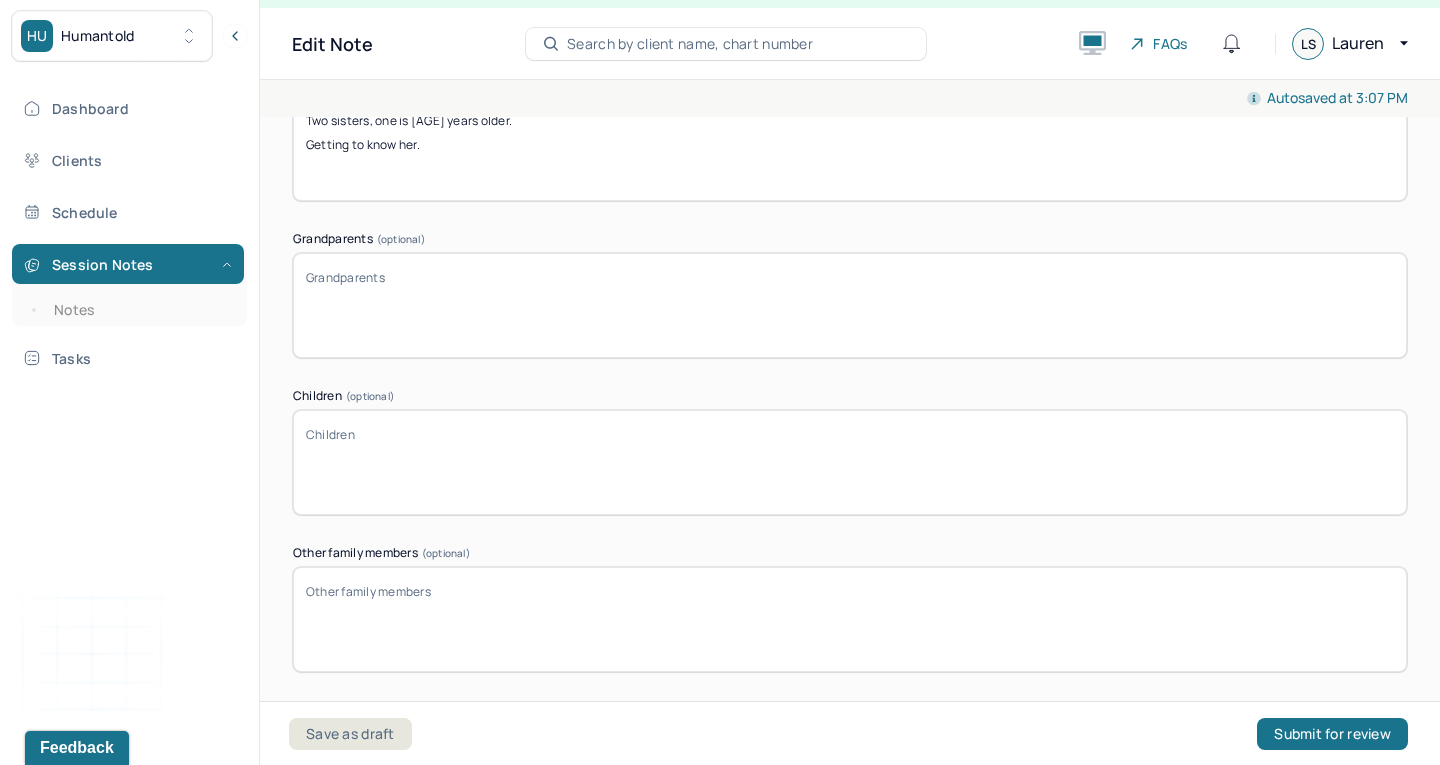 type on "Late 50s, divorced when client was 10, officially separated when 12. Dad is remarried. Mom is an alcoholic. Both not great parents.  Emotionally and physically neglectful.
Growing up, spent most time with mom. Actively trying to get full custody and stop client from seeing father.
Both struggled with depression.
Think mom has bpd (unprofessionally).
Don't talk much to dad, not a bad relationship.  "Classic male relationship"." 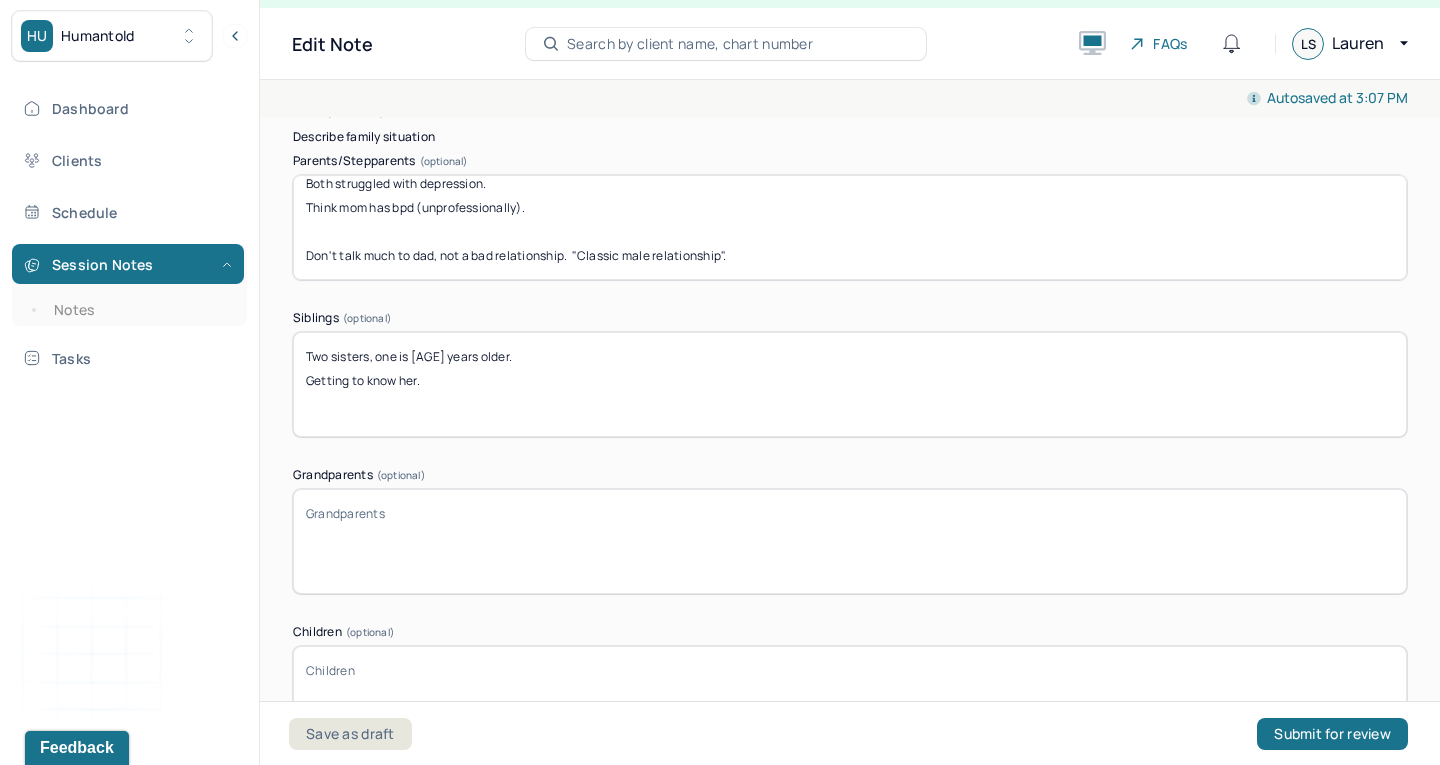 scroll, scrollTop: 4048, scrollLeft: 0, axis: vertical 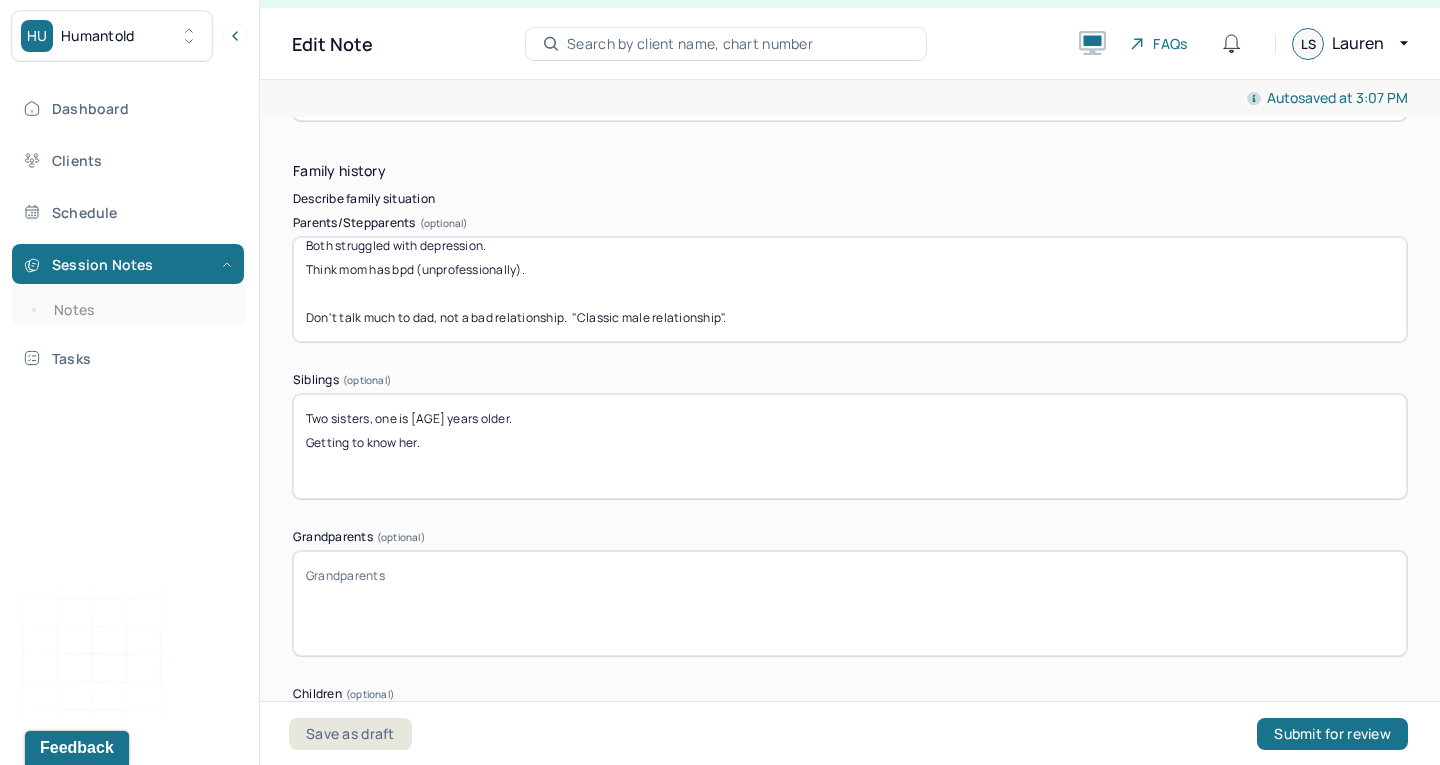 click on "Two sisters, one is [AGE] years older.
Getting to know her." at bounding box center (850, 446) 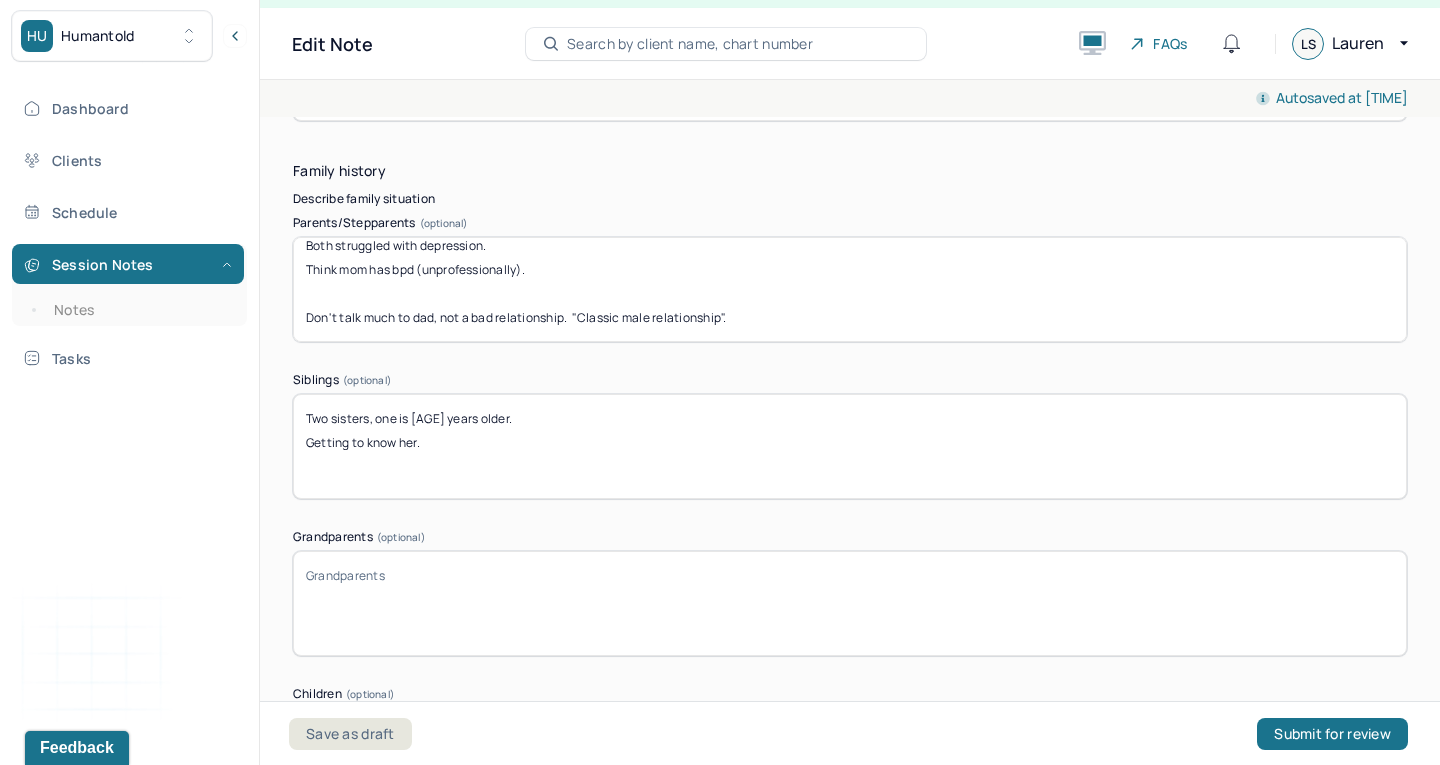 click on "Two sisters, [AGE] years older.
Getting to know her." at bounding box center (850, 446) 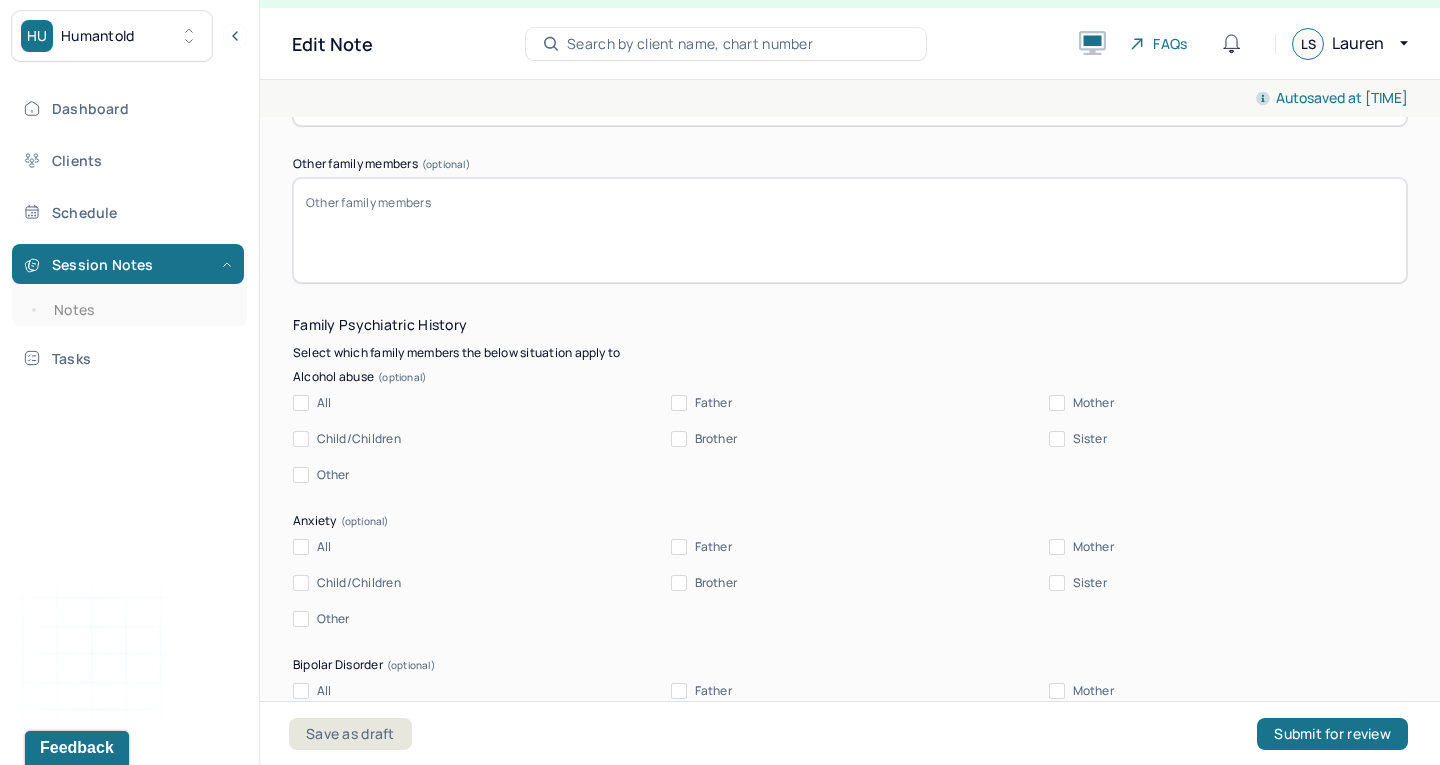 scroll, scrollTop: 4745, scrollLeft: 0, axis: vertical 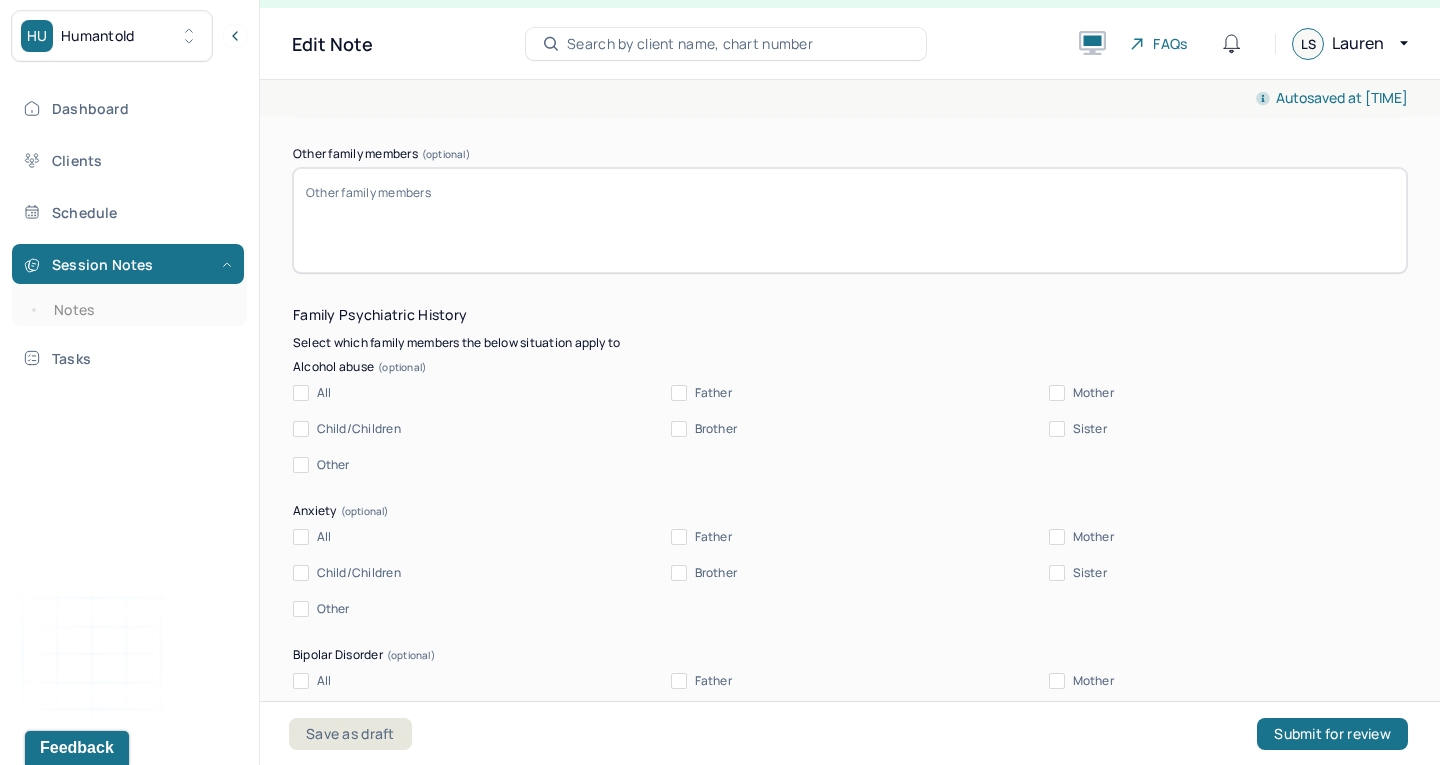 type on "Two sisters, one is [AGE] years older, [AGE] years older.
Getting to know her." 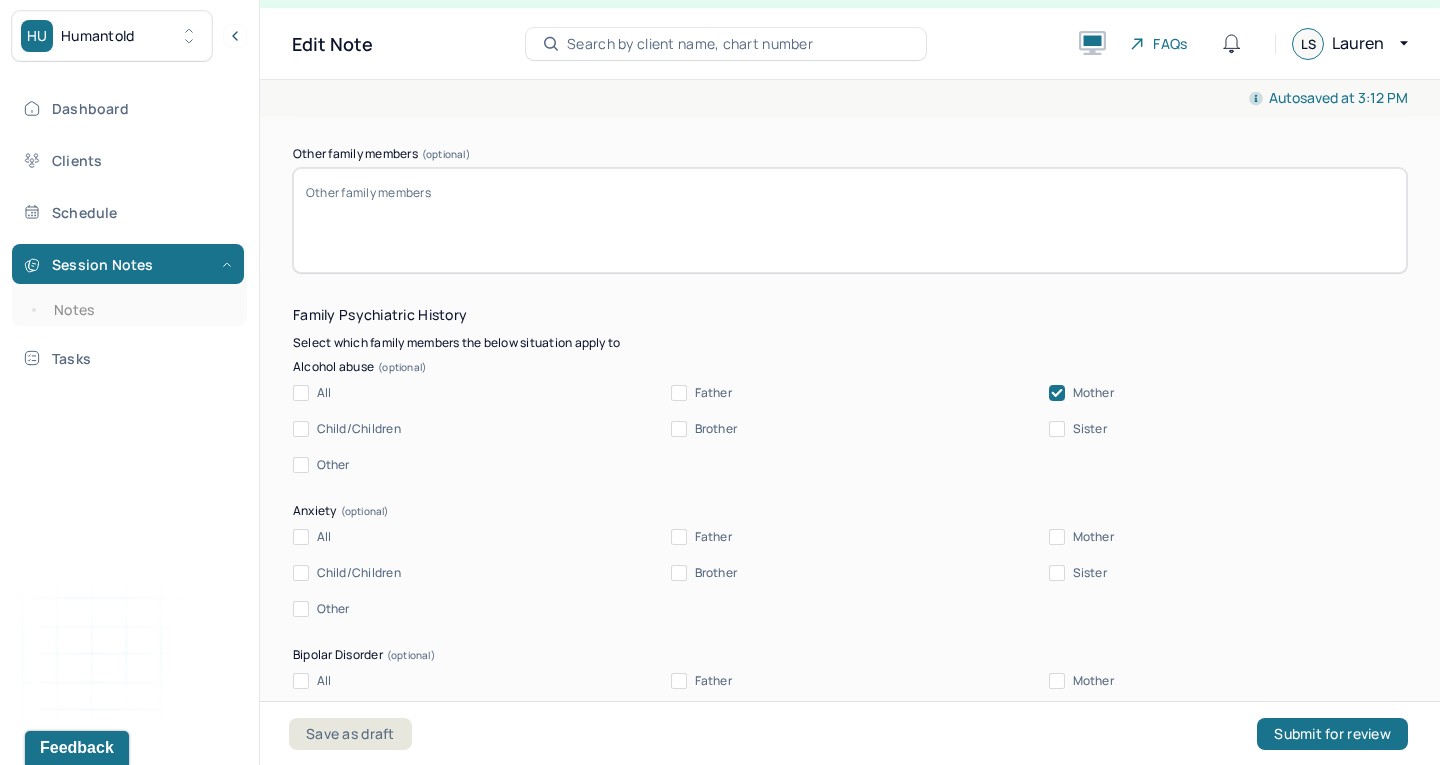 click on "Other" at bounding box center [301, 465] 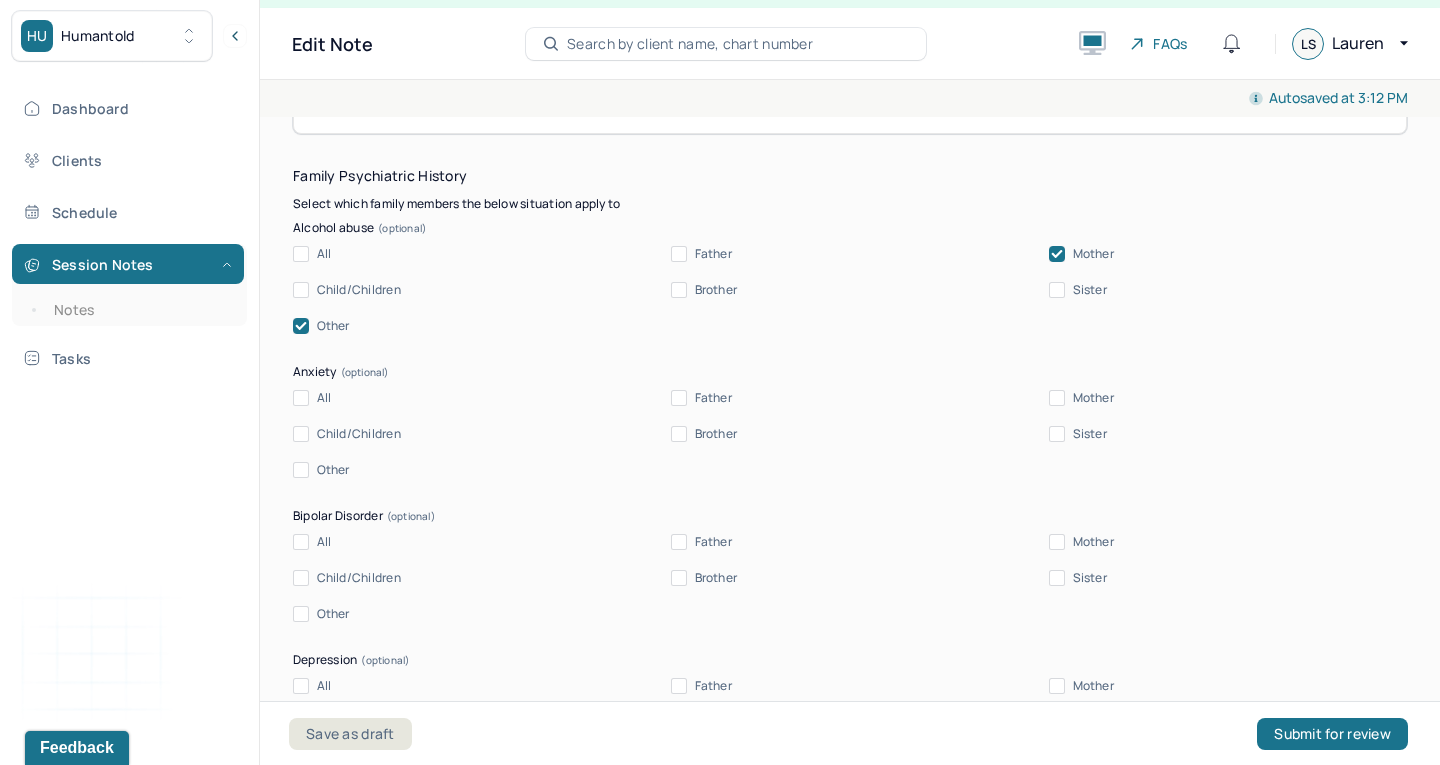 scroll, scrollTop: 4887, scrollLeft: 0, axis: vertical 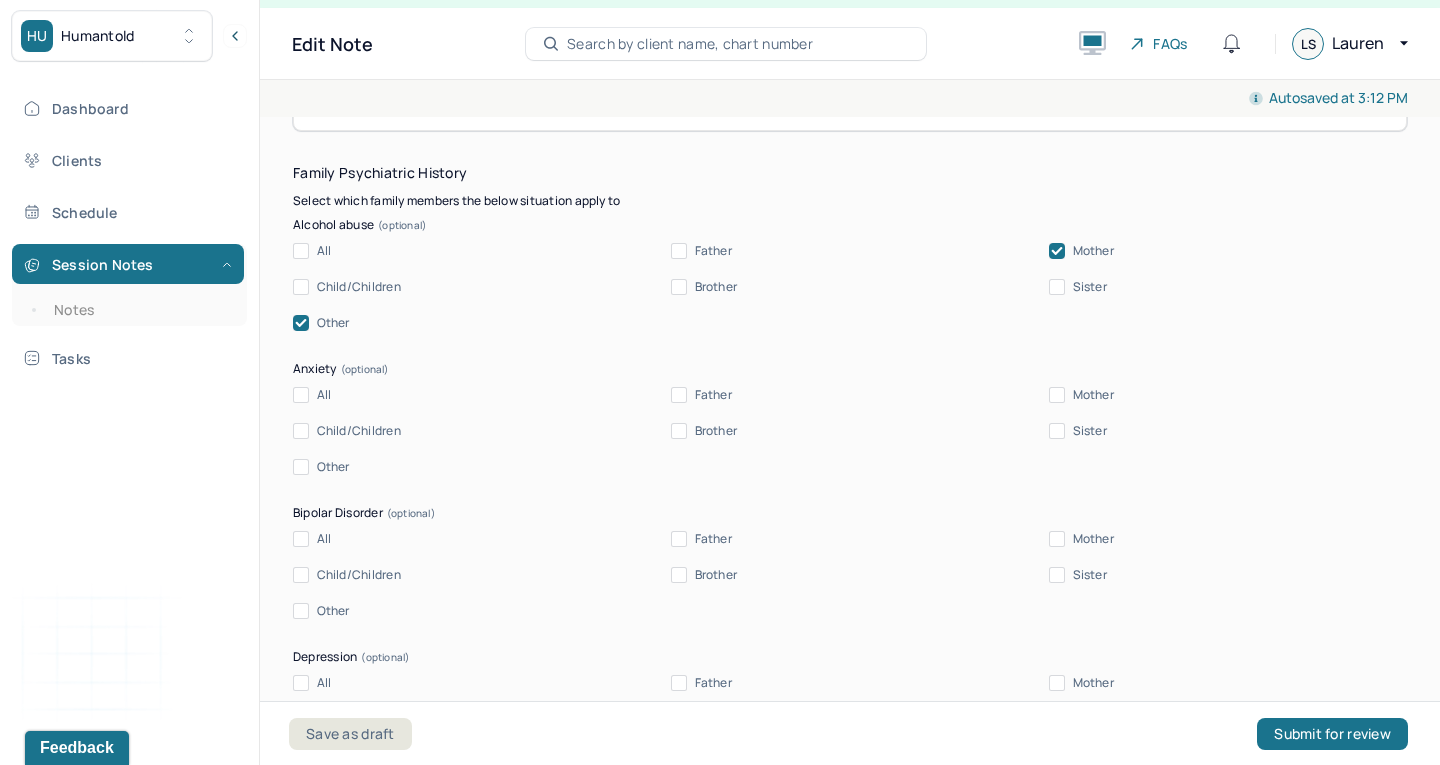 click on "Father" at bounding box center [701, 251] 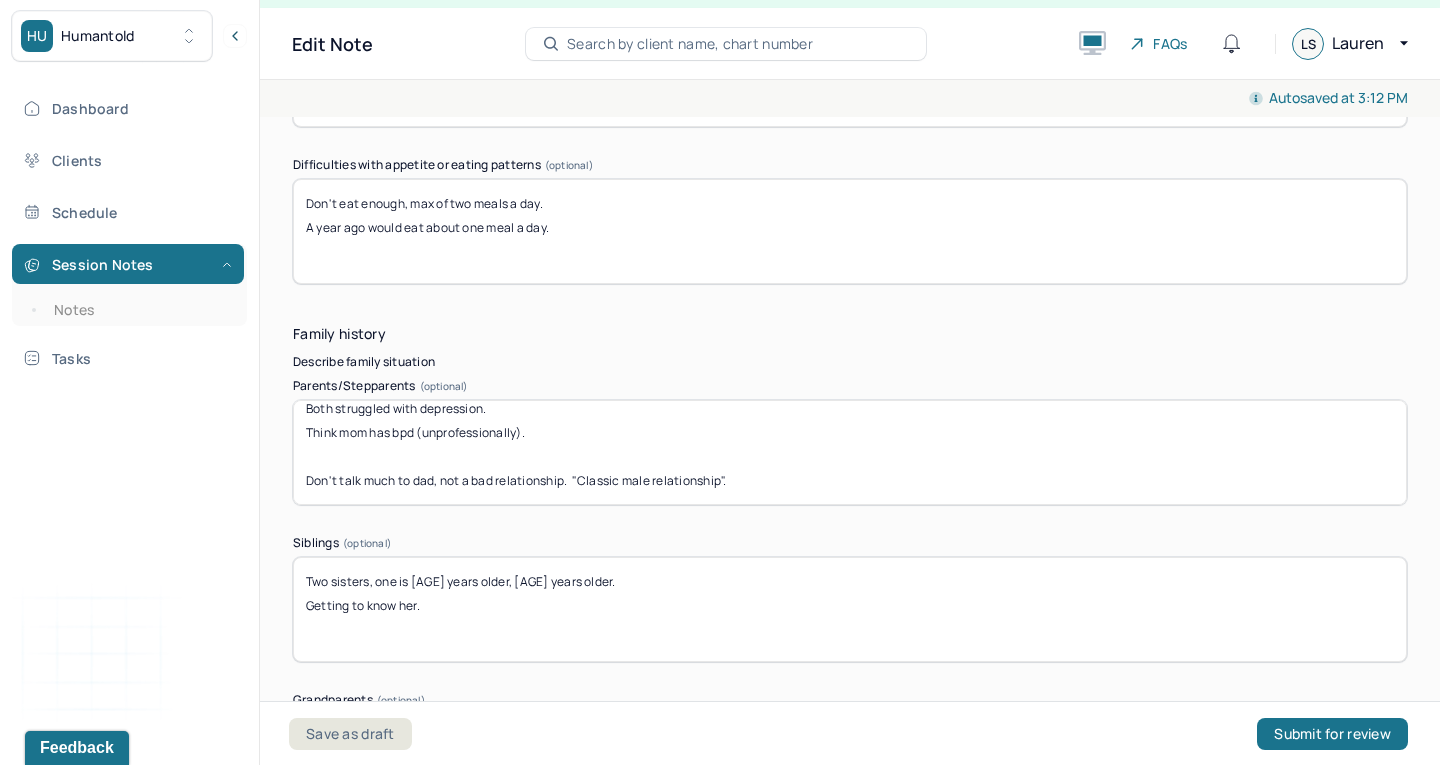 scroll, scrollTop: 3878, scrollLeft: 0, axis: vertical 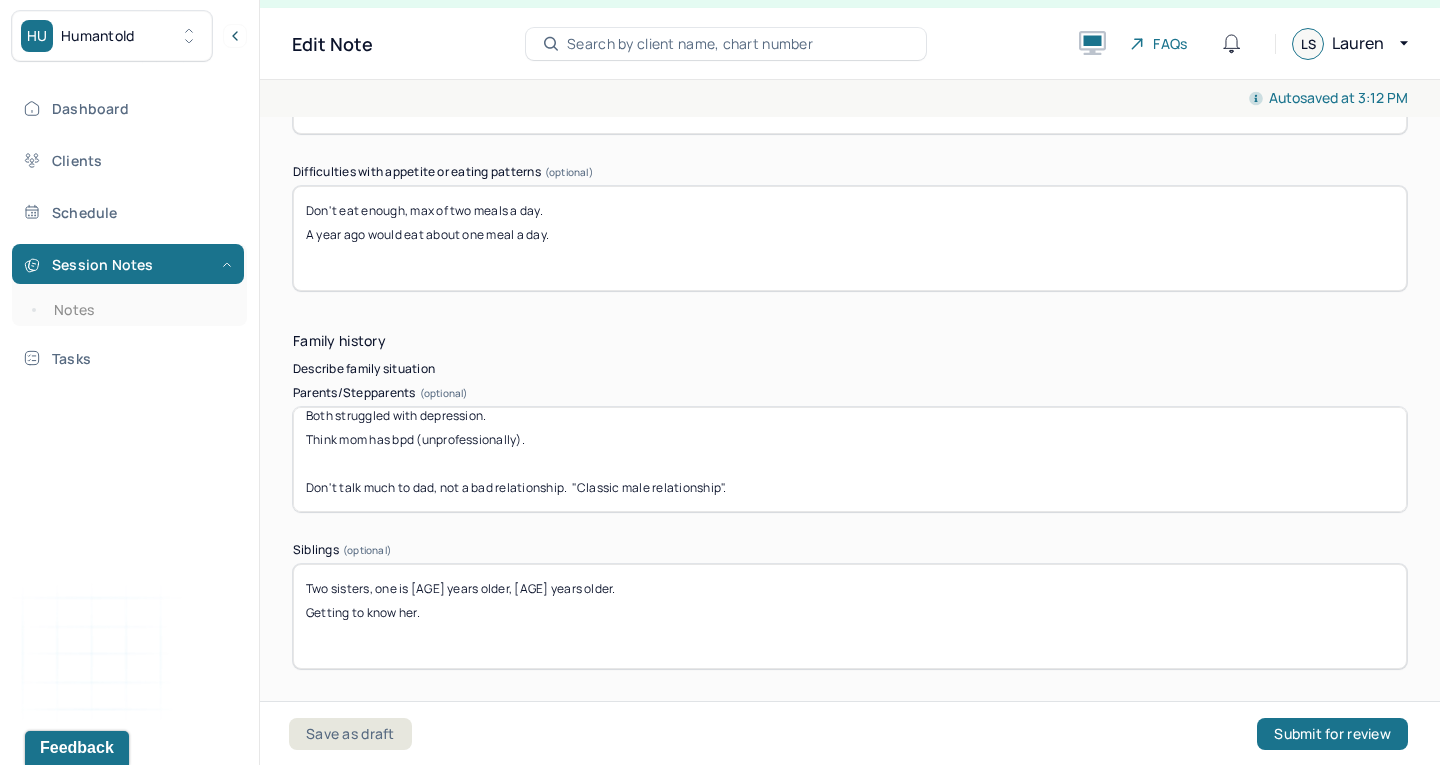 click on "Late 50s, divorced when client was 10, officially separated when 12. Dad is remarried. Mom is an alcoholic. Both not great parents.  Emotionally and physically neglectful.
Growing up, spent most time with mom. Actively trying to get full custody and stop client from seeing father.
Both struggled with depression.
Think mom has bpd (unprofessionally).
Don't talk much to dad, not a bad relationship.  "Classic male relationship"." at bounding box center (850, 459) 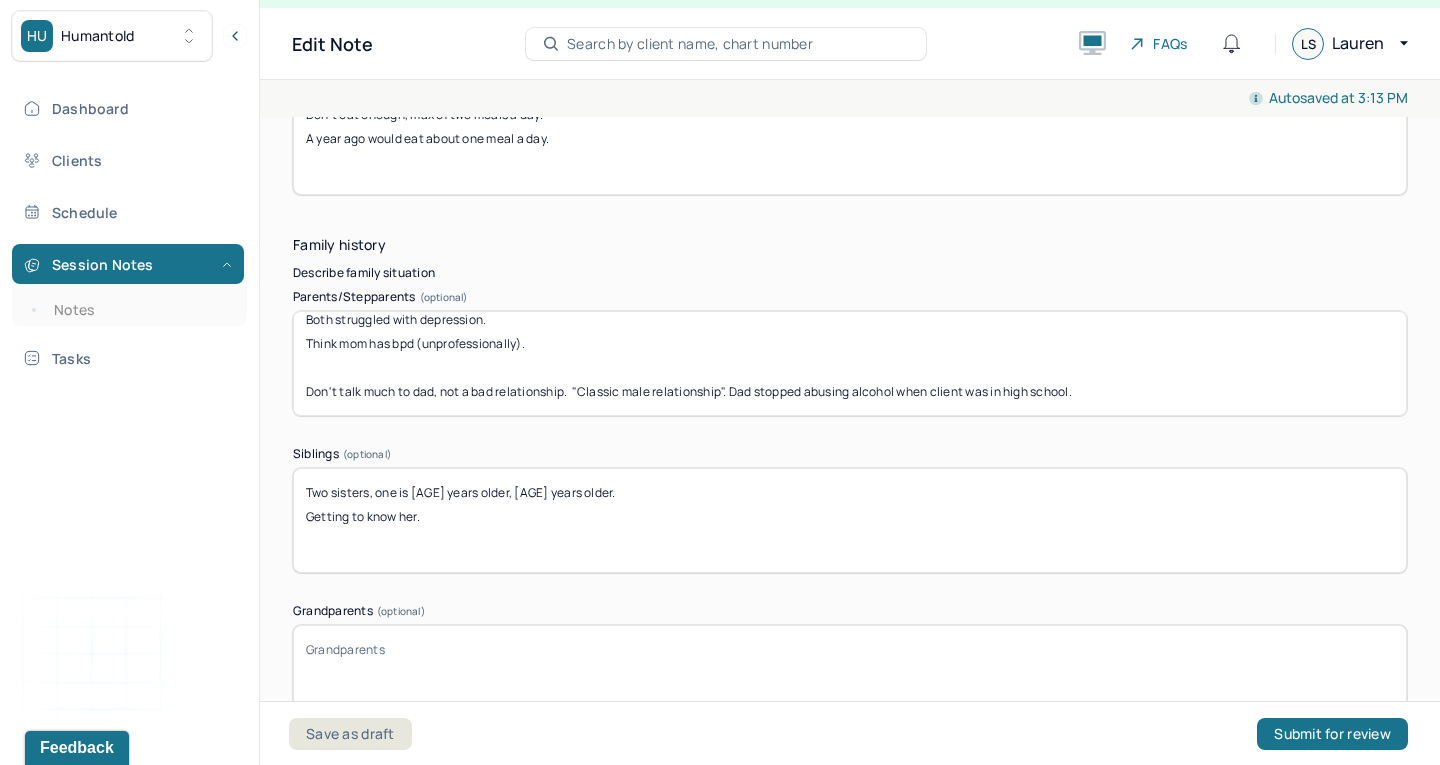 scroll, scrollTop: 3897, scrollLeft: 0, axis: vertical 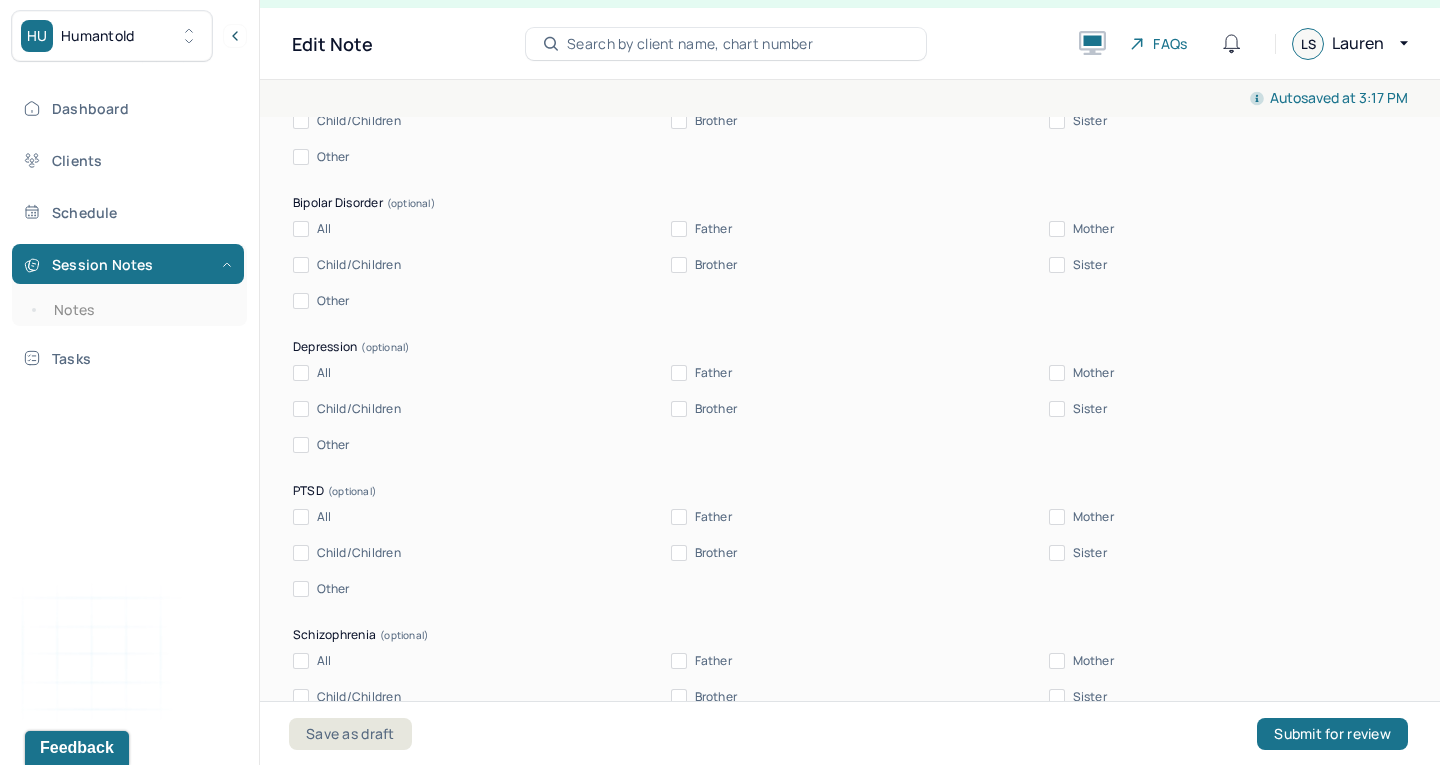 type on "Late 50s, divorced when client was 10, officially separated when 12. Dad is remarried. Mom is an alcoholic. Both not great parents.  Emotionally and physically neglectful.
Growing up, spent most time with mom. Actively trying to get full custody and stop client from seeing father.
Both struggled with depression.
Think mom has bpd (unprofessionally).
Don't talk much to dad, not a bad relationship.  "Classic male relationship". Dad stopped abusing alcohol when client was in high school. Best friend died from alcohol abuse.
Would like to have emotionally depth conversation. Have similar love language, will do anything for someone care about" 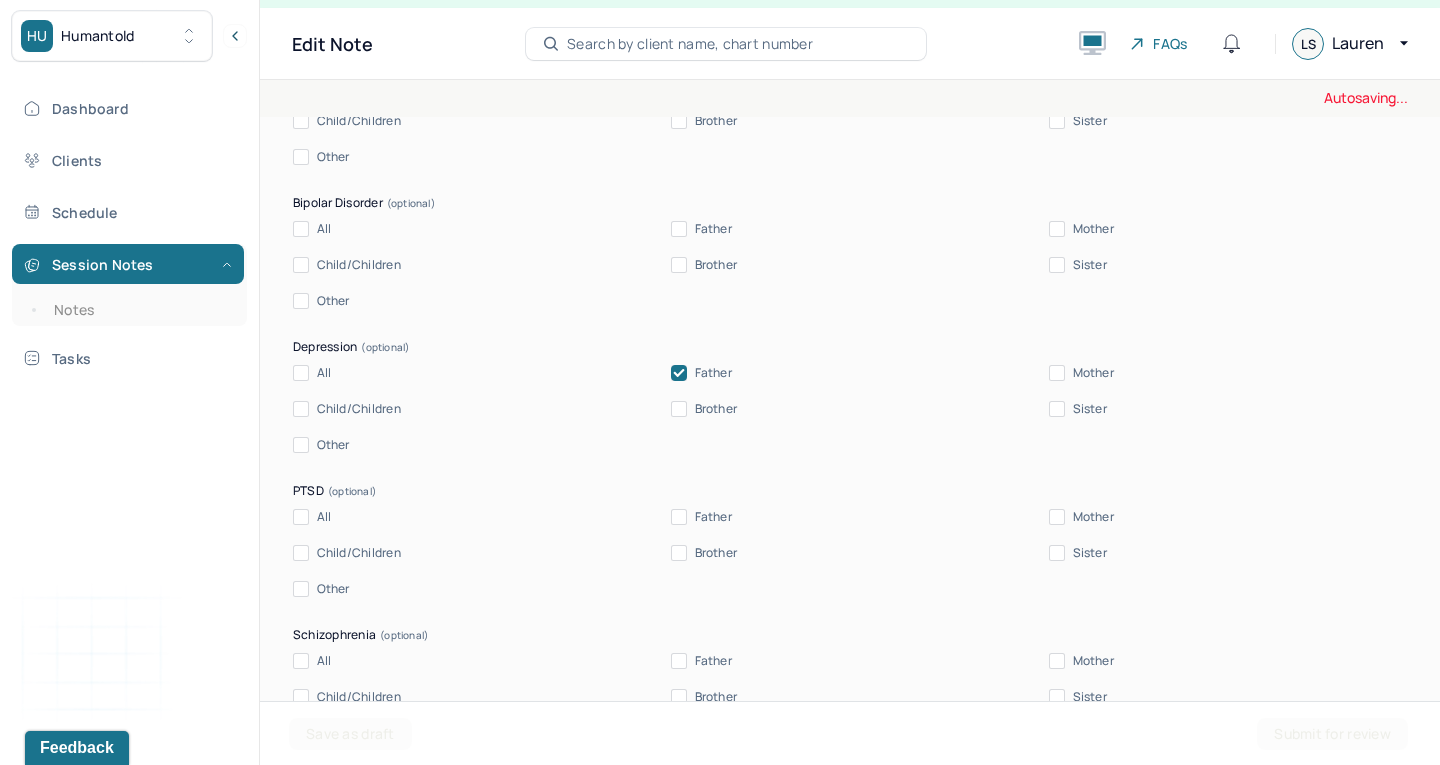 click on "Mother" at bounding box center [1057, 373] 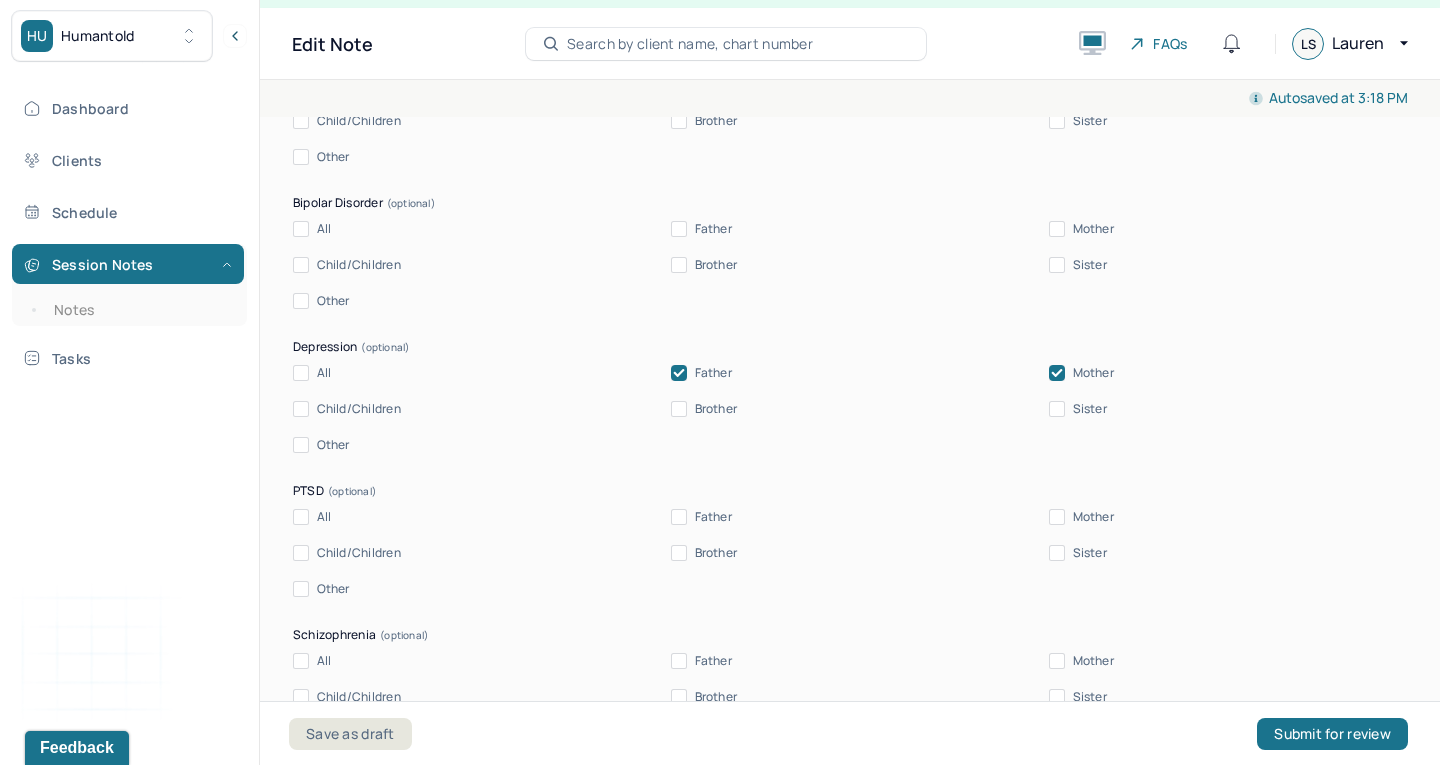 click on "Sister" at bounding box center [1057, 409] 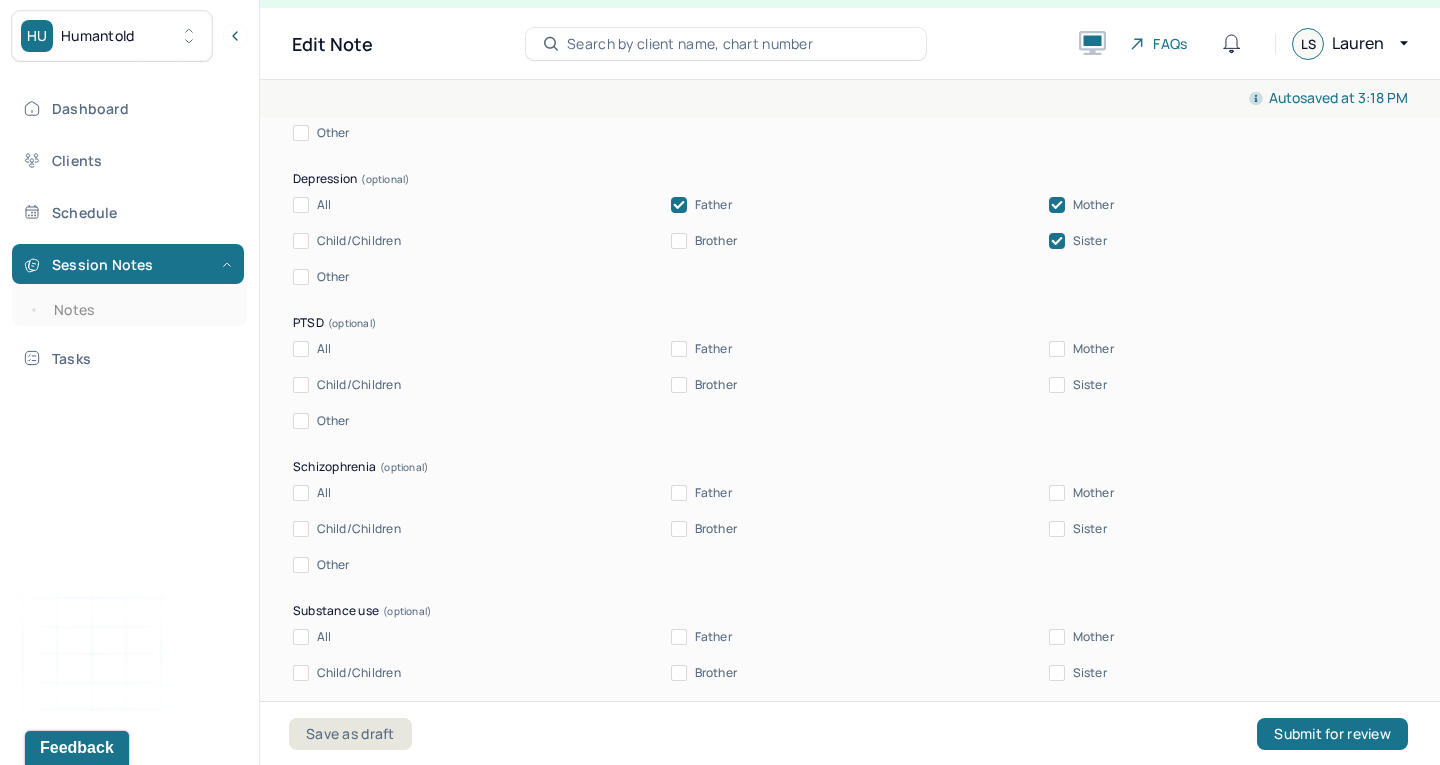 scroll, scrollTop: 5362, scrollLeft: 0, axis: vertical 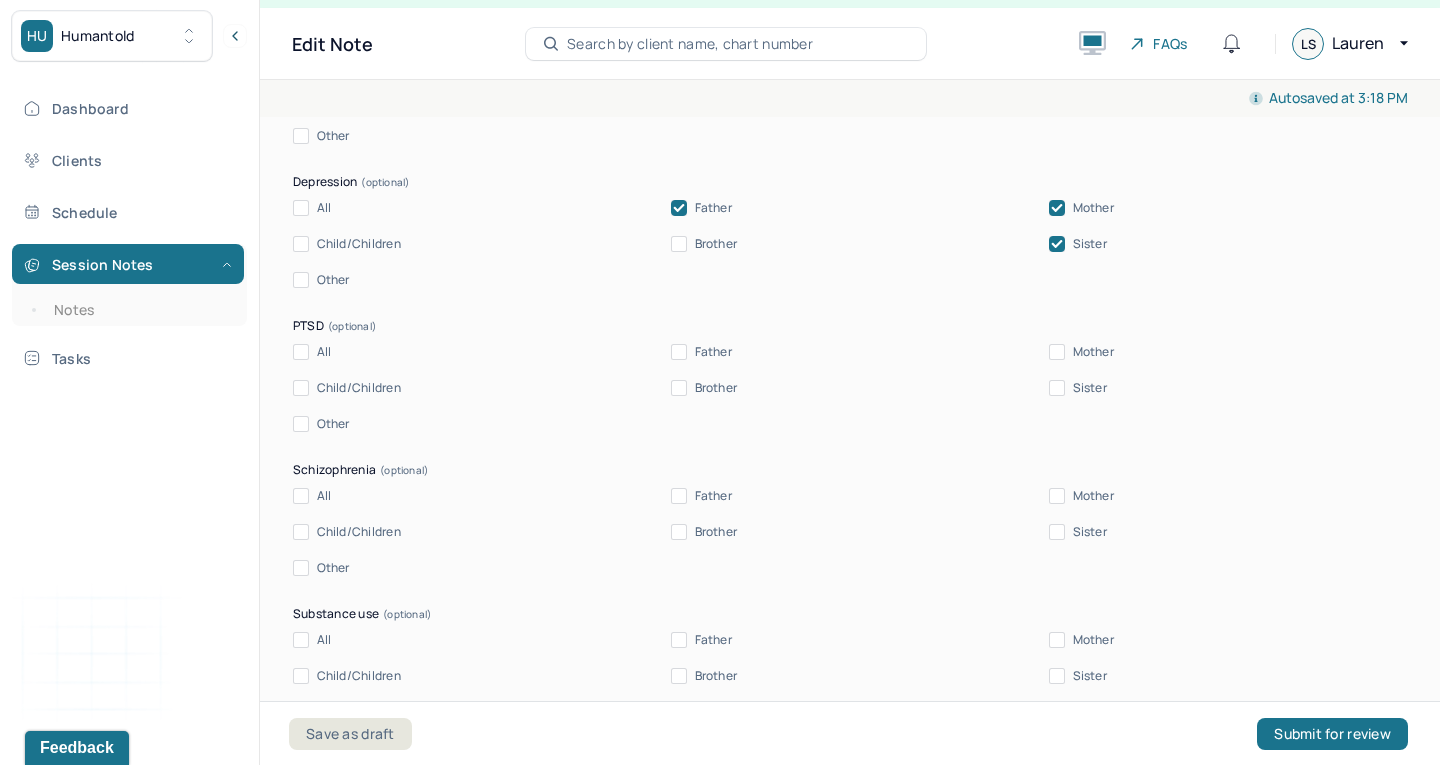 click on "Mother" at bounding box center (1057, 352) 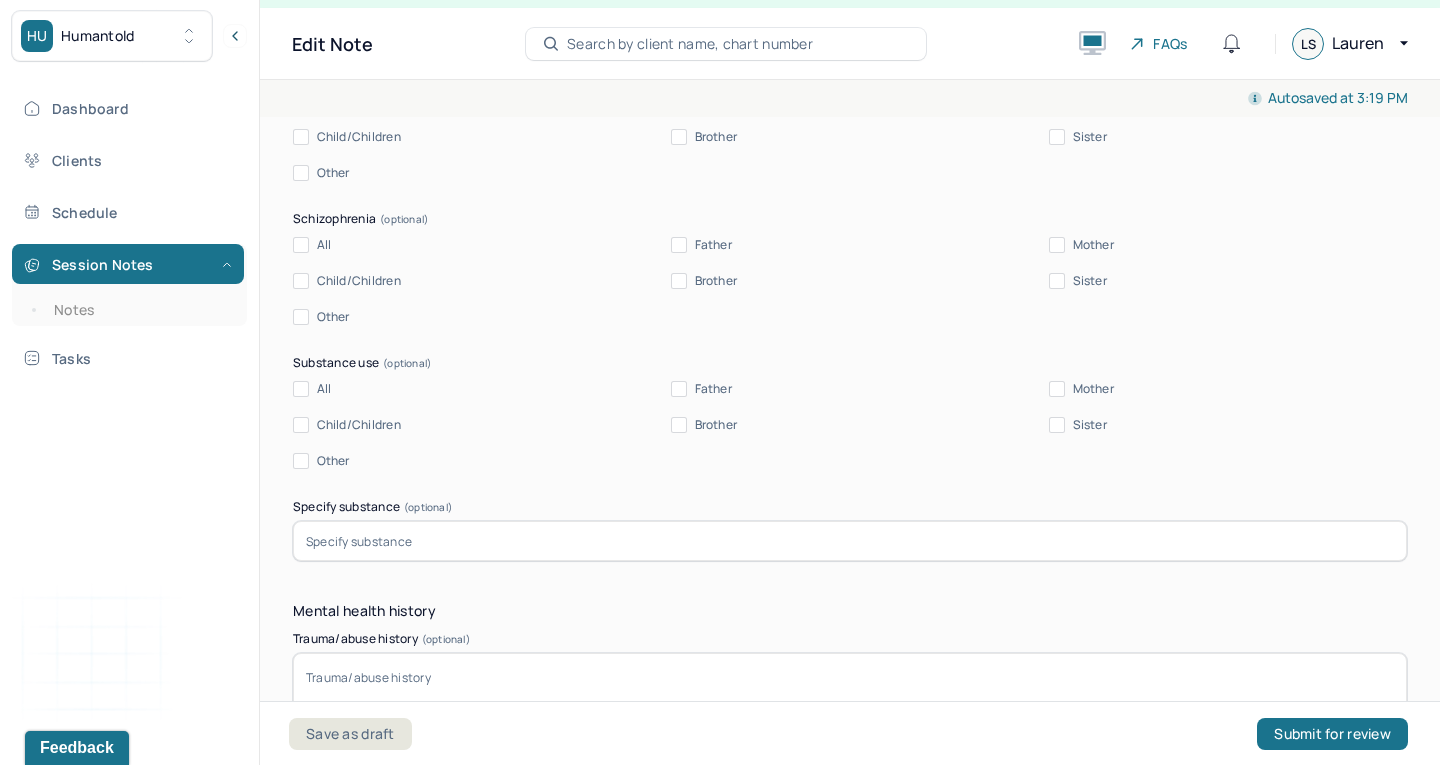 scroll, scrollTop: 5612, scrollLeft: 0, axis: vertical 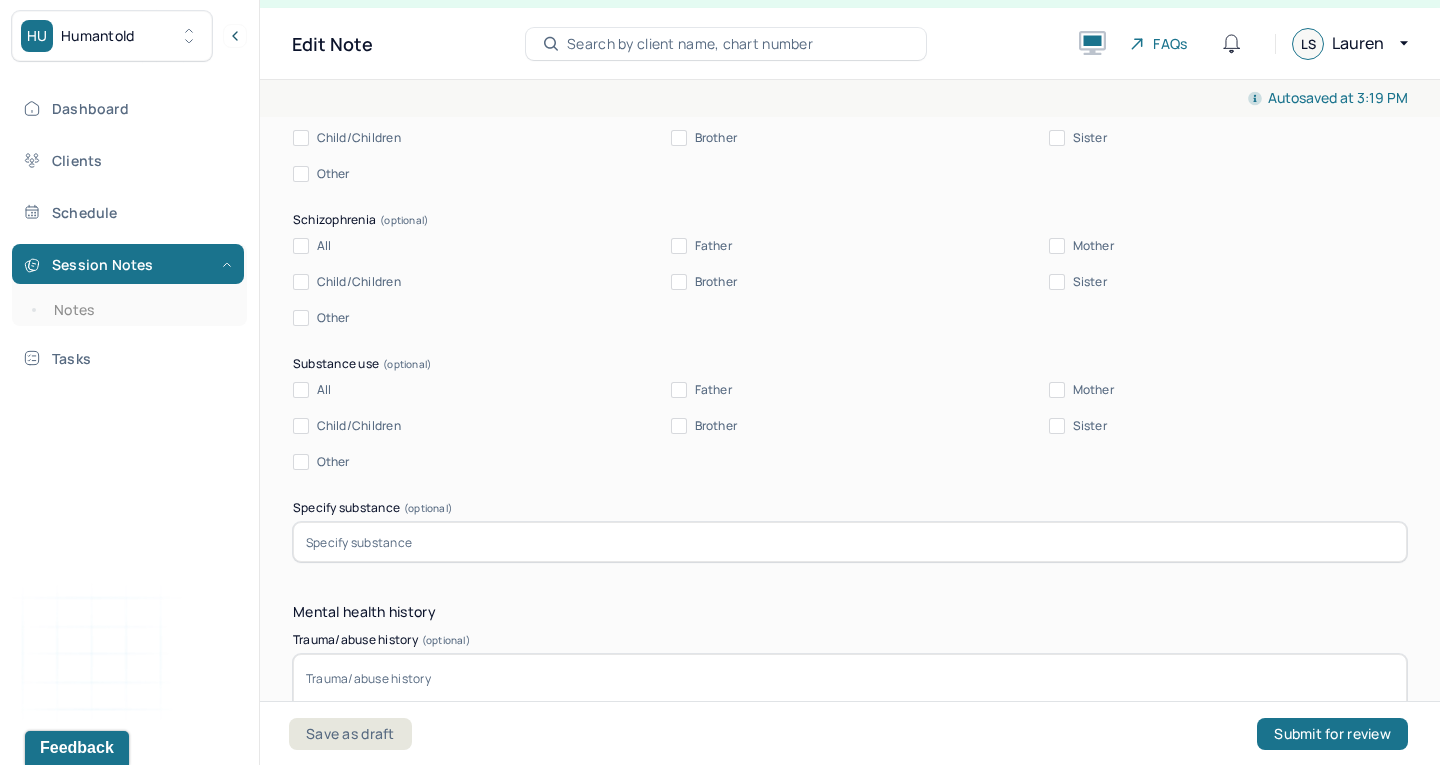 click on "Father" at bounding box center (679, 390) 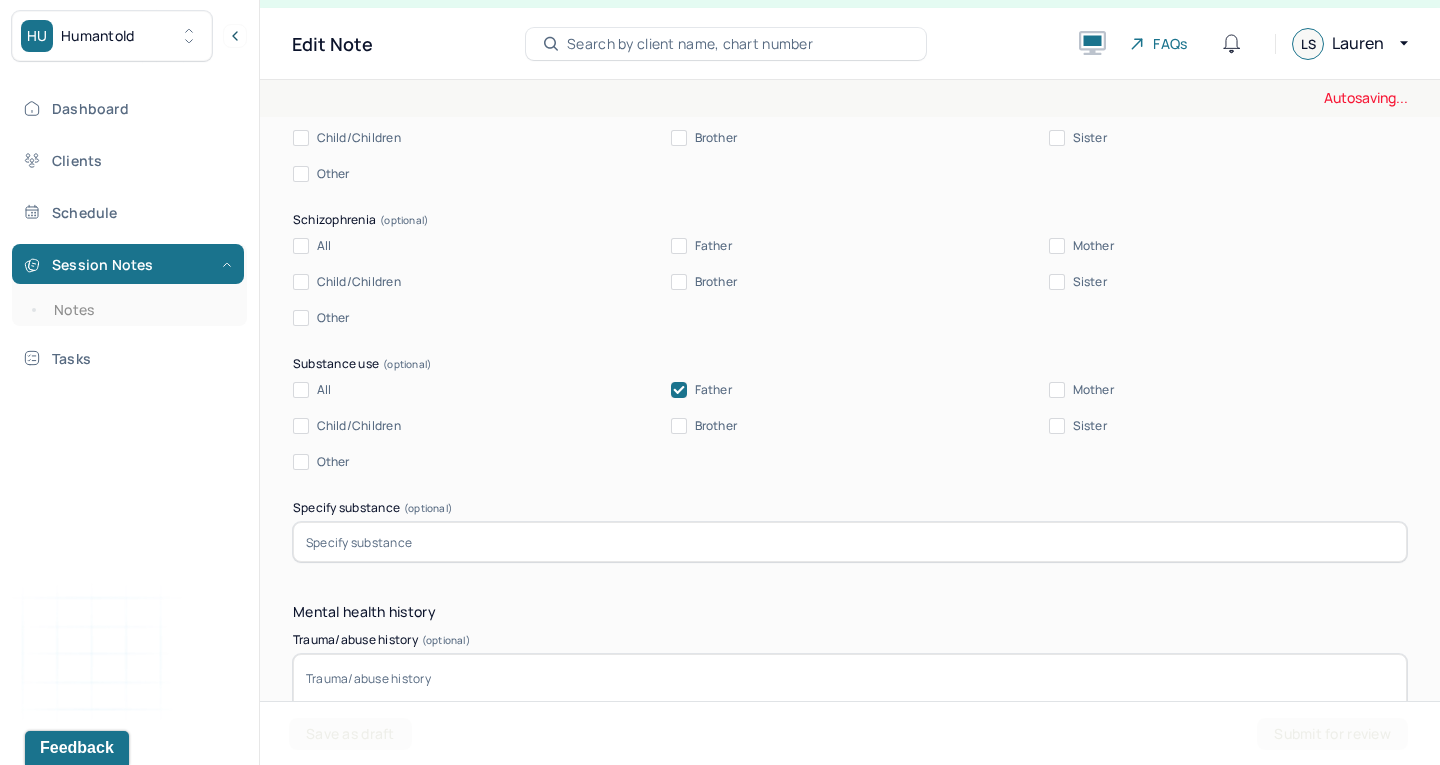 click on "Mother" at bounding box center [1057, 390] 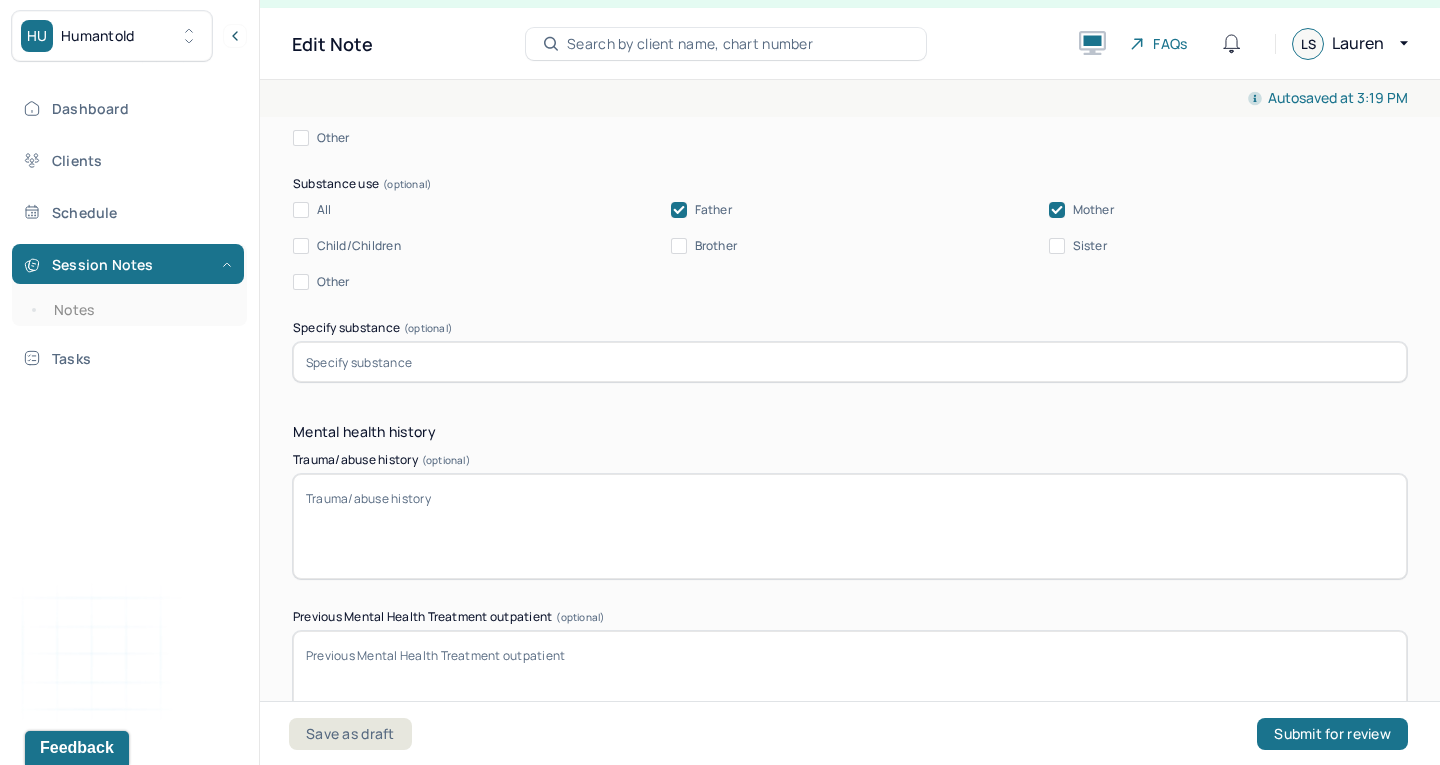 scroll, scrollTop: 5798, scrollLeft: 0, axis: vertical 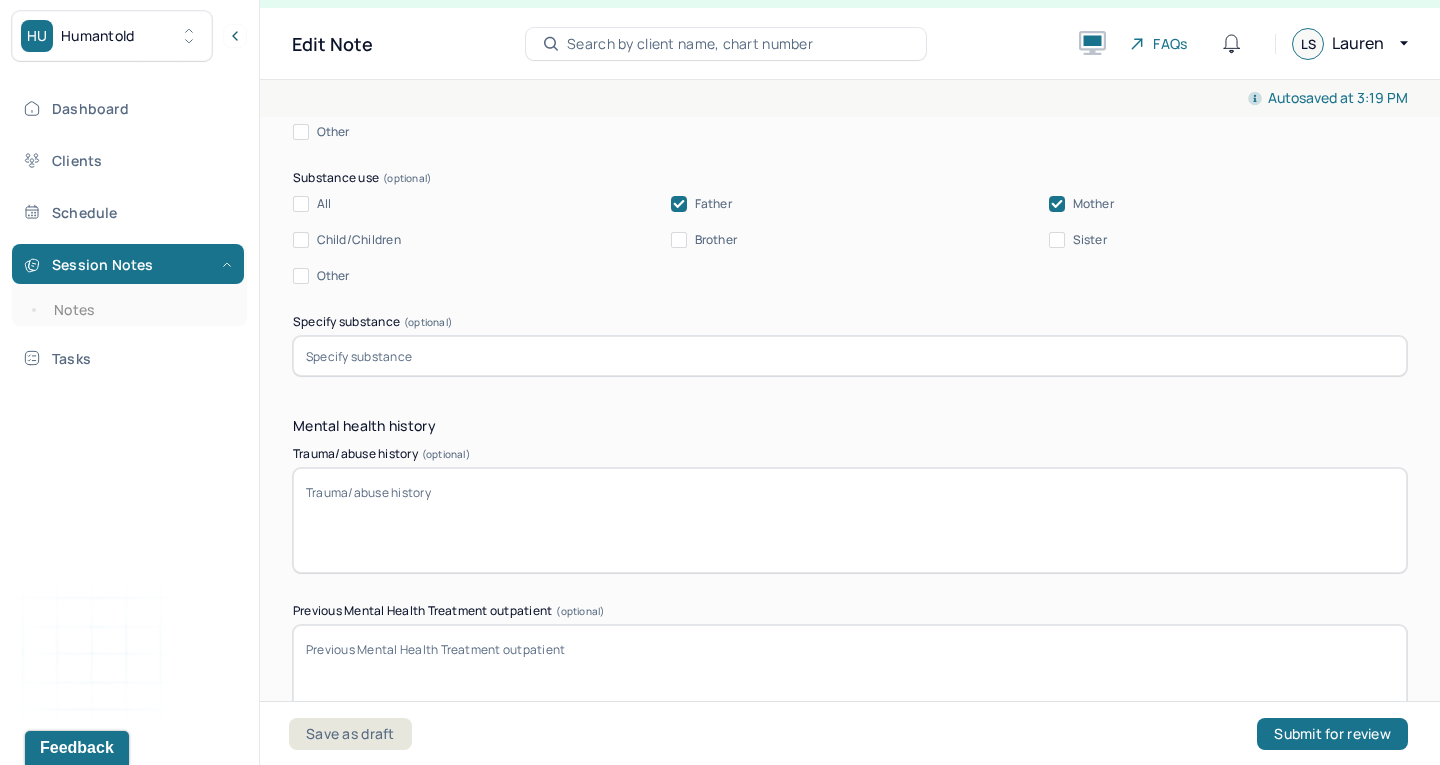 click at bounding box center (850, 356) 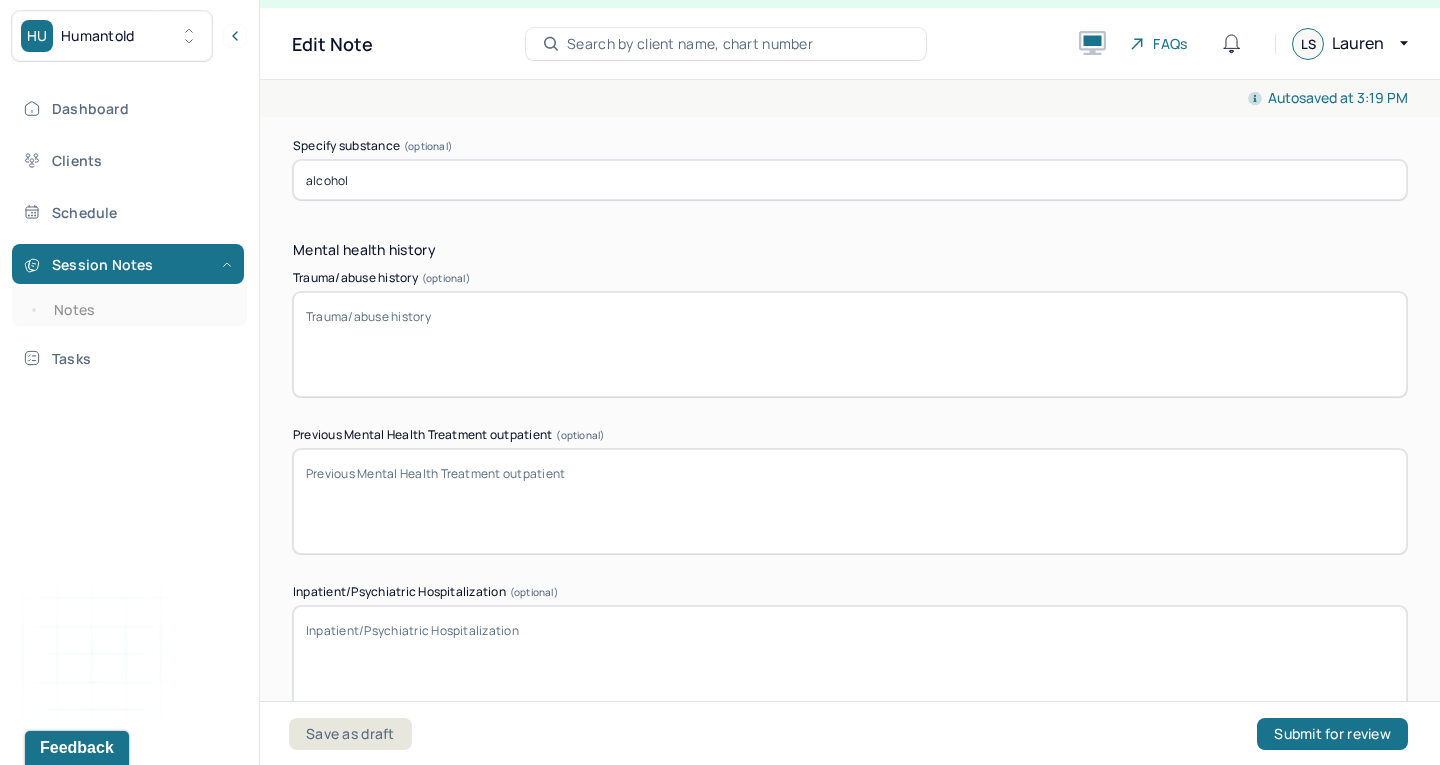 scroll, scrollTop: 5973, scrollLeft: 0, axis: vertical 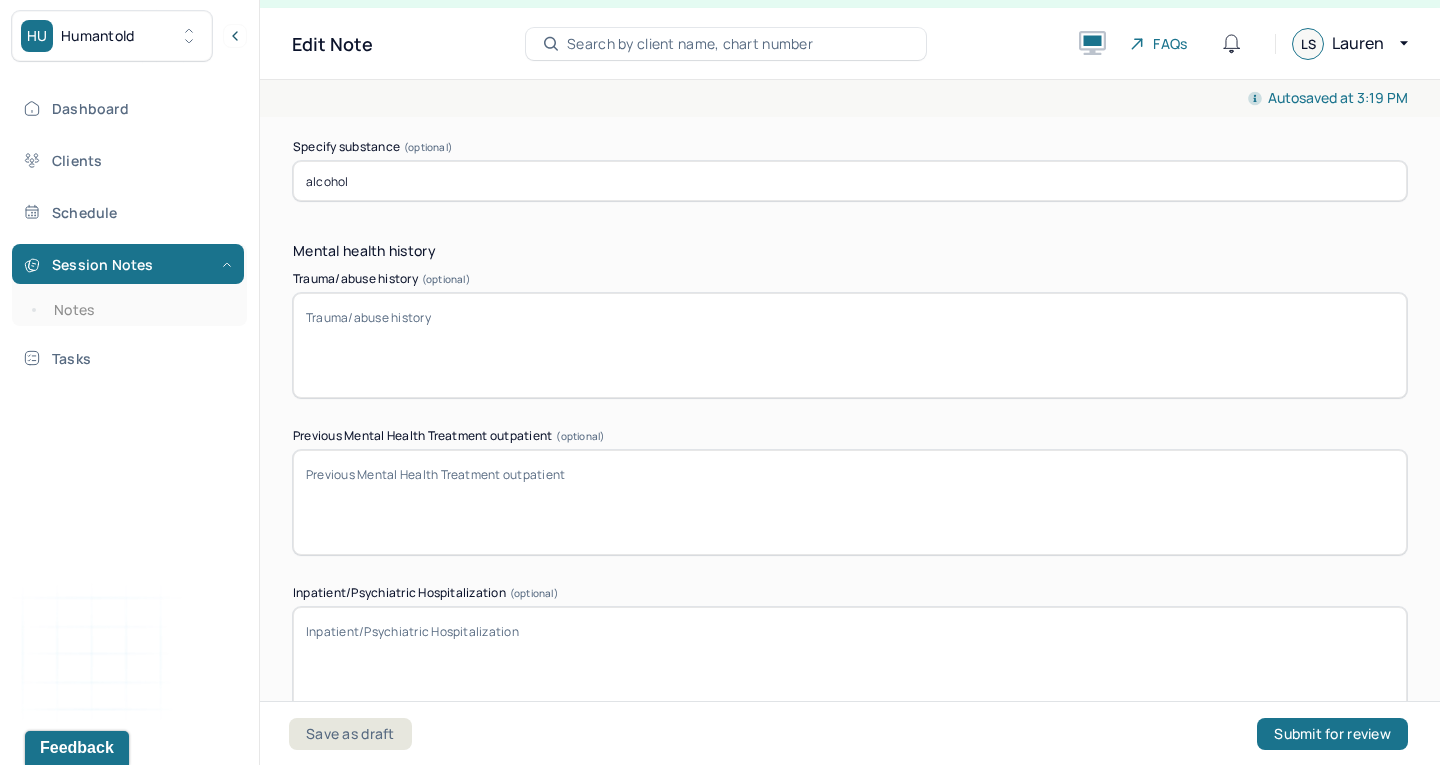 type on "alcohol" 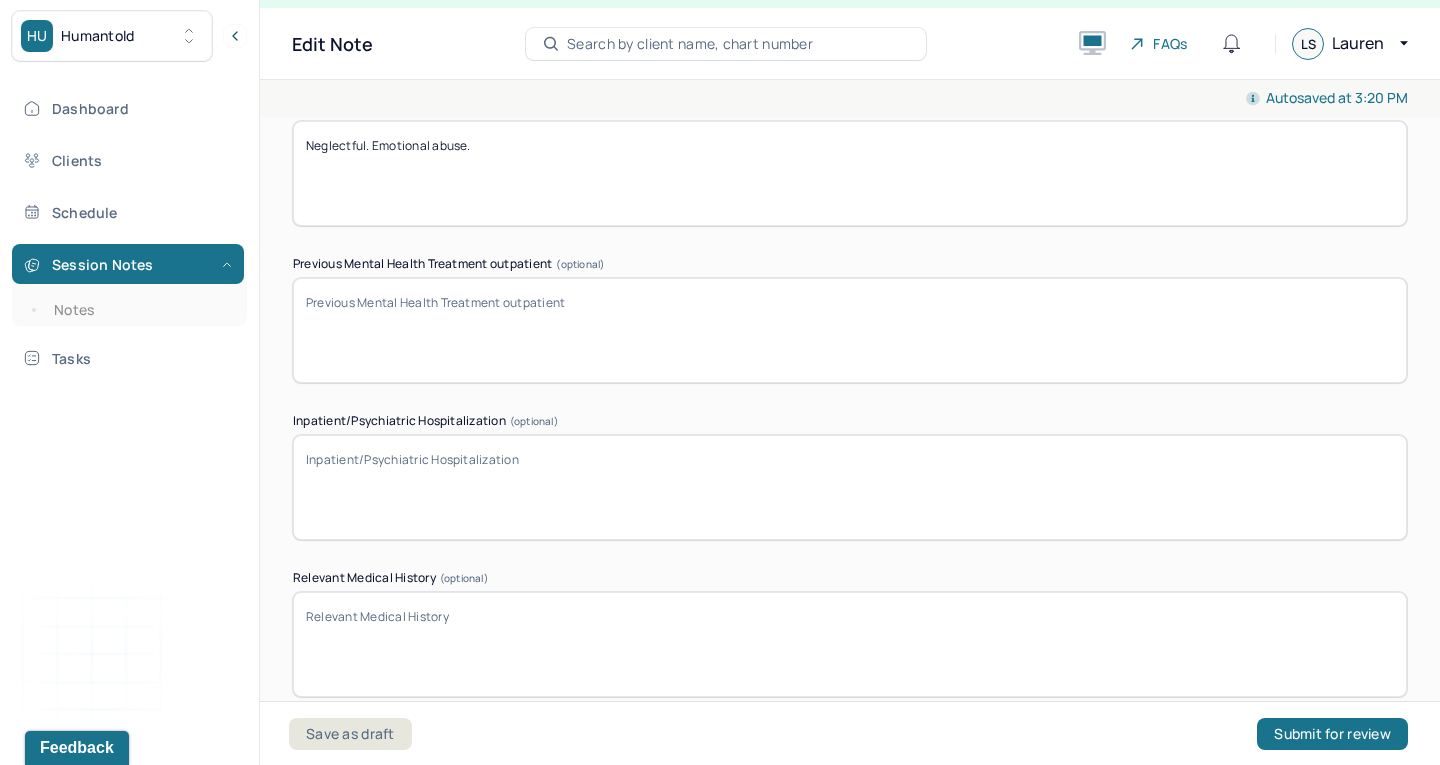 scroll, scrollTop: 6175, scrollLeft: 0, axis: vertical 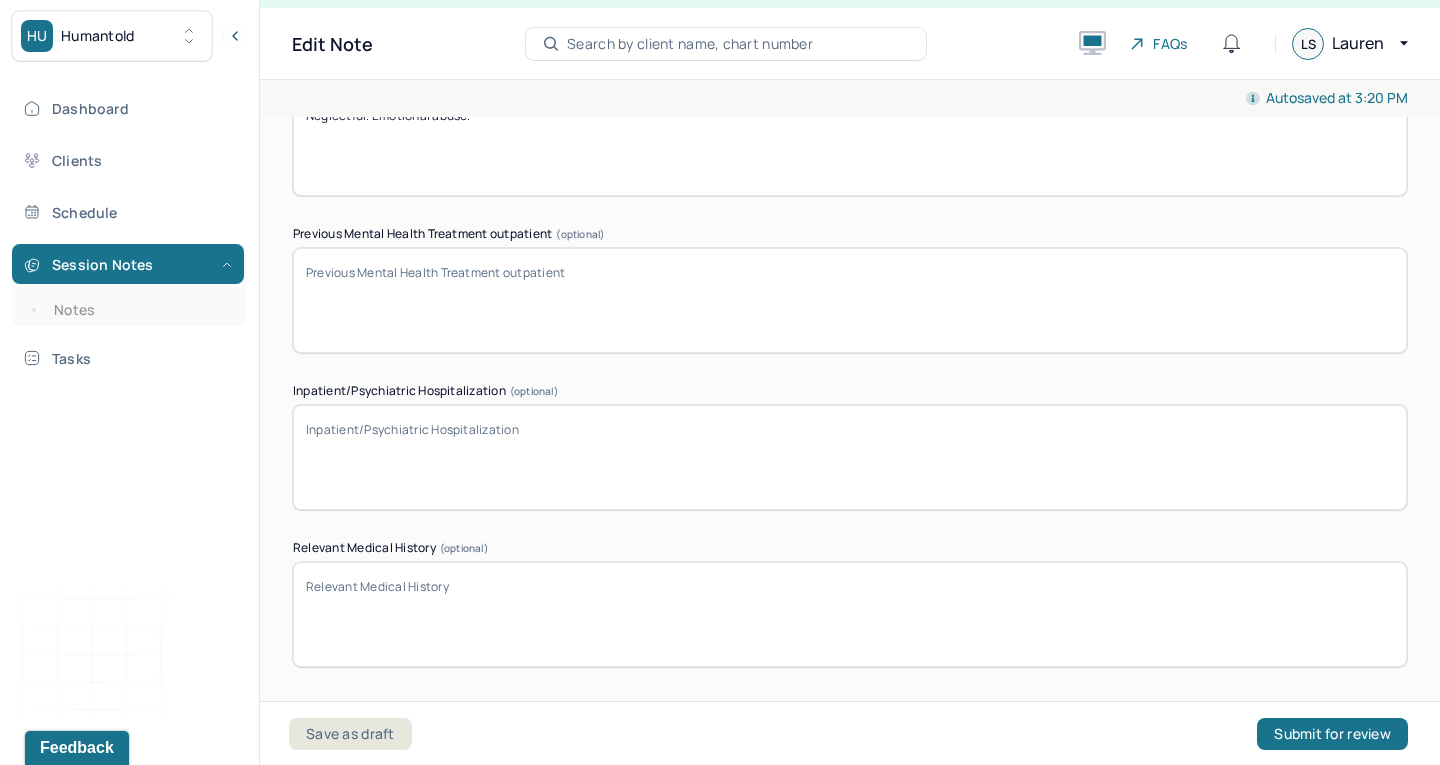 type on "Neglectful. Emotional abuse." 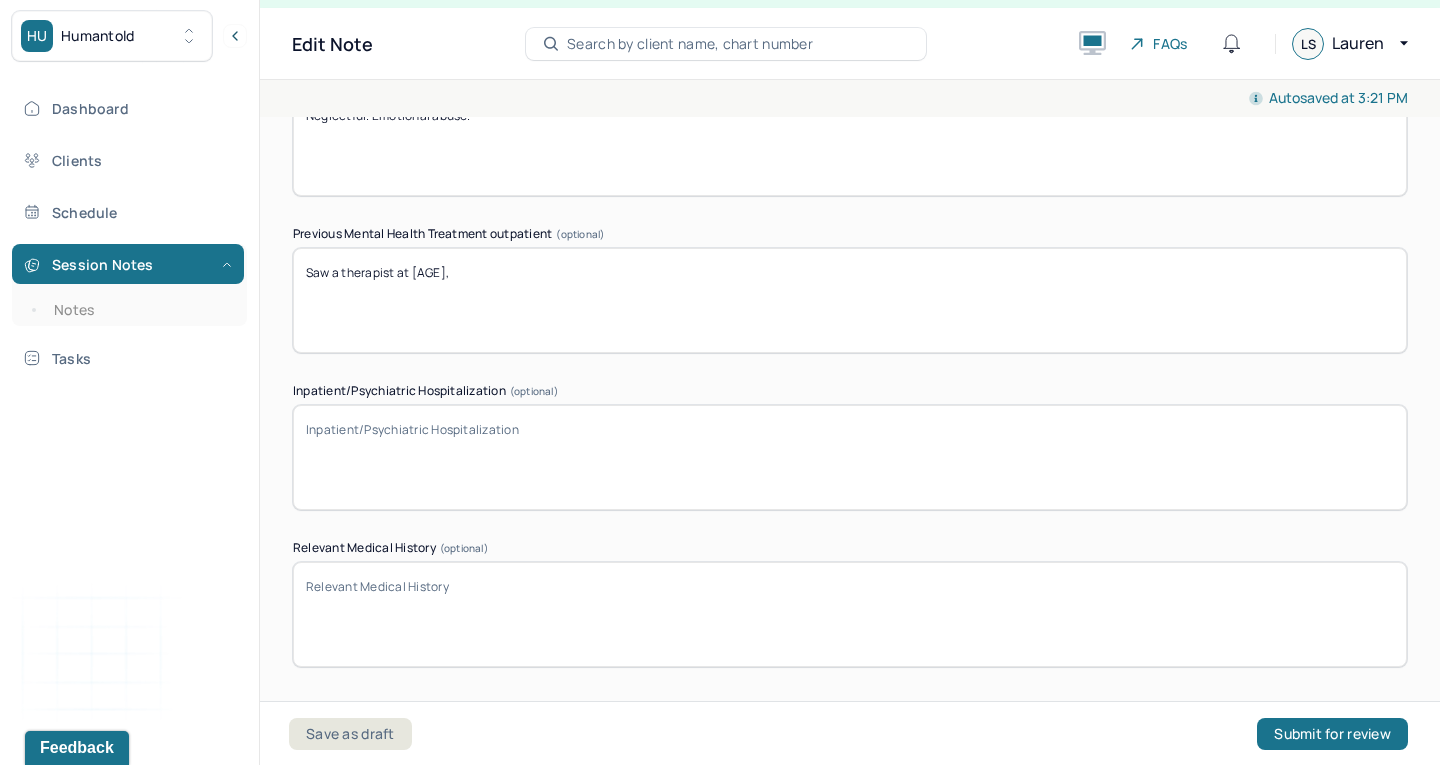 drag, startPoint x: 431, startPoint y: 211, endPoint x: 314, endPoint y: 210, distance: 117.00427 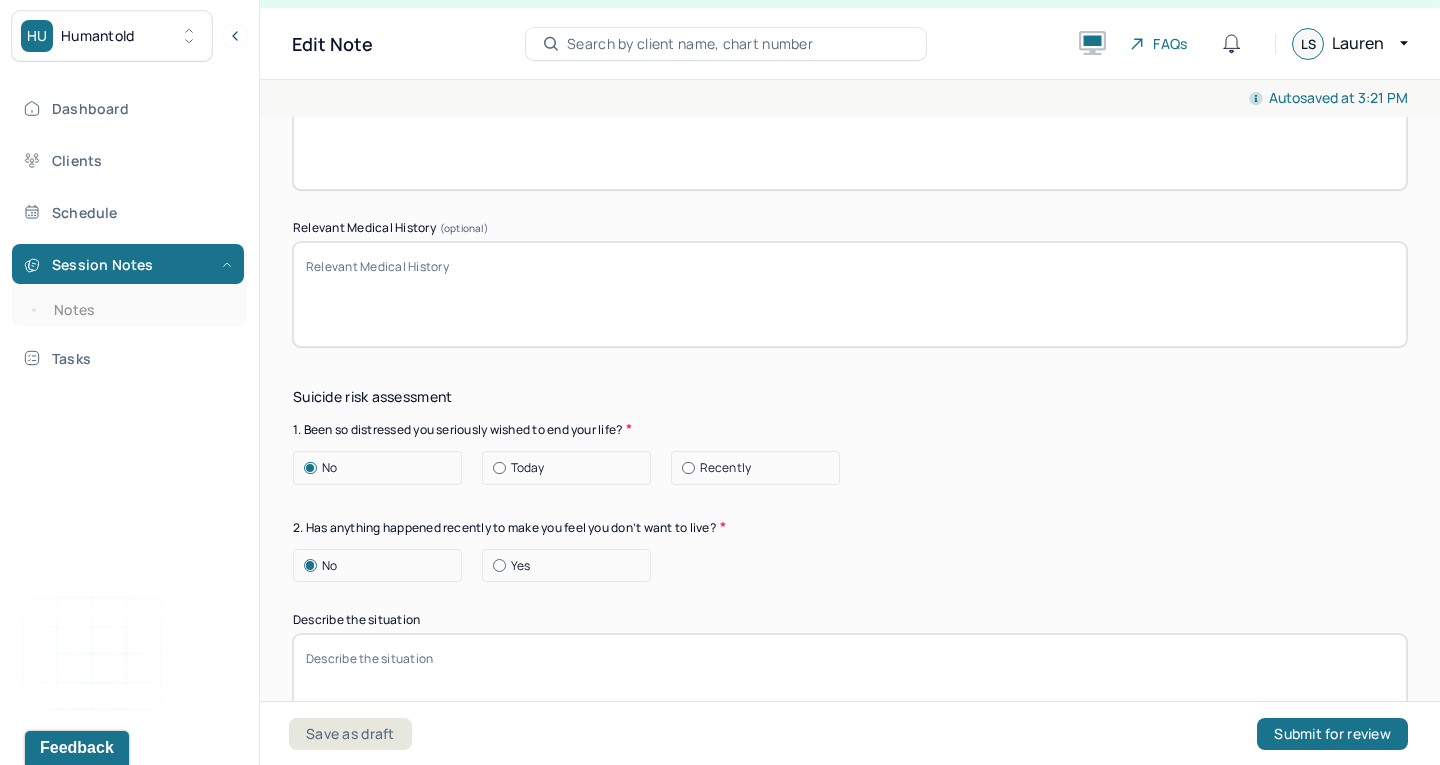 scroll, scrollTop: 6497, scrollLeft: 0, axis: vertical 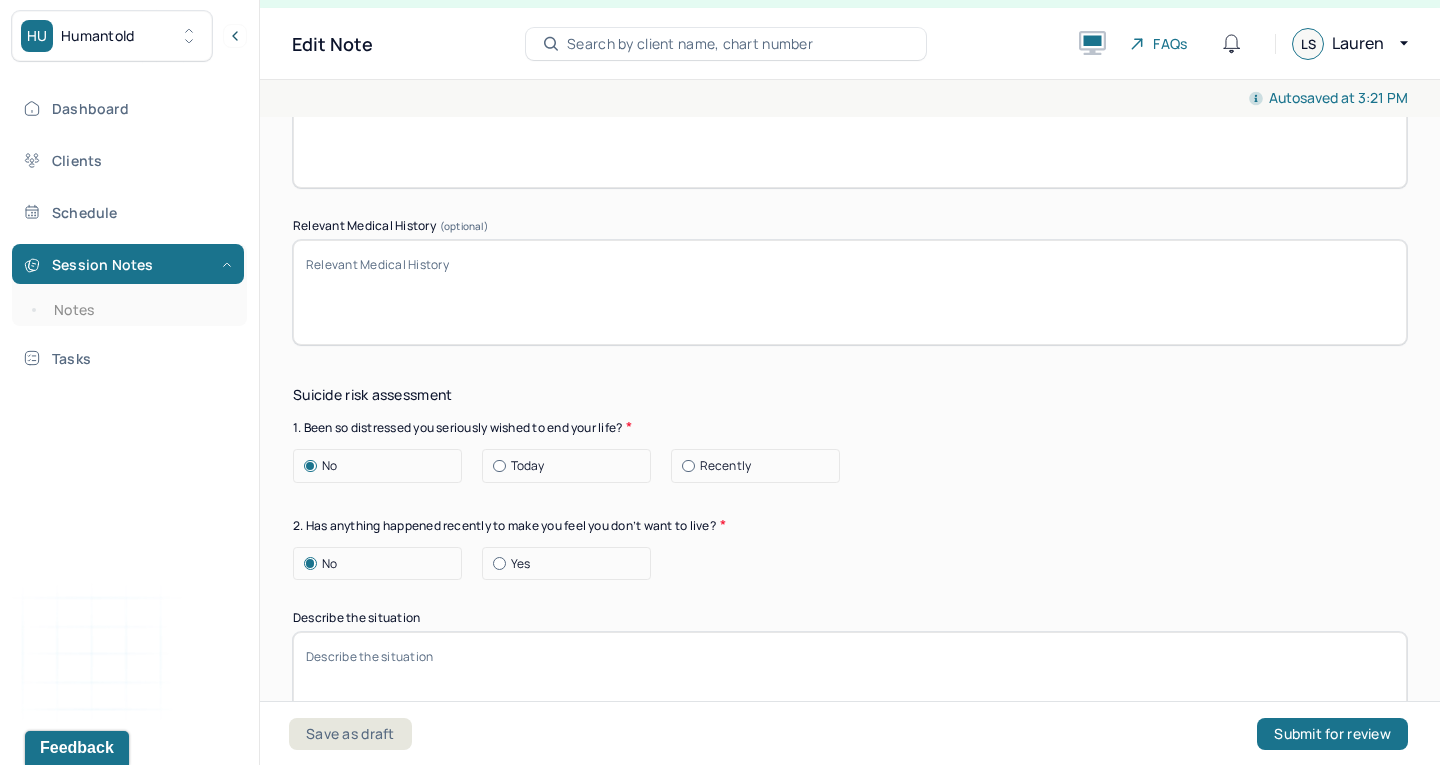 type on "Saw a therapist at 17, went through 2-3 therapists." 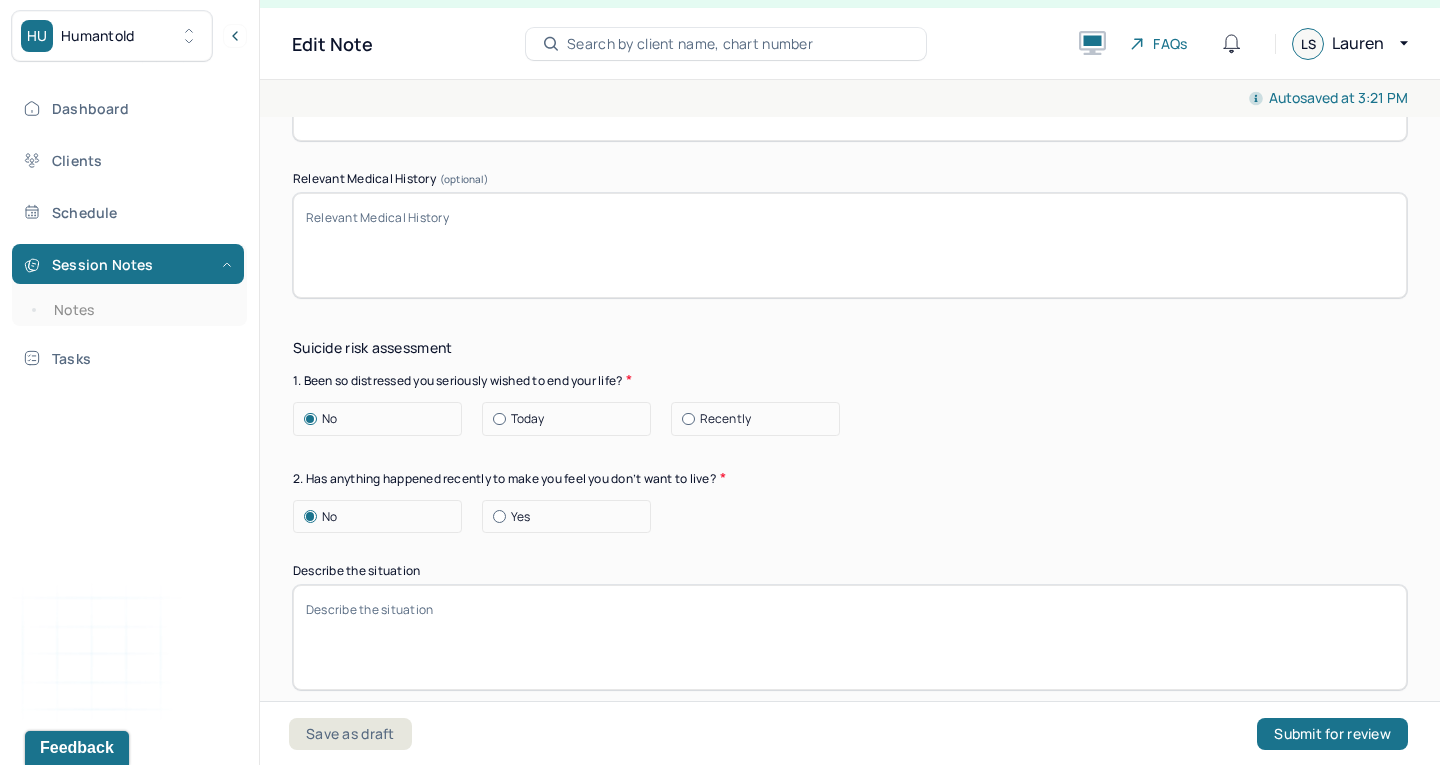 scroll, scrollTop: 6545, scrollLeft: 0, axis: vertical 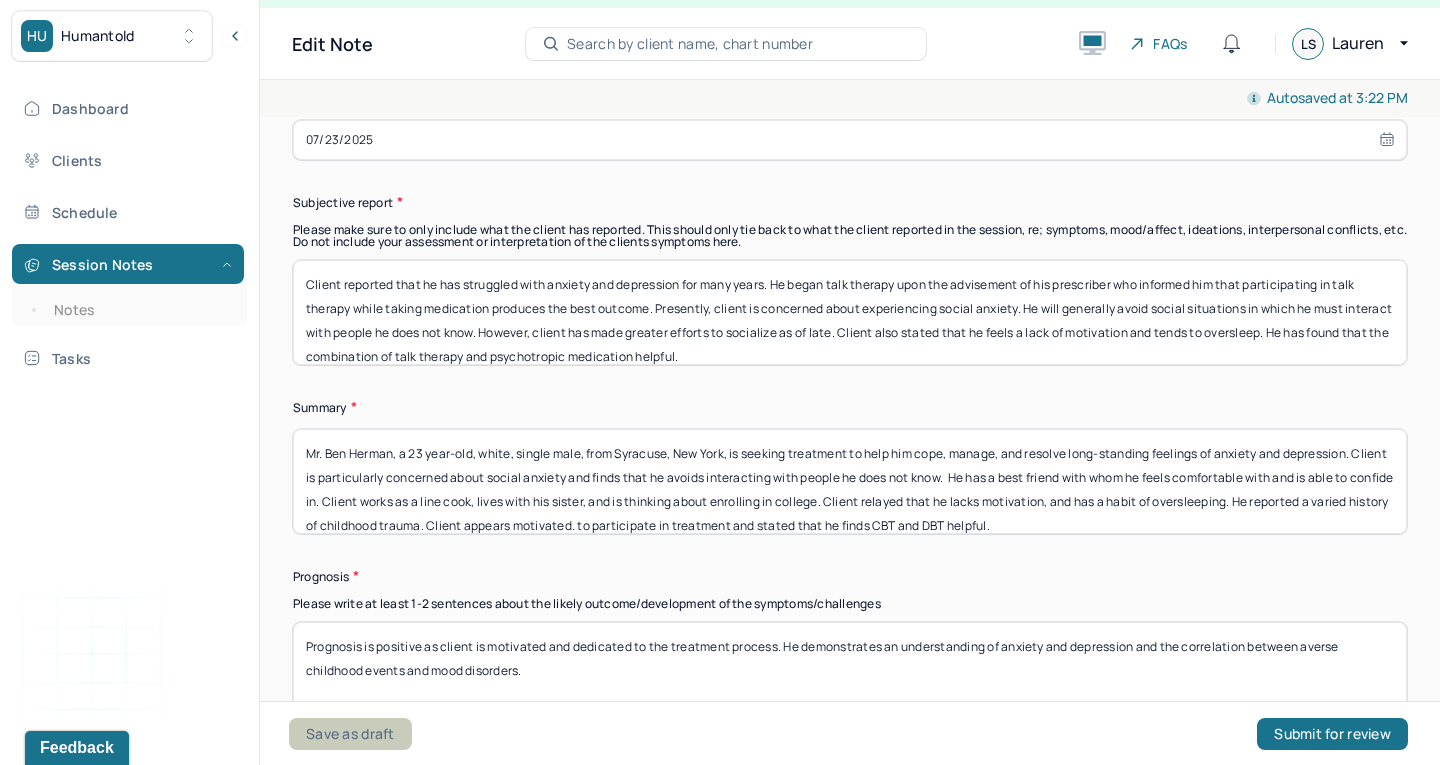 type on "N/A" 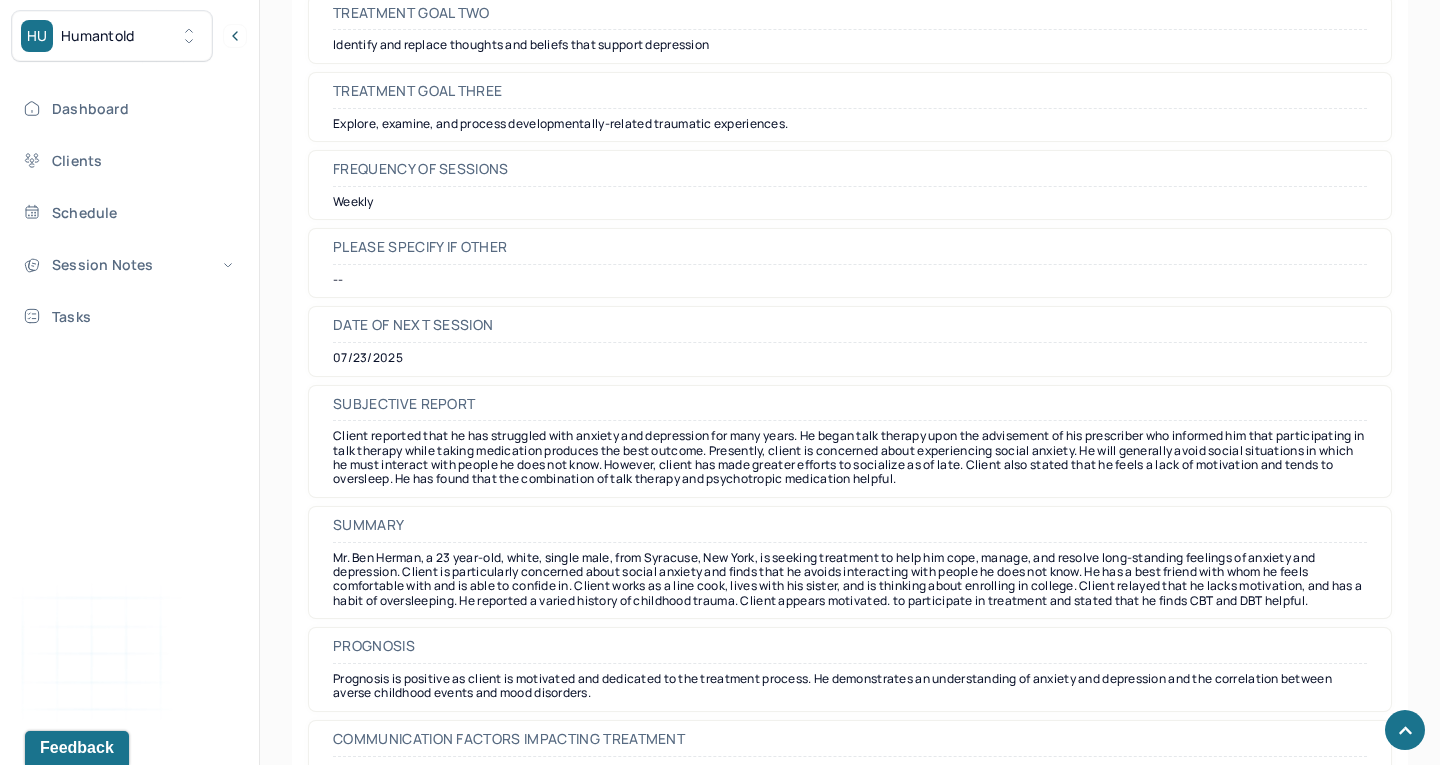scroll, scrollTop: 9729, scrollLeft: 0, axis: vertical 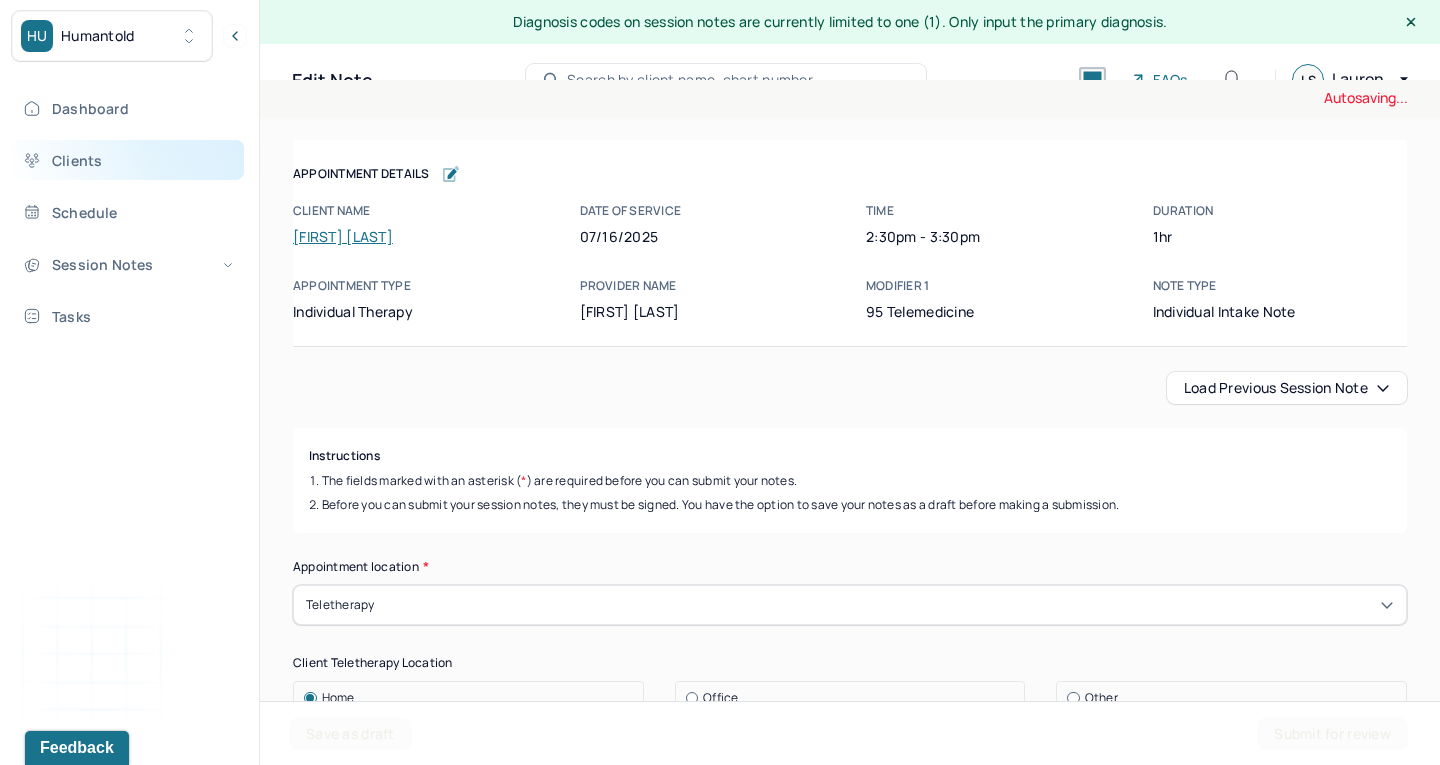 click on "Clients" at bounding box center [128, 160] 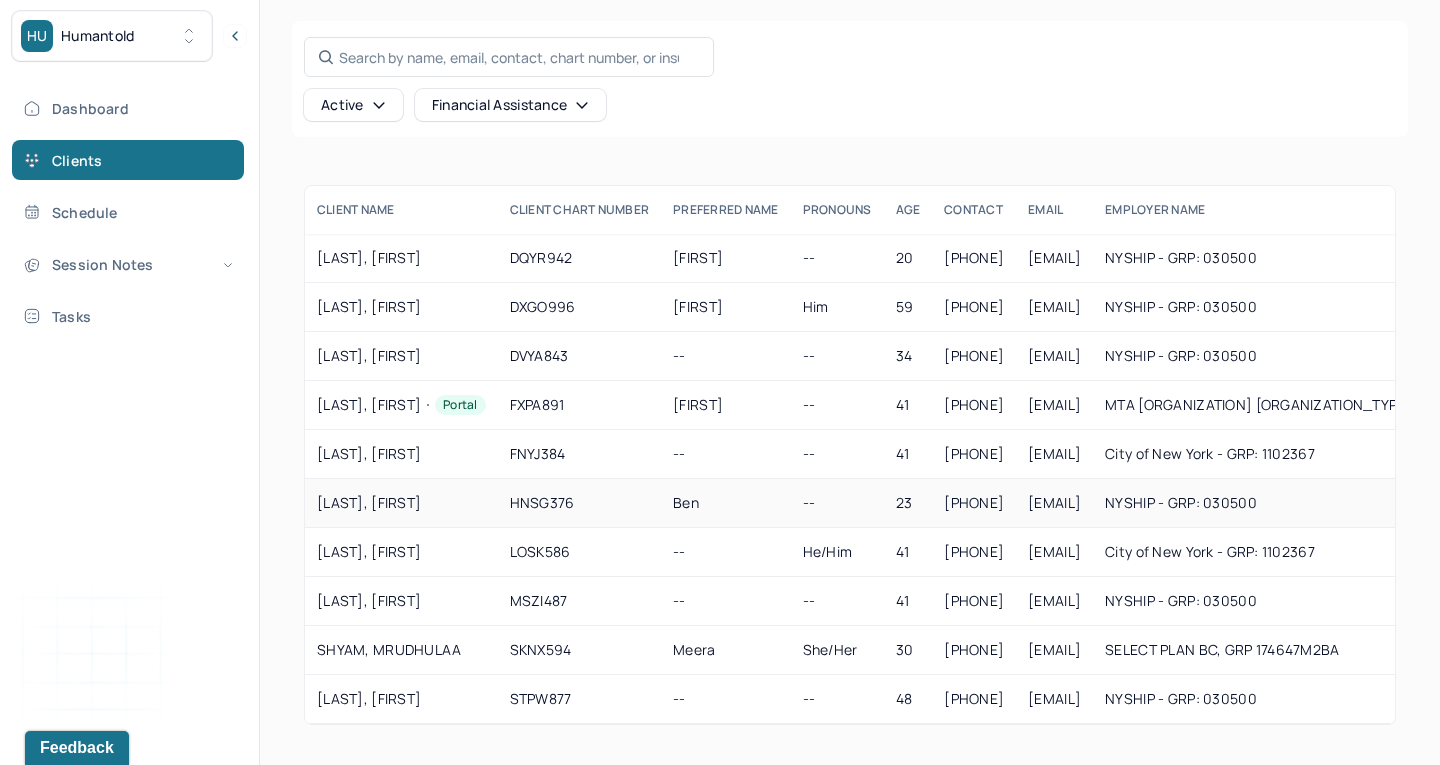 scroll, scrollTop: 119, scrollLeft: 0, axis: vertical 